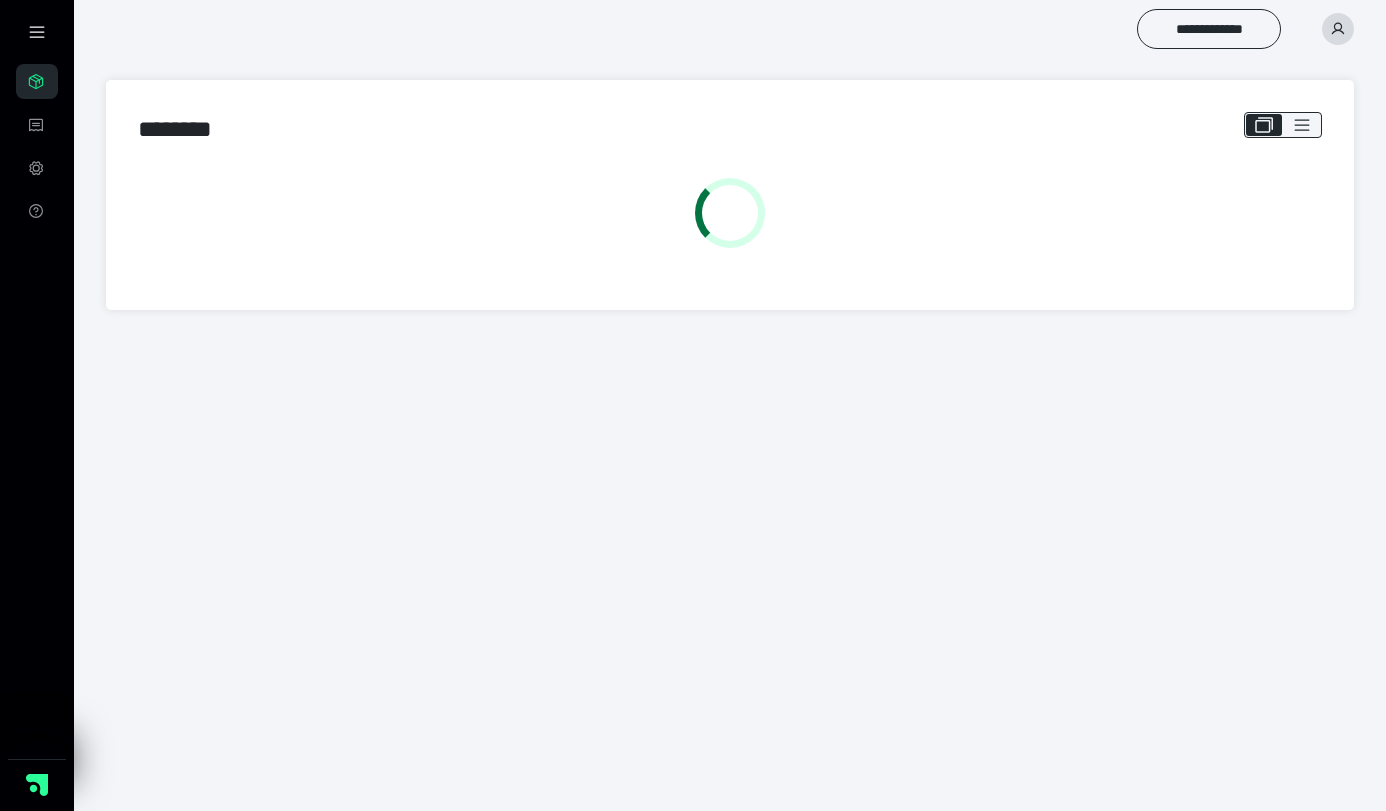 scroll, scrollTop: 0, scrollLeft: 0, axis: both 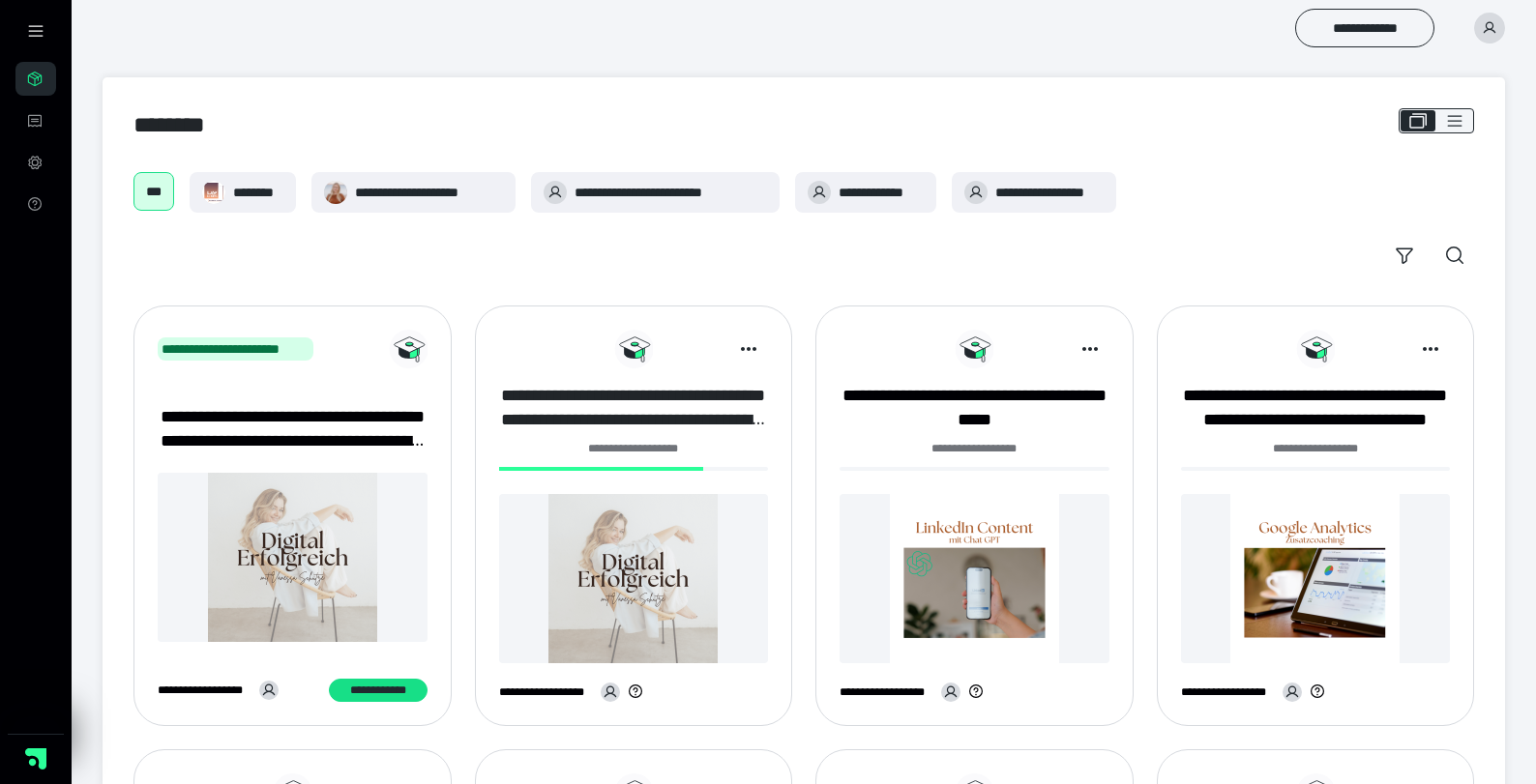 click on "**********" at bounding box center [634, 408] 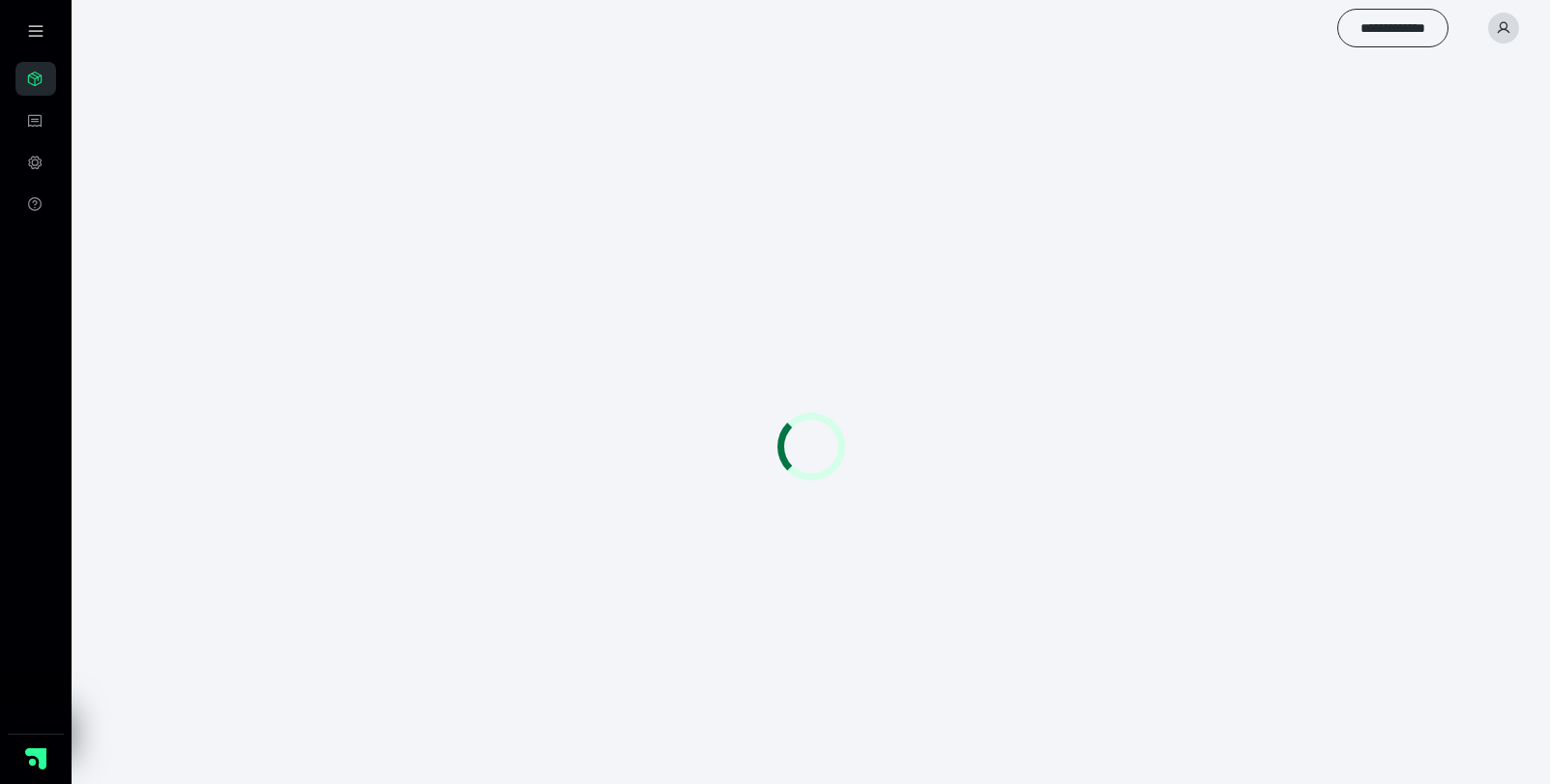 scroll, scrollTop: 0, scrollLeft: 0, axis: both 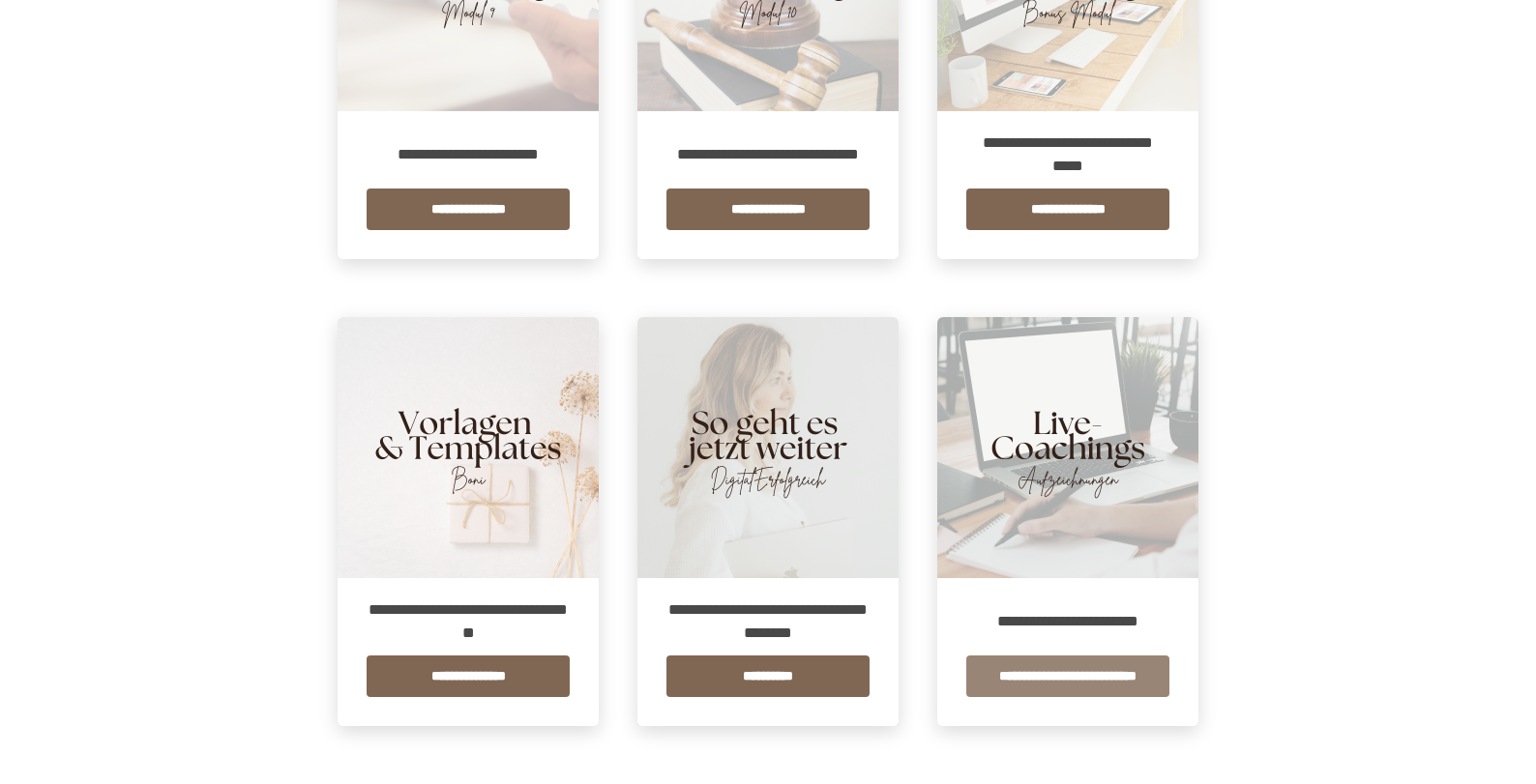 click on "**********" at bounding box center (1068, 676) 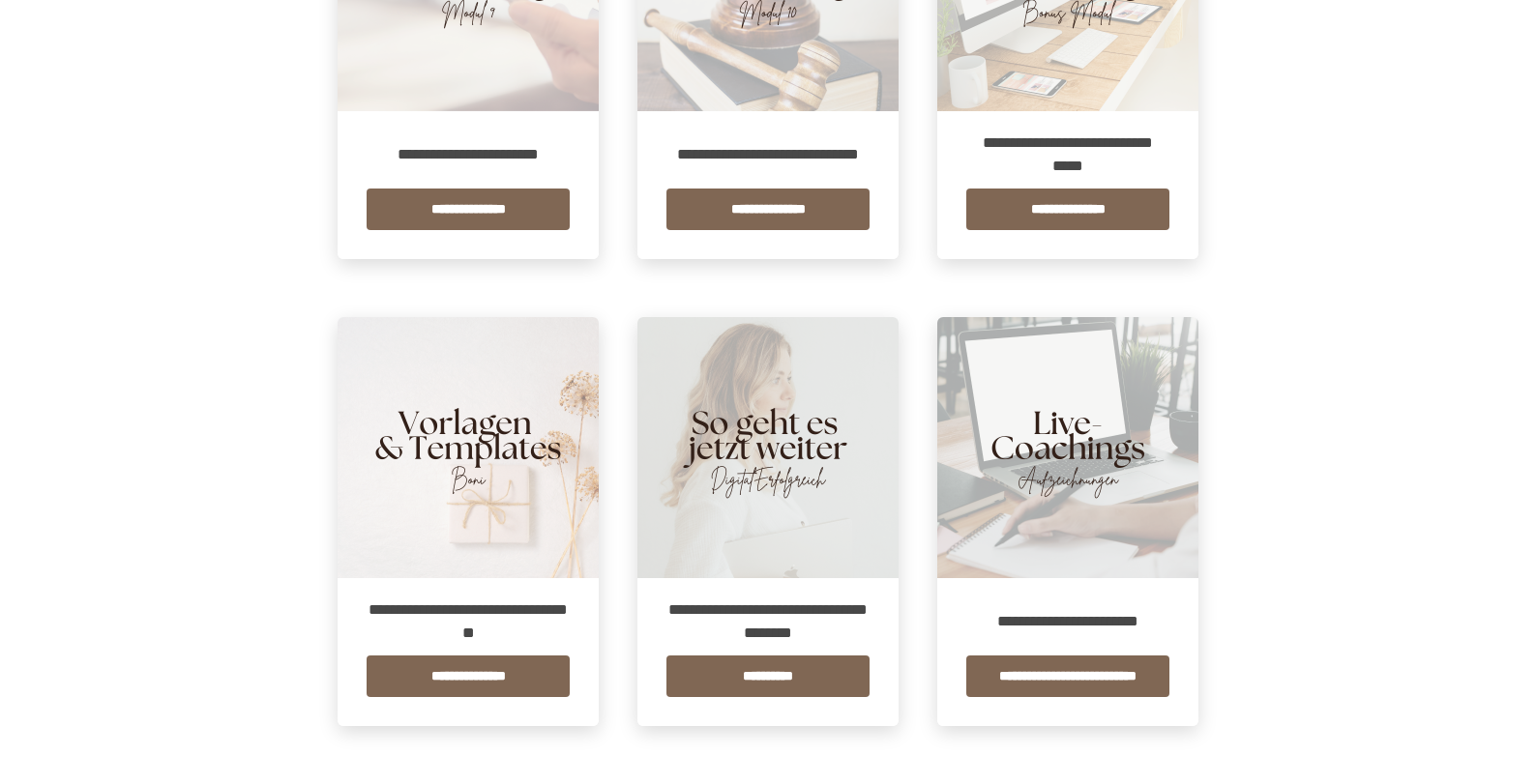 scroll, scrollTop: 0, scrollLeft: 0, axis: both 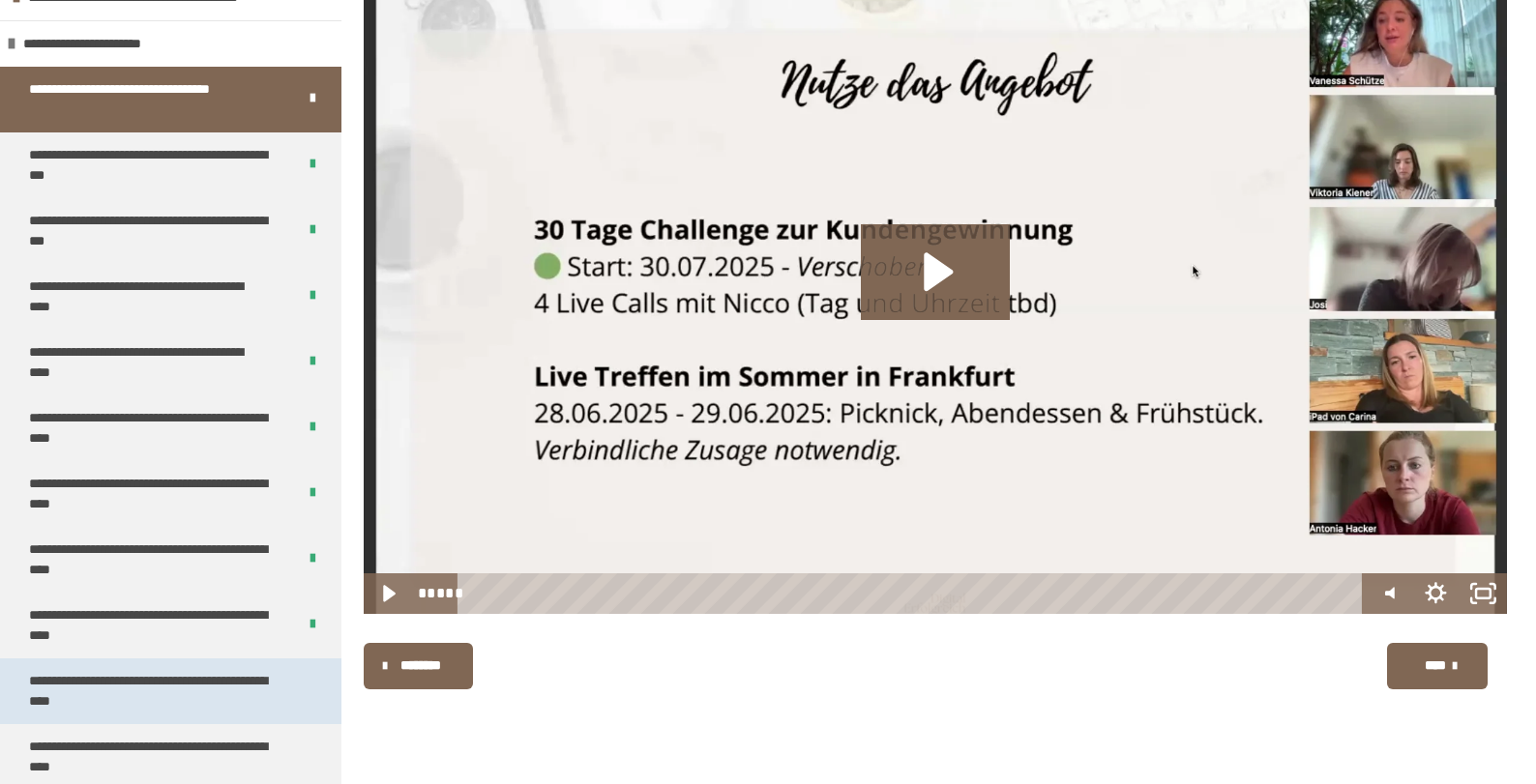 click on "**********" at bounding box center [156, 691] 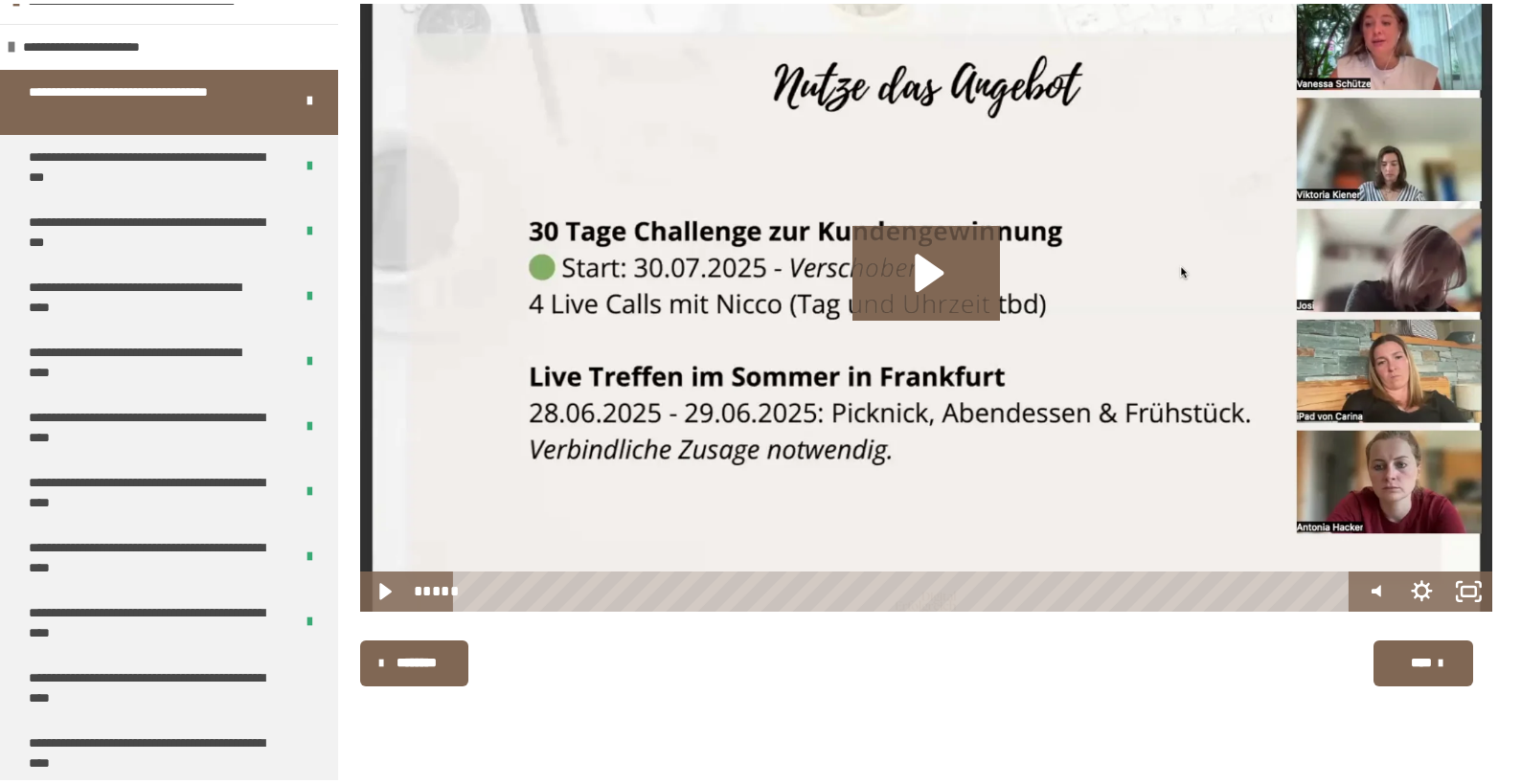 scroll, scrollTop: 258, scrollLeft: 0, axis: vertical 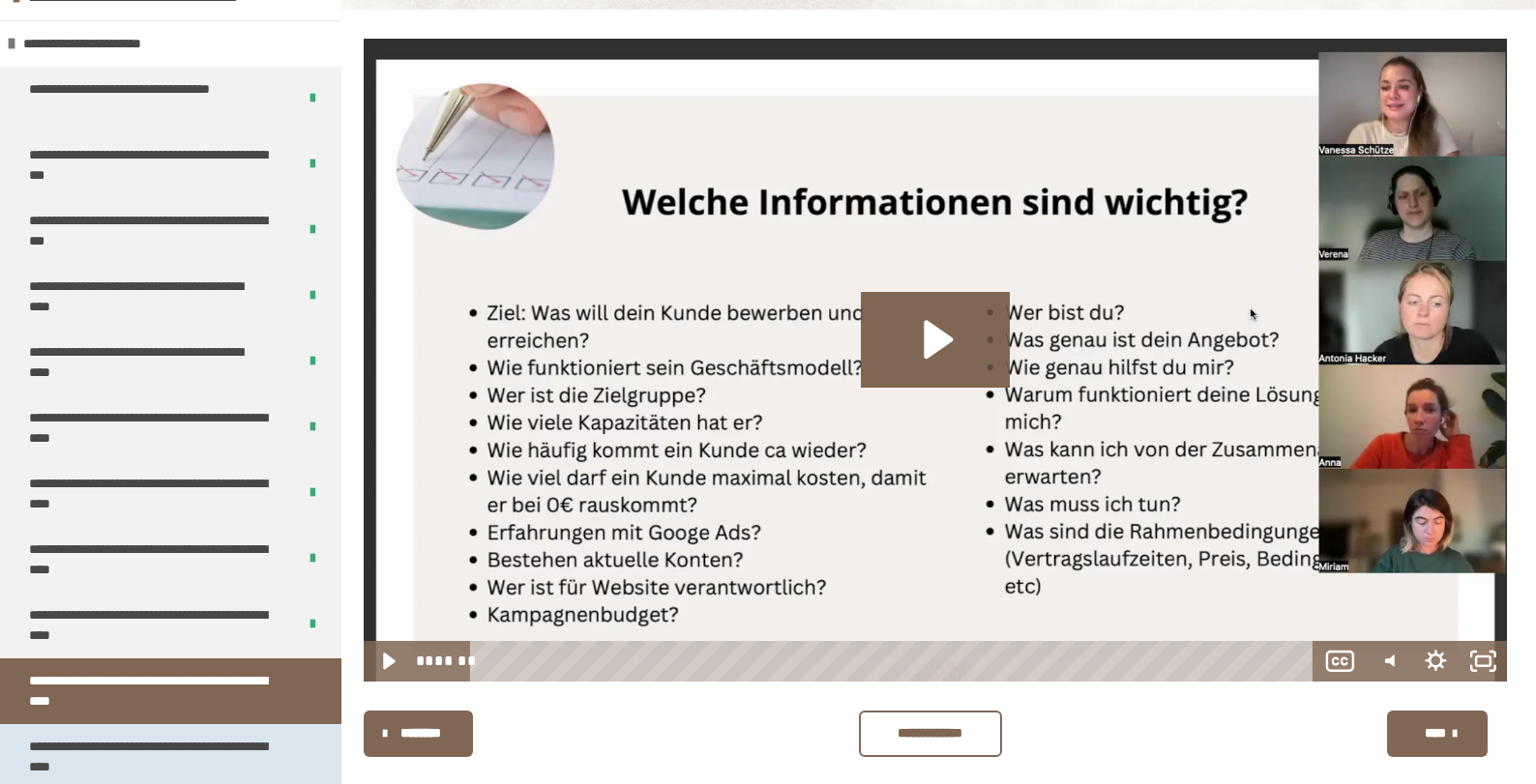 click on "**********" at bounding box center [156, 757] 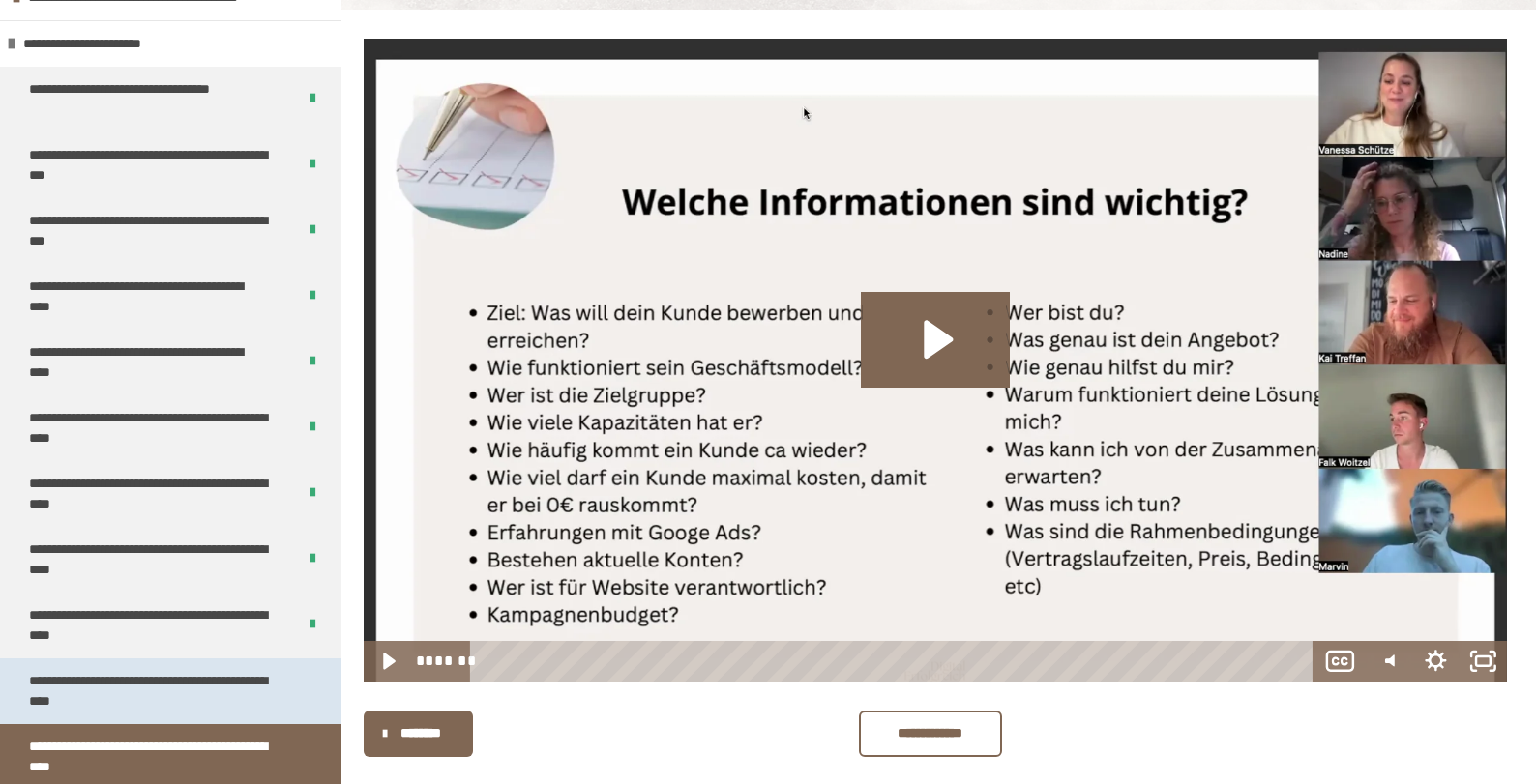 click on "**********" at bounding box center (156, 691) 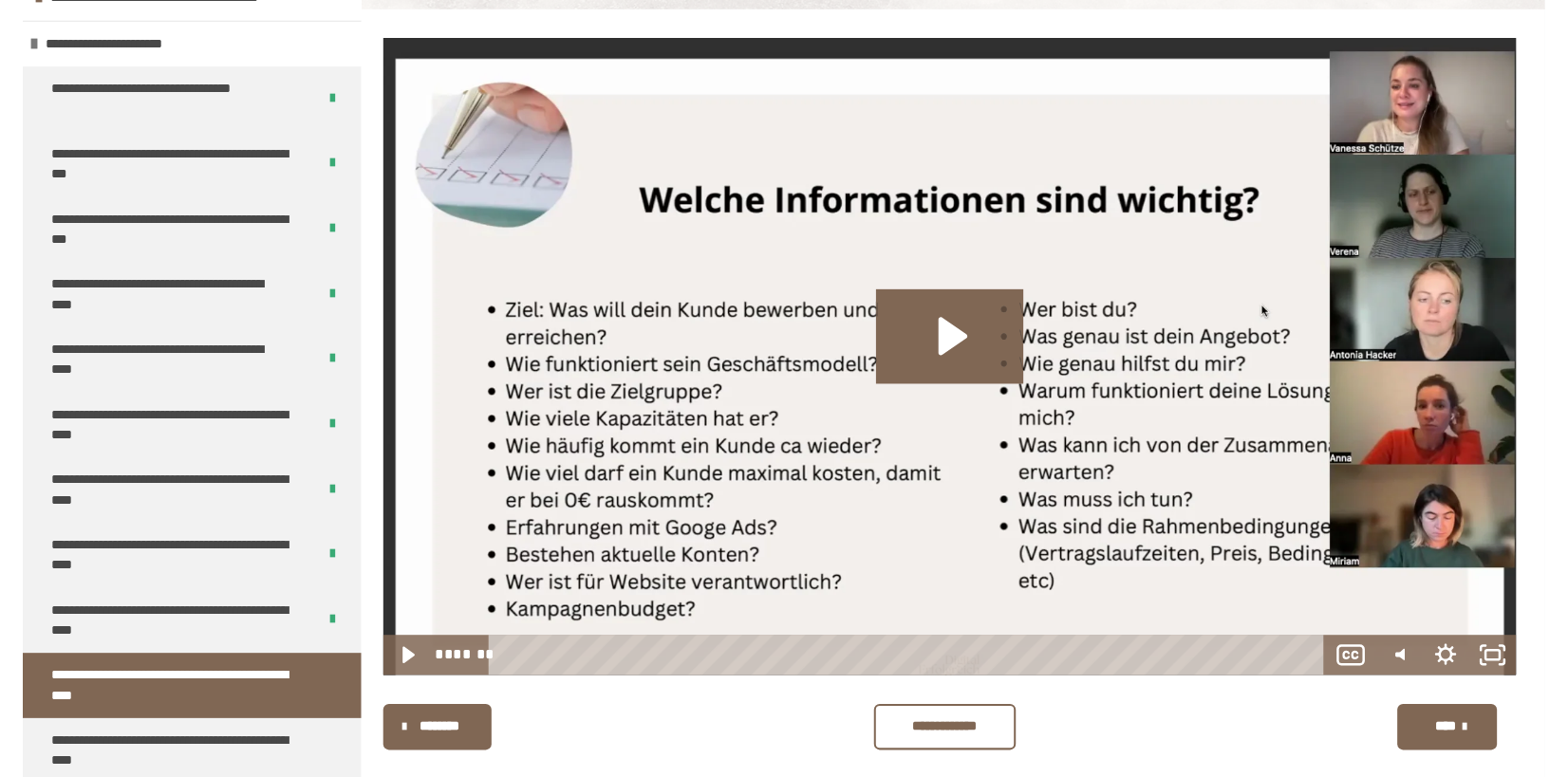 scroll, scrollTop: 710, scrollLeft: 0, axis: vertical 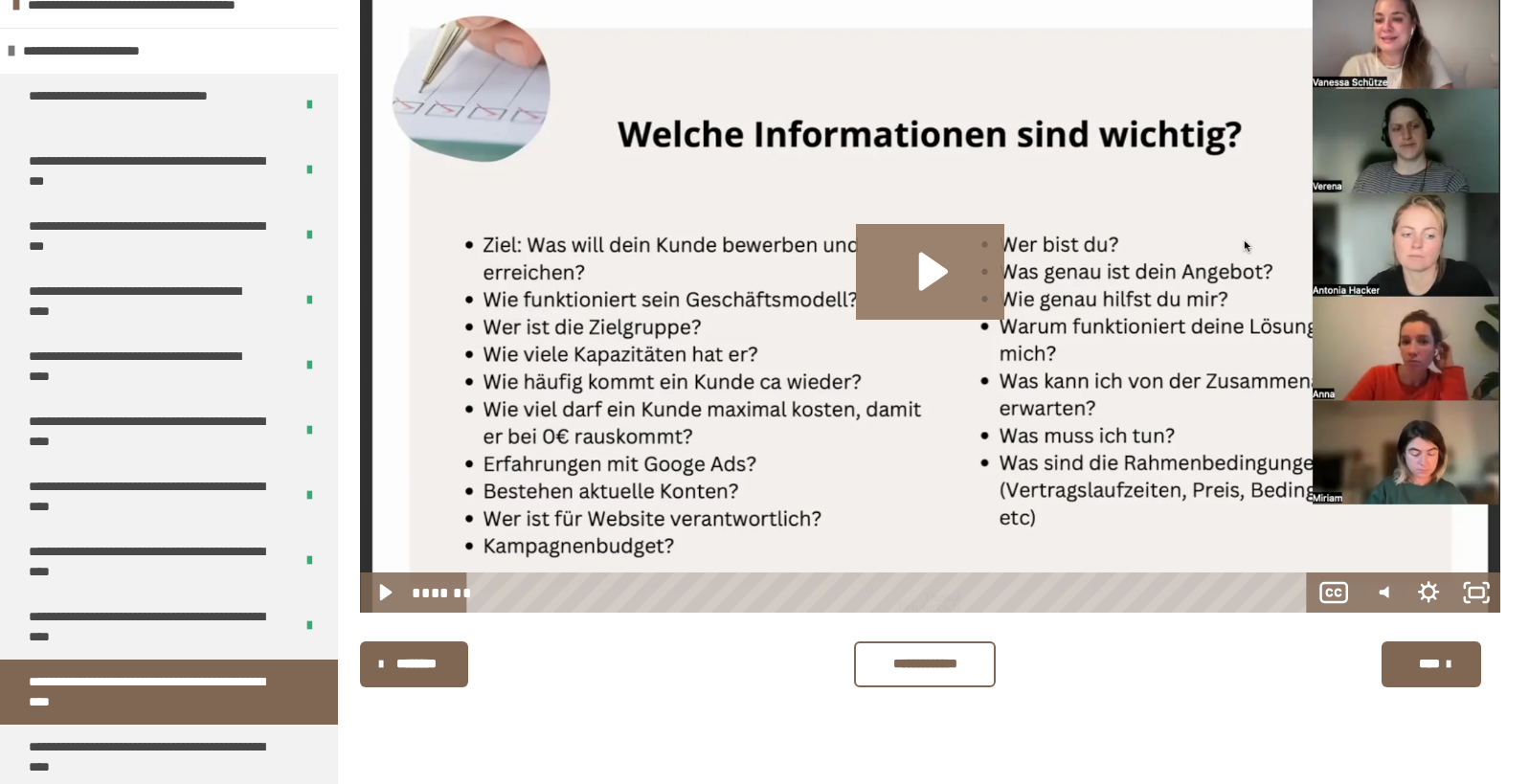 drag, startPoint x: 982, startPoint y: 265, endPoint x: 1009, endPoint y: 285, distance: 34 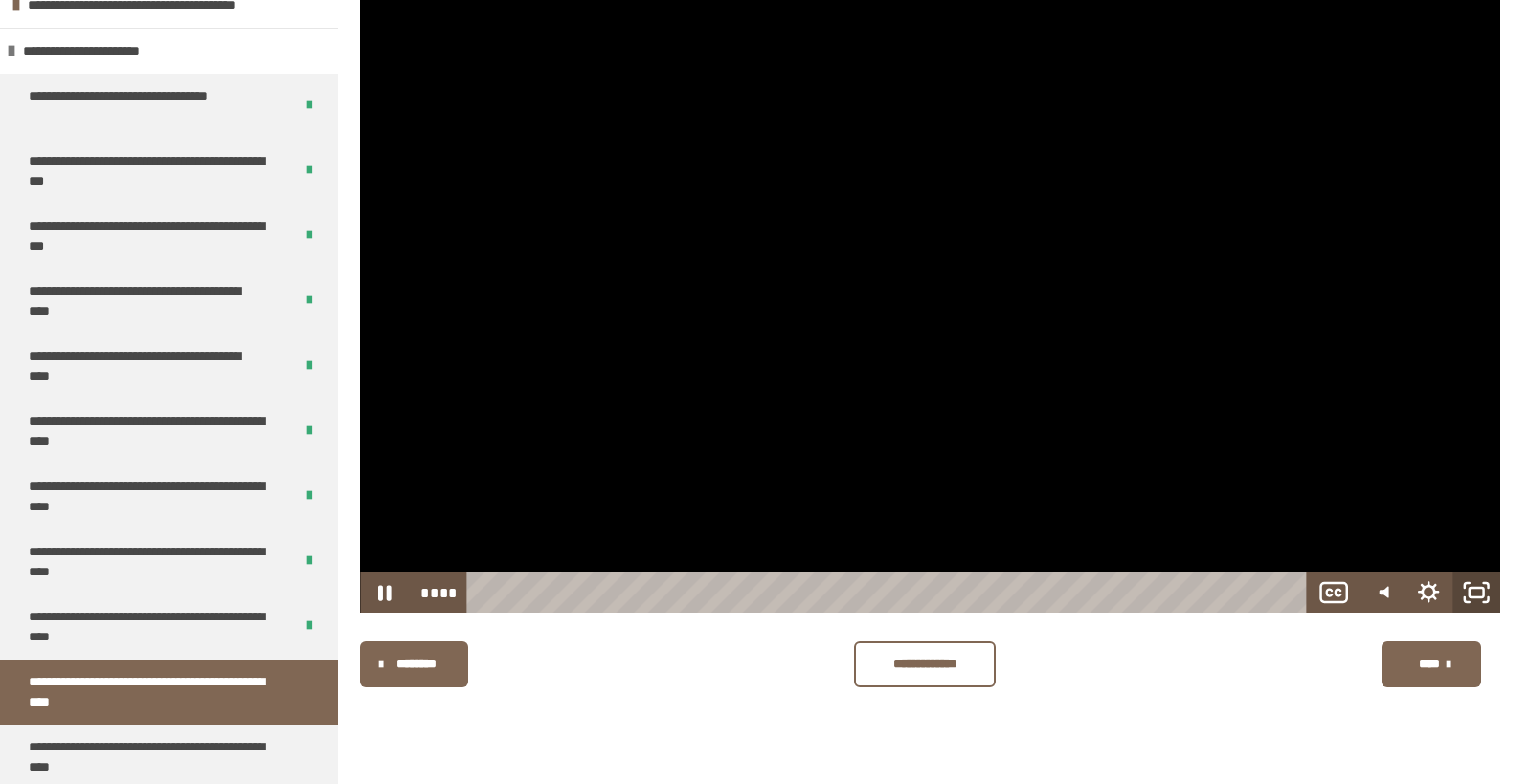 click 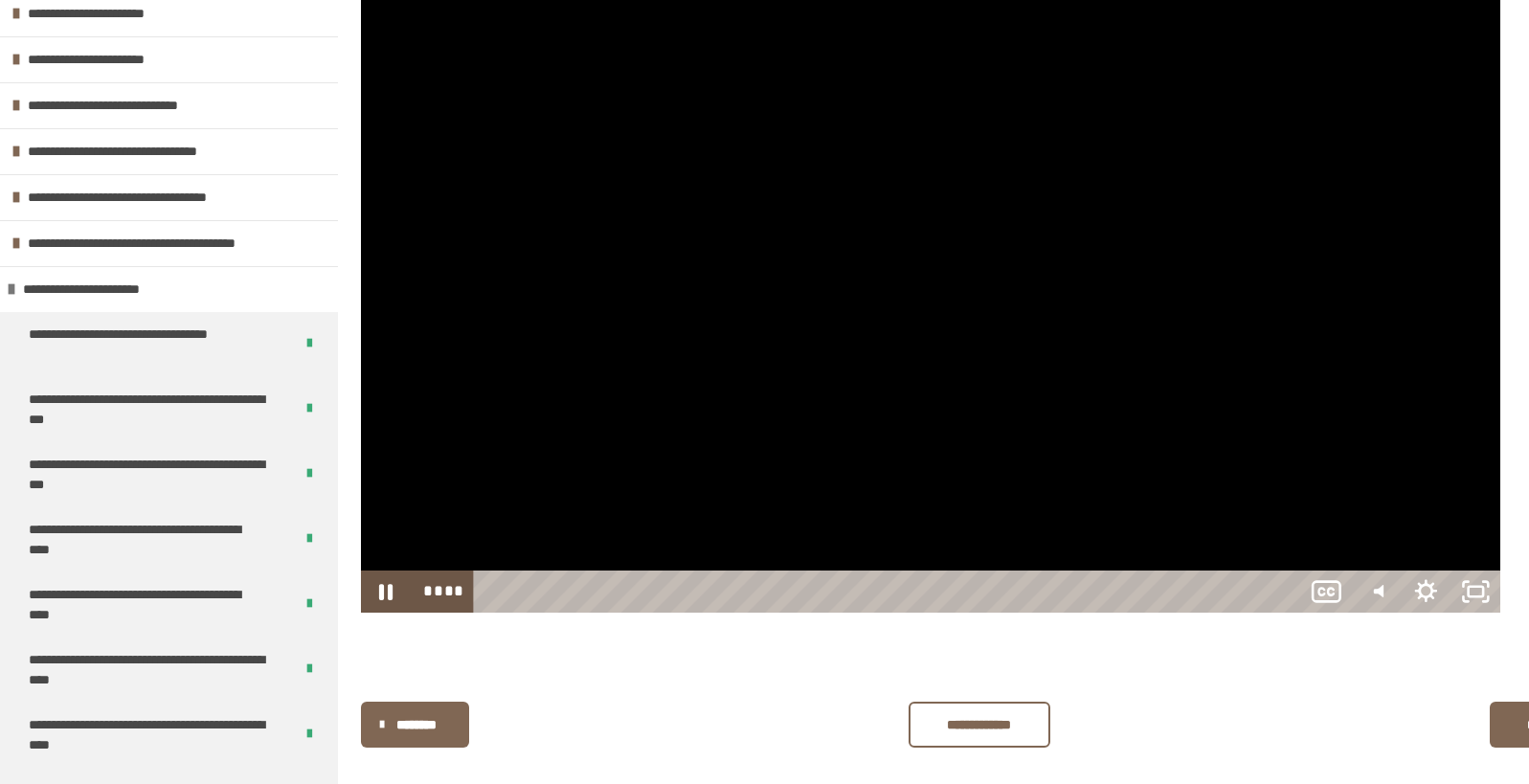 scroll, scrollTop: 477, scrollLeft: 0, axis: vertical 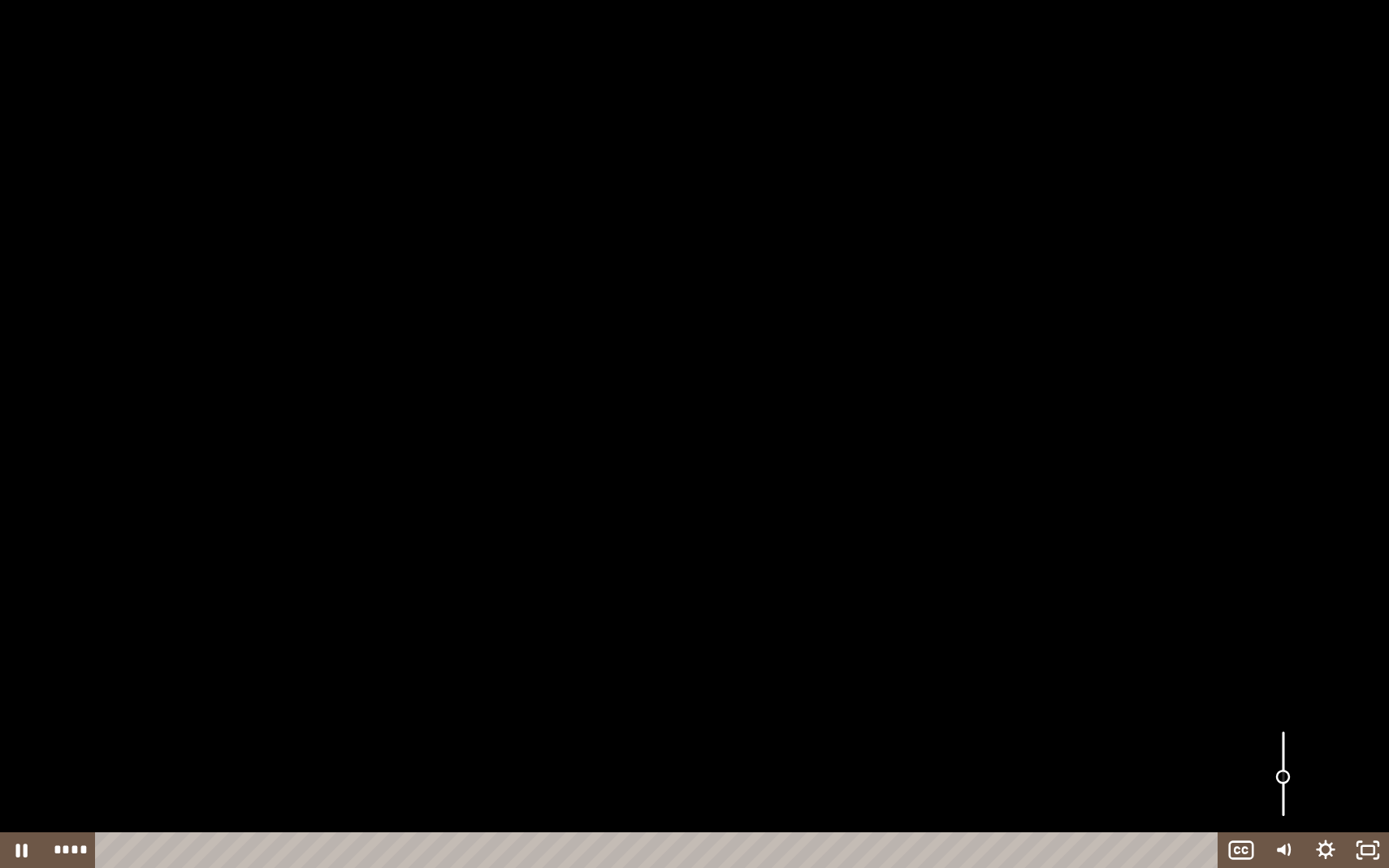 drag, startPoint x: 1287, startPoint y: 785, endPoint x: 1287, endPoint y: 776, distance: 9 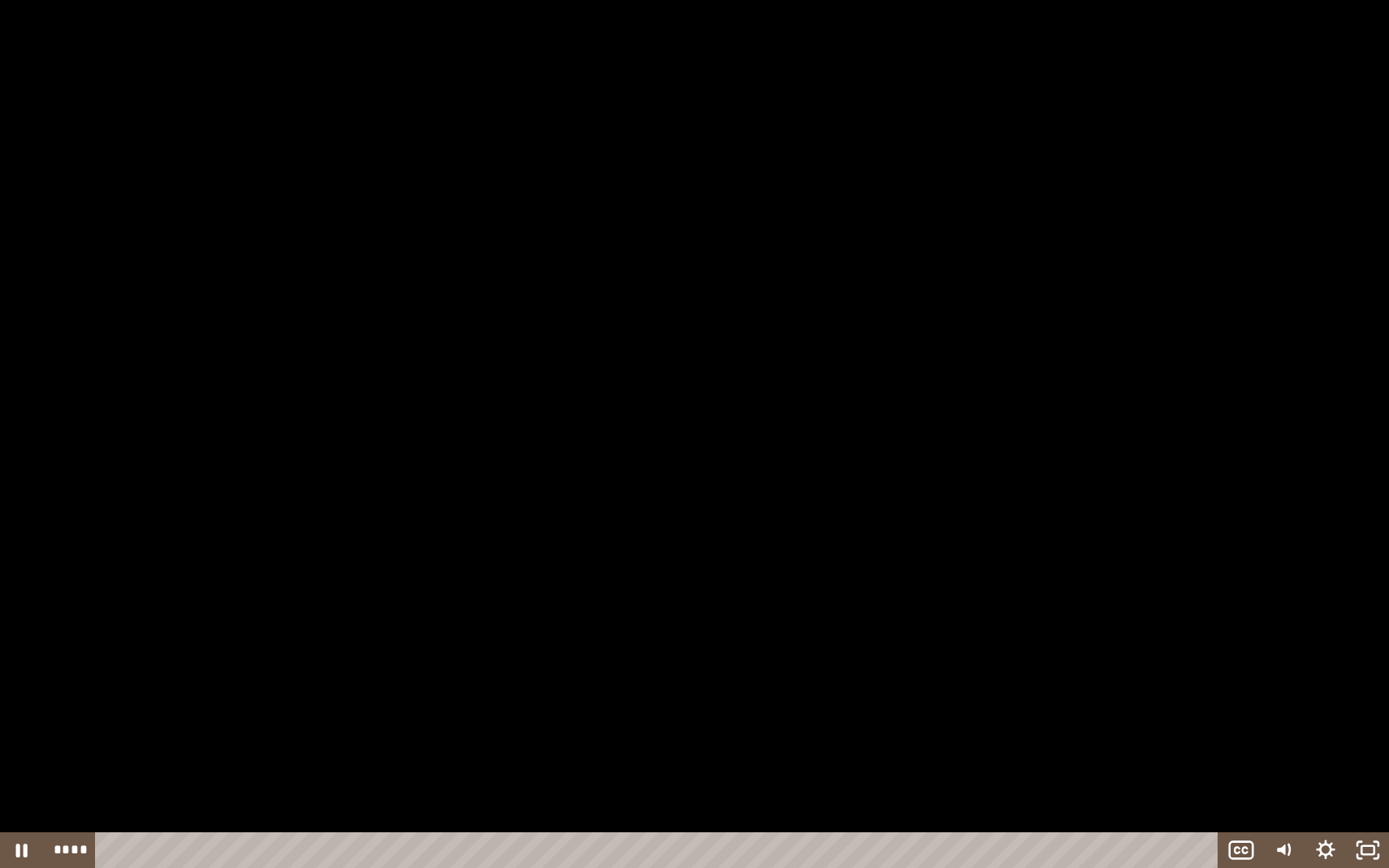 click at bounding box center (694, 434) 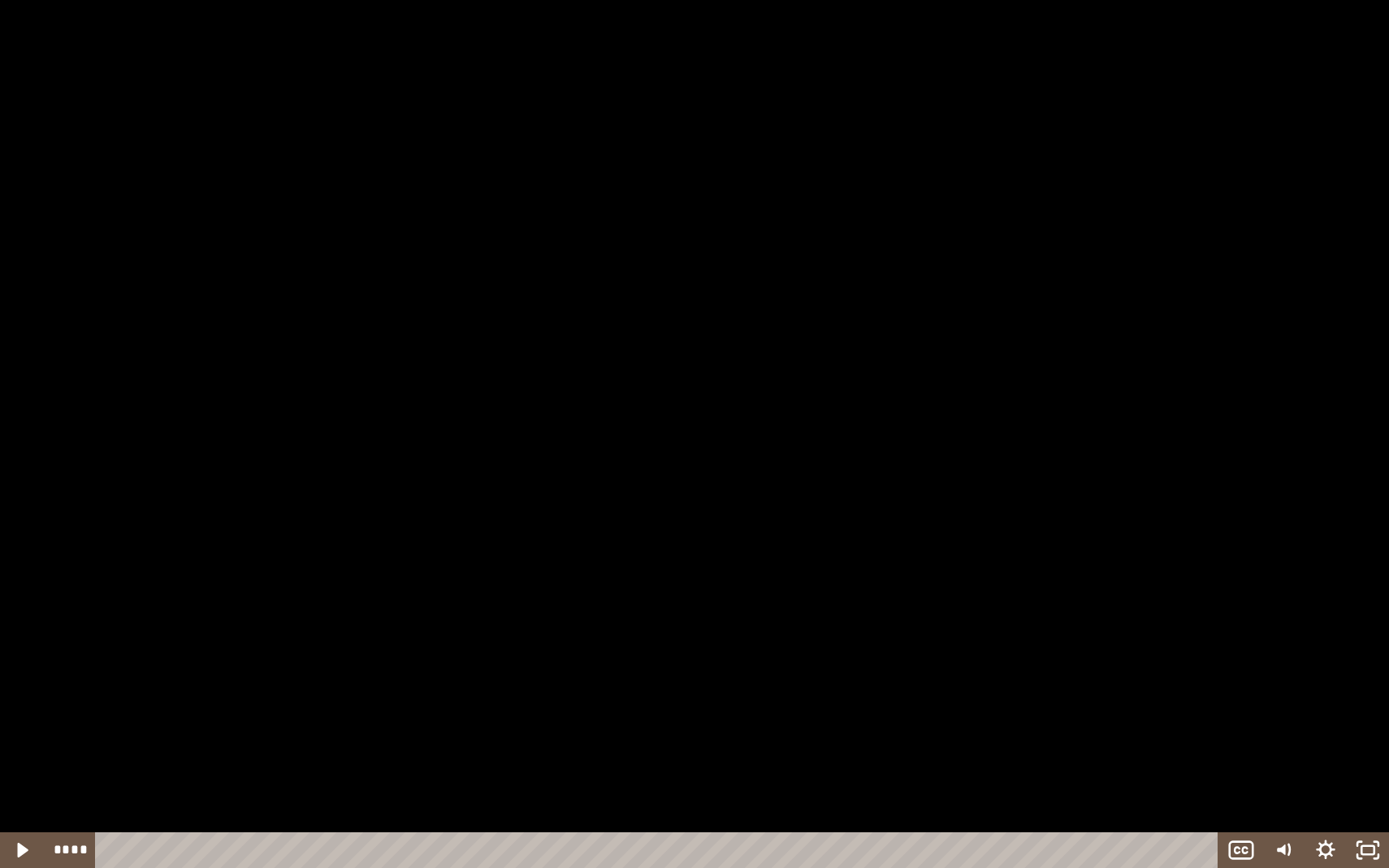 click at bounding box center [694, 434] 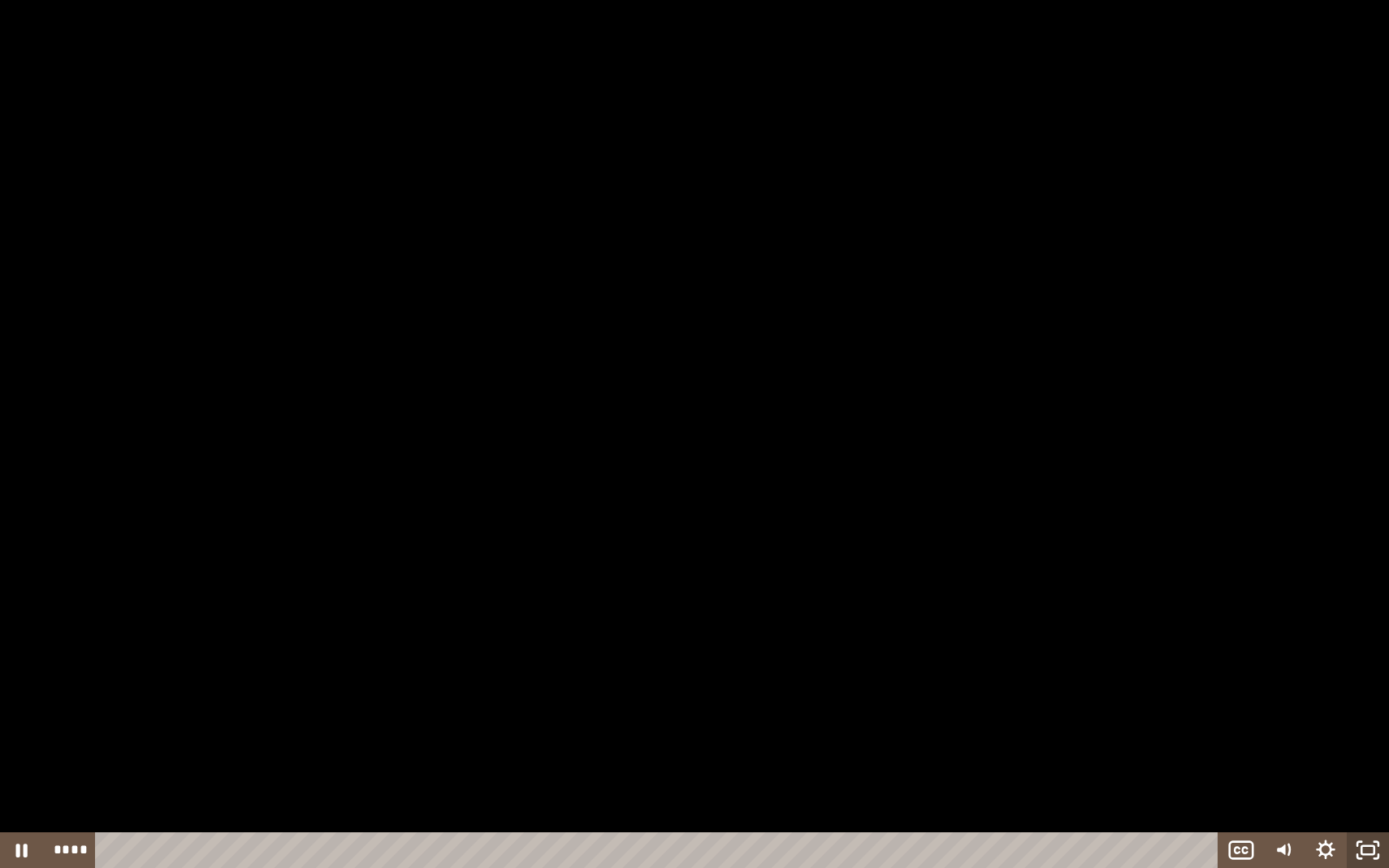 click 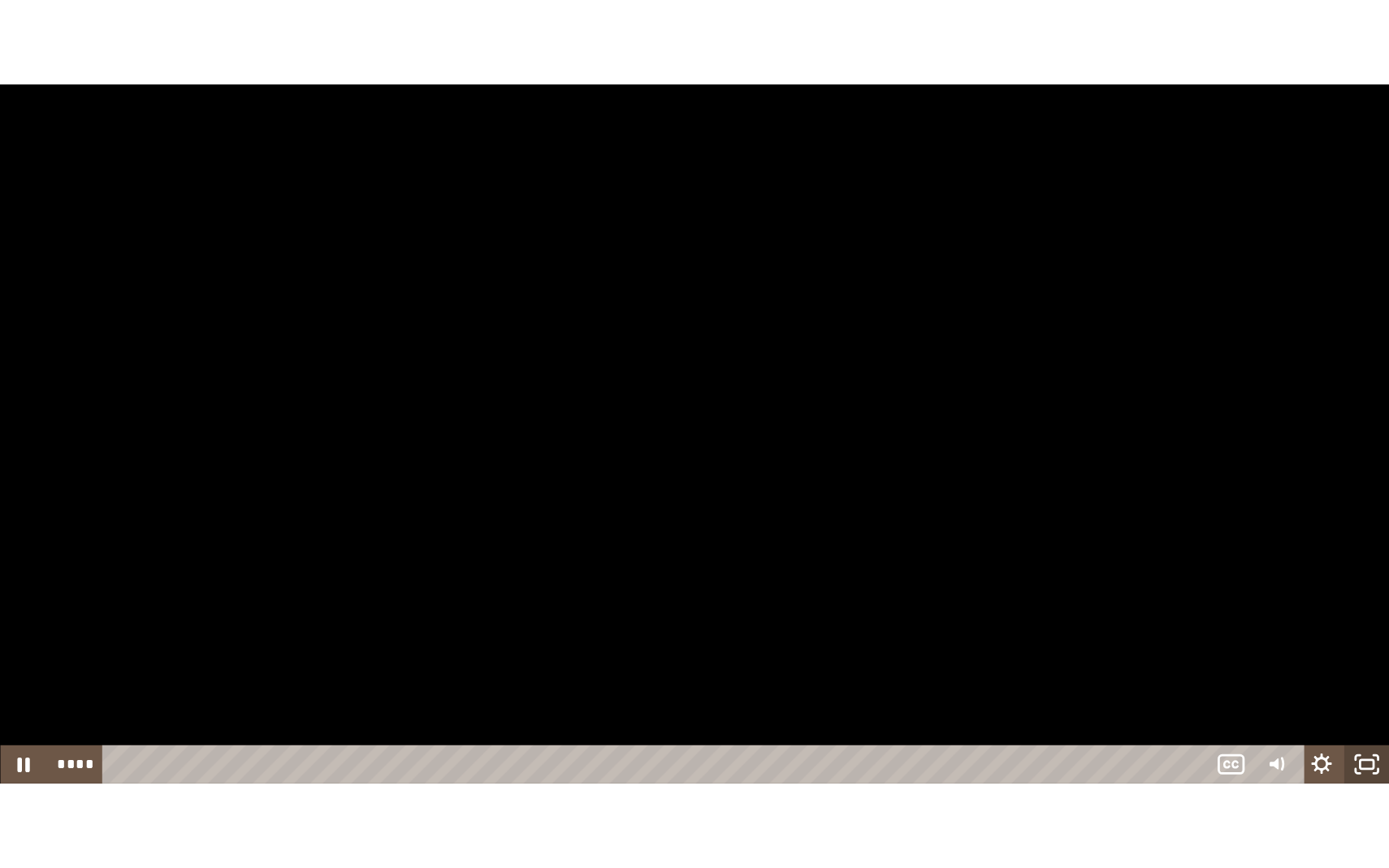scroll, scrollTop: 607, scrollLeft: 0, axis: vertical 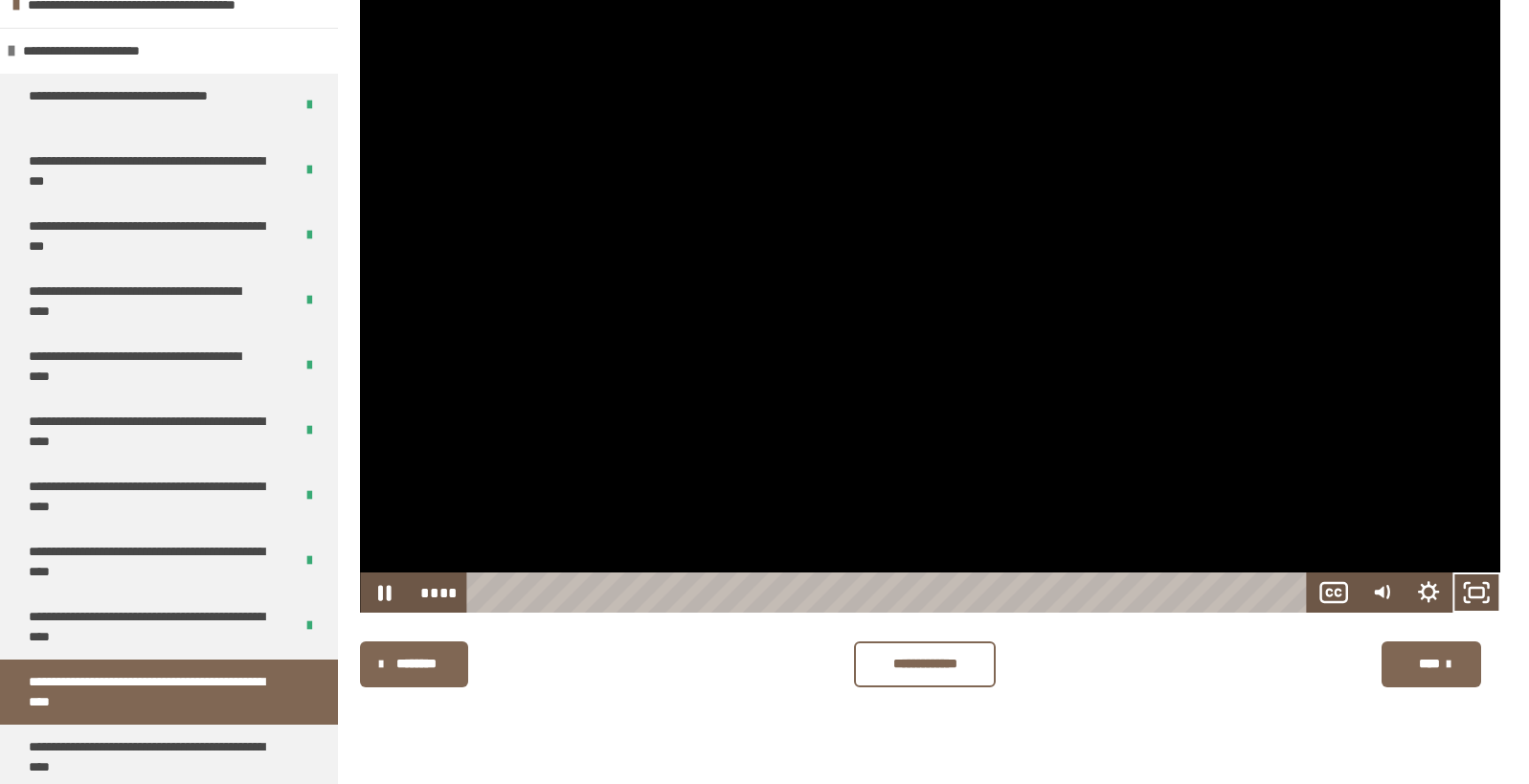 click at bounding box center [930, 292] 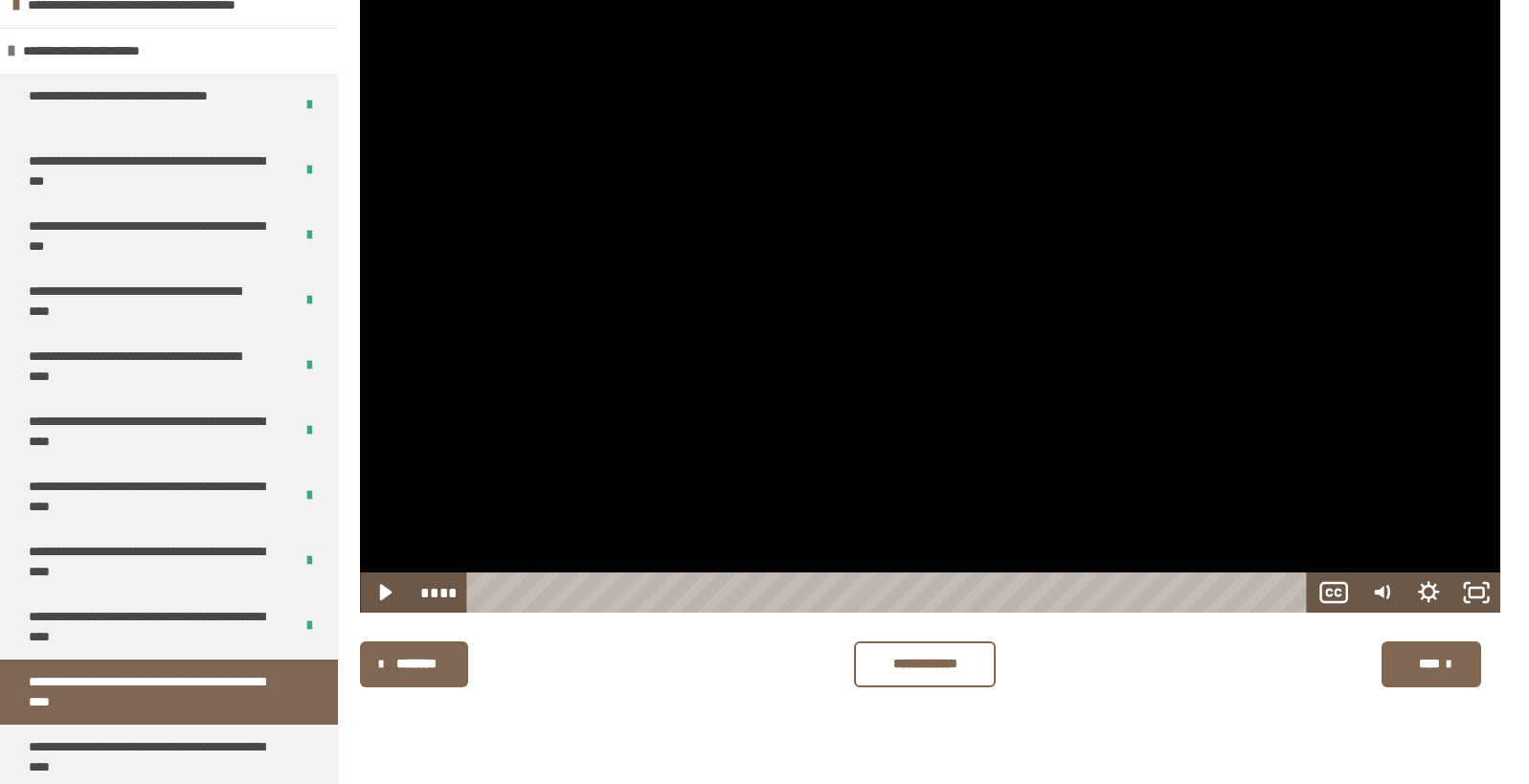 click at bounding box center [930, 292] 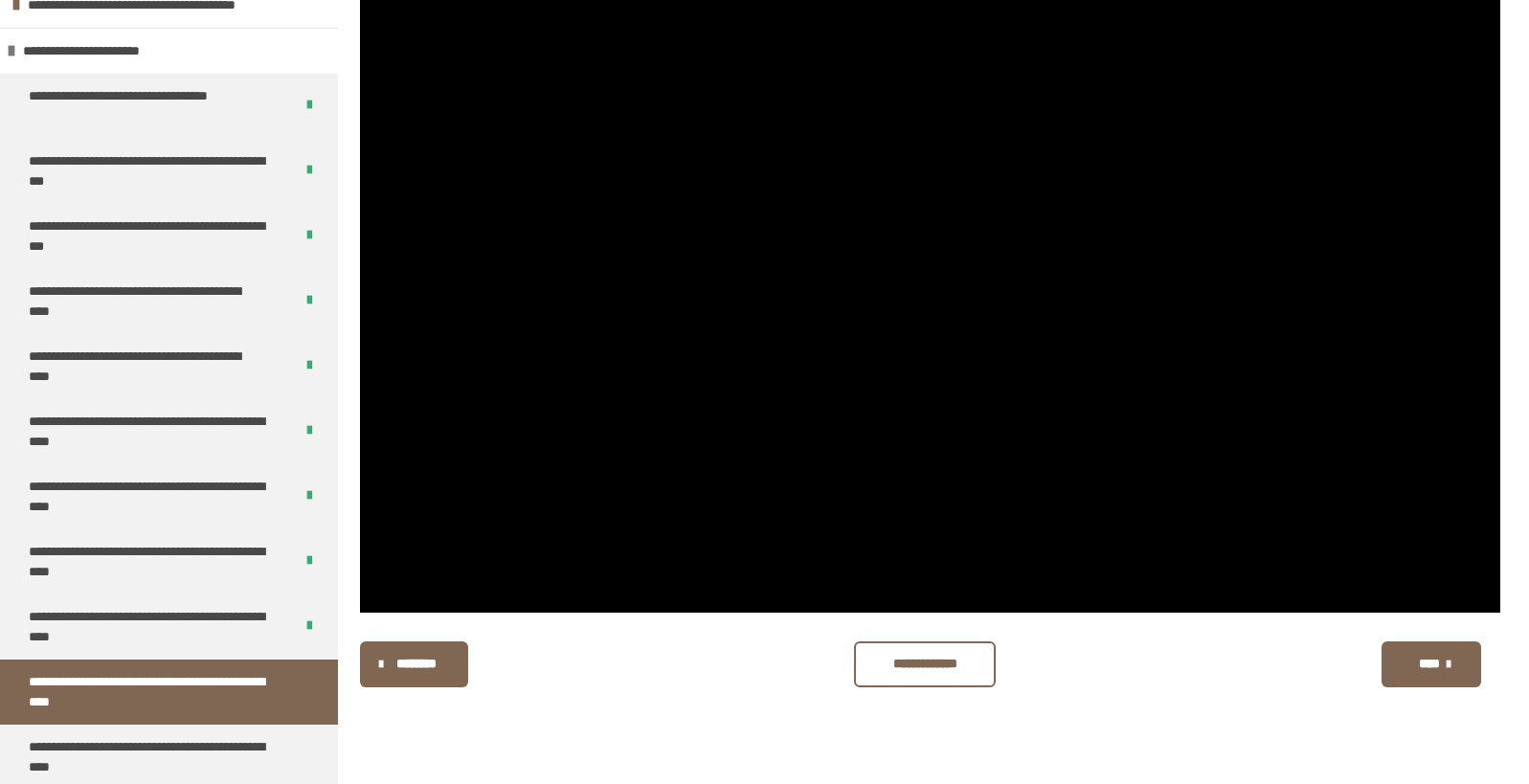 drag, startPoint x: 1237, startPoint y: 272, endPoint x: 1308, endPoint y: 247, distance: 75.272837 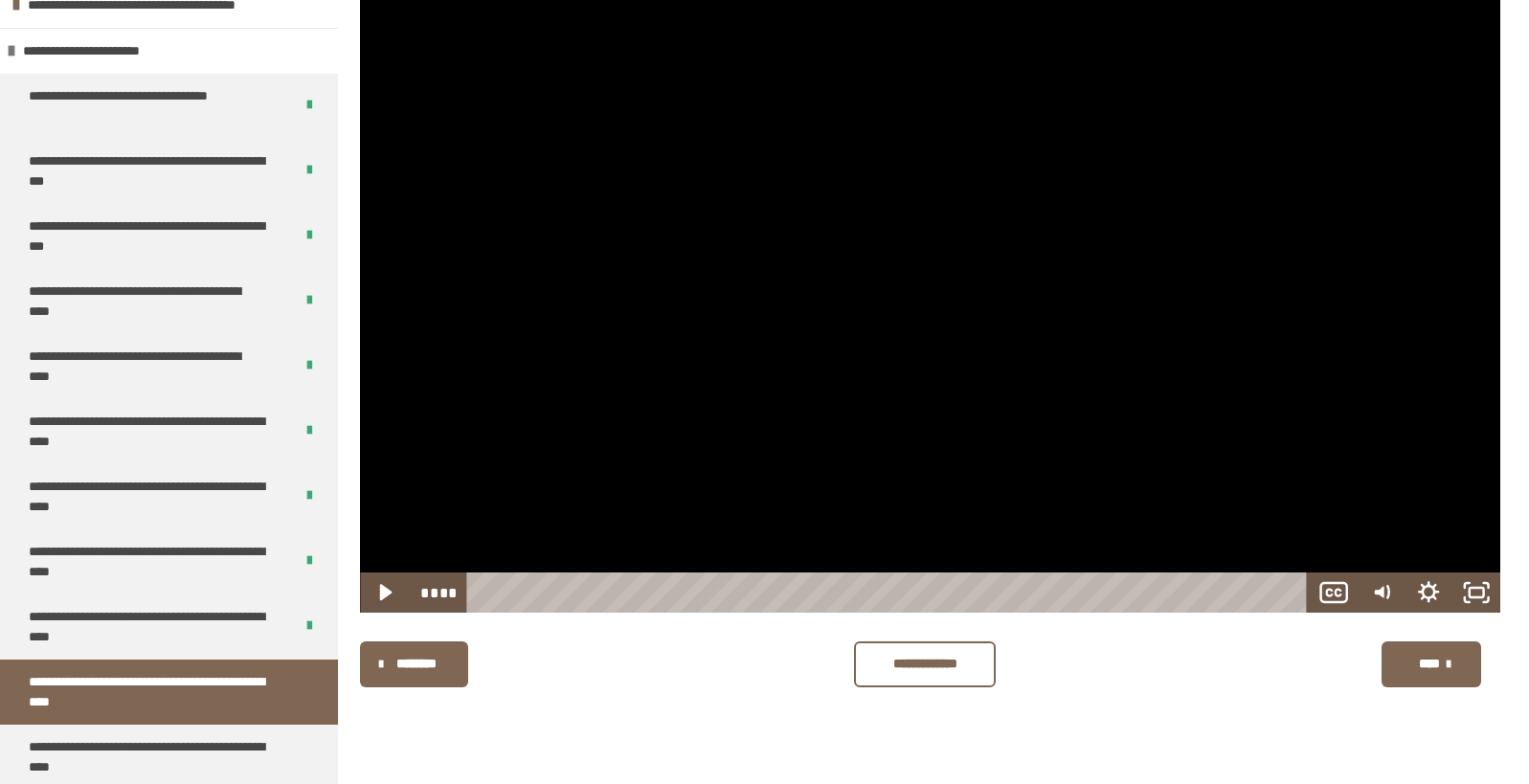 click at bounding box center (930, 292) 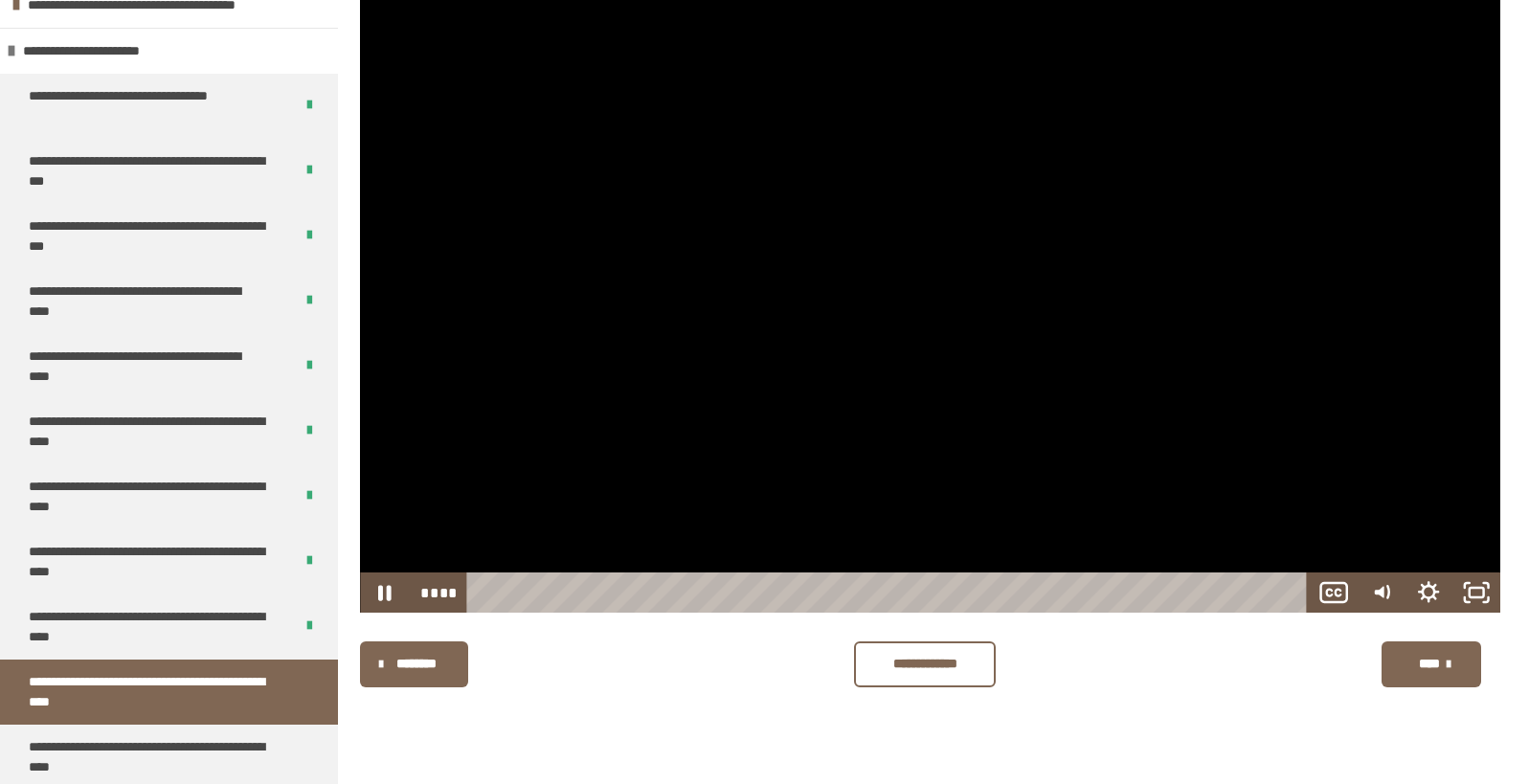 click at bounding box center (930, 292) 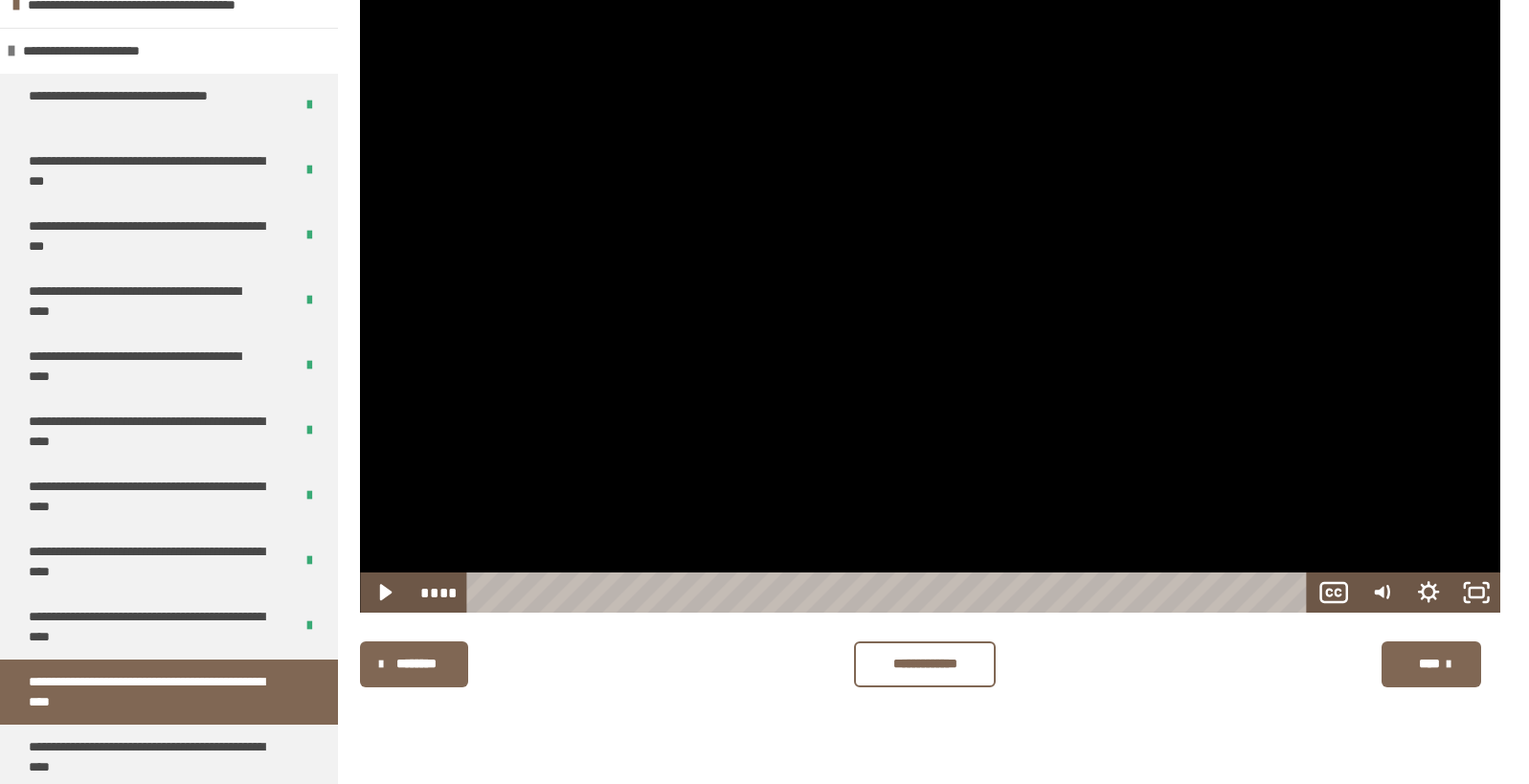 click at bounding box center [930, 292] 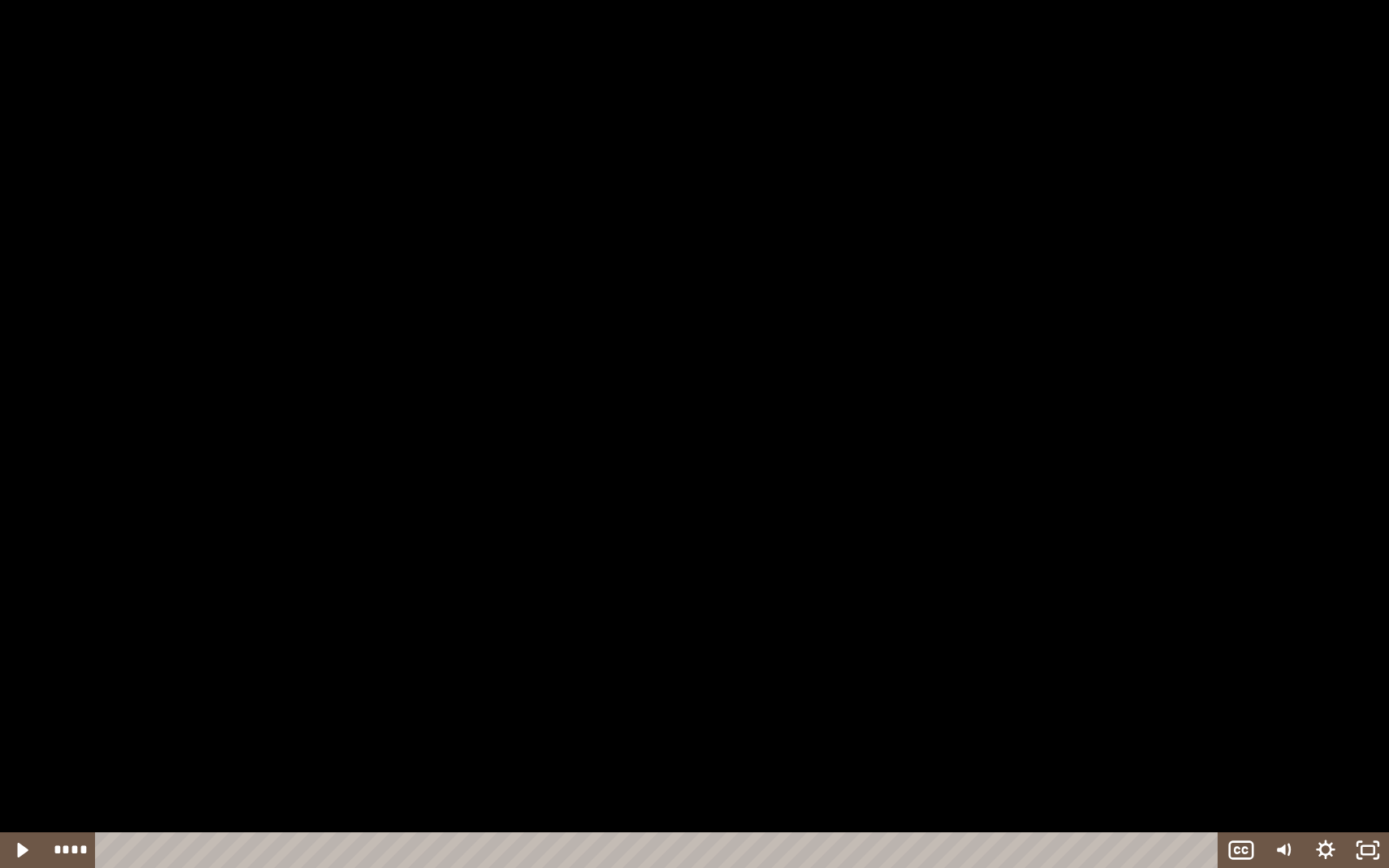 click at bounding box center (694, 434) 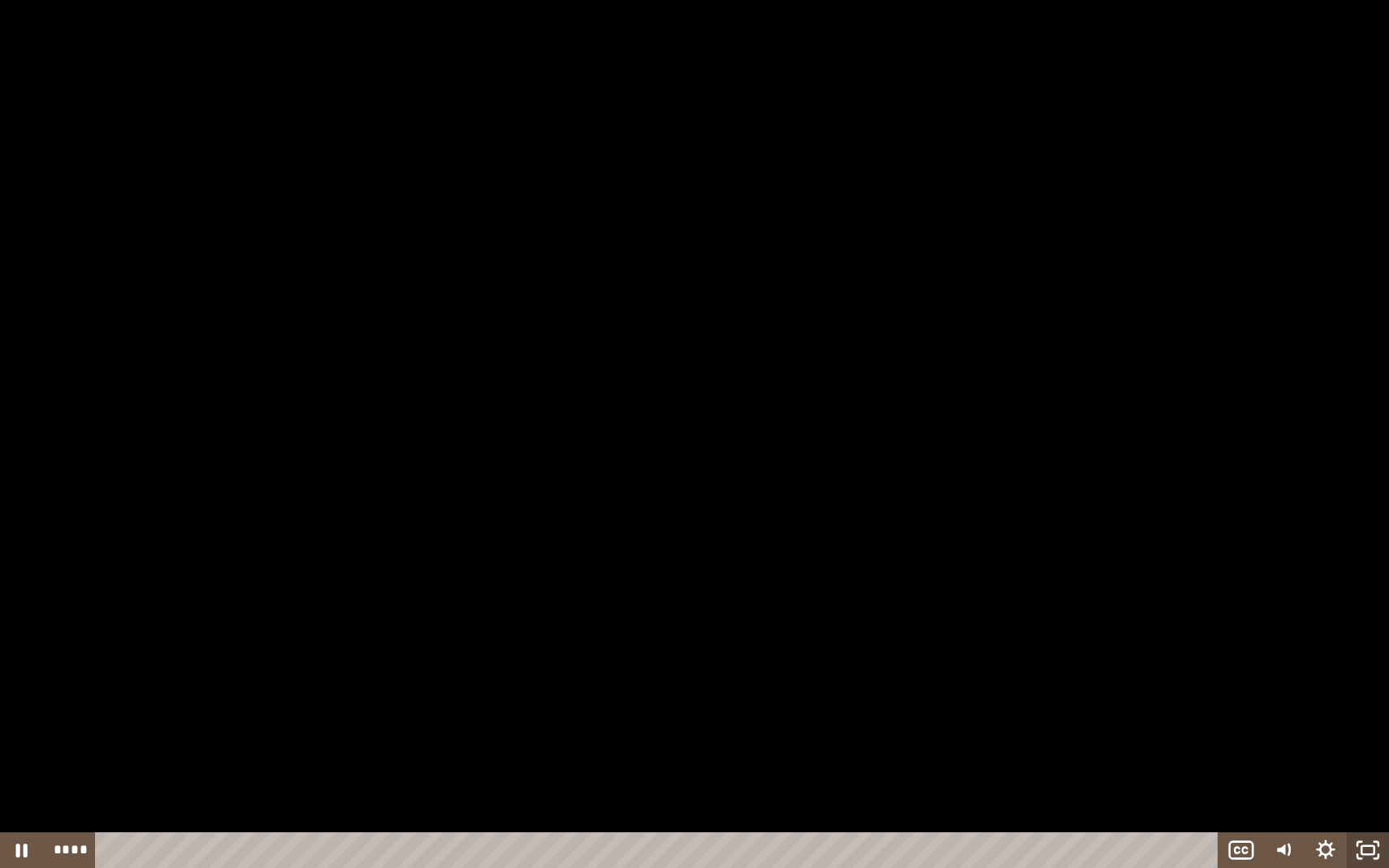 click 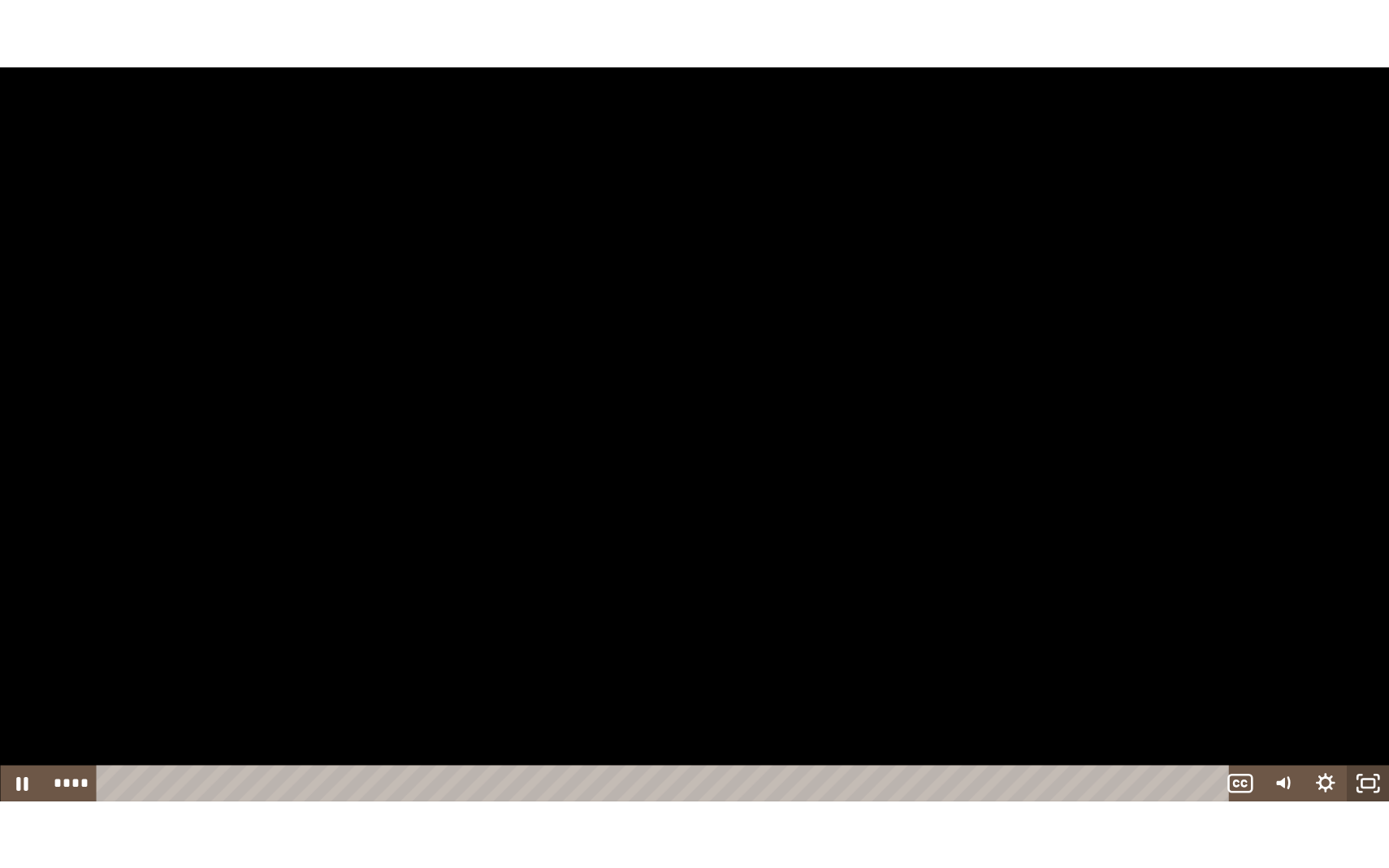 scroll, scrollTop: 607, scrollLeft: 0, axis: vertical 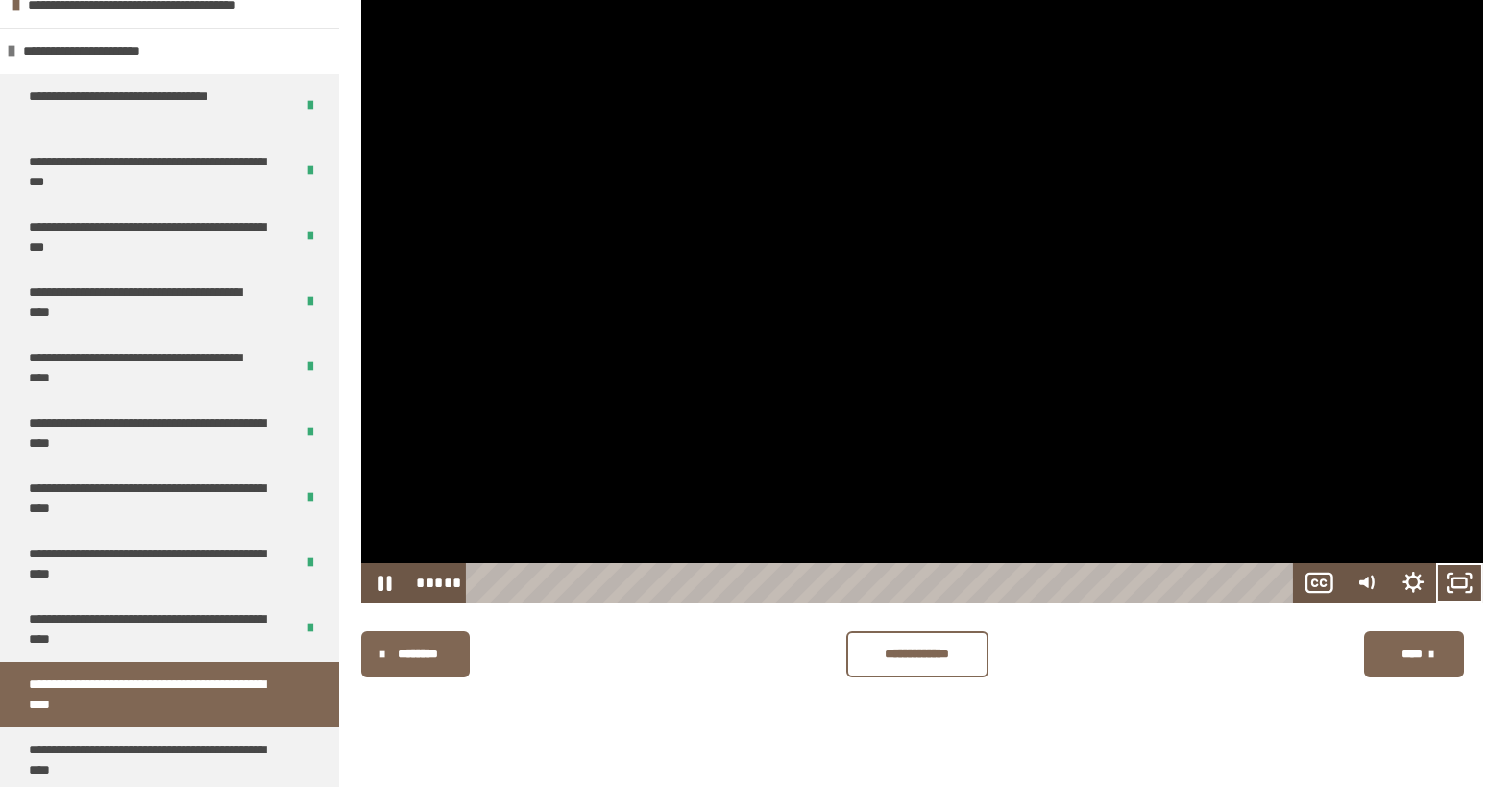 click at bounding box center (922, 286) 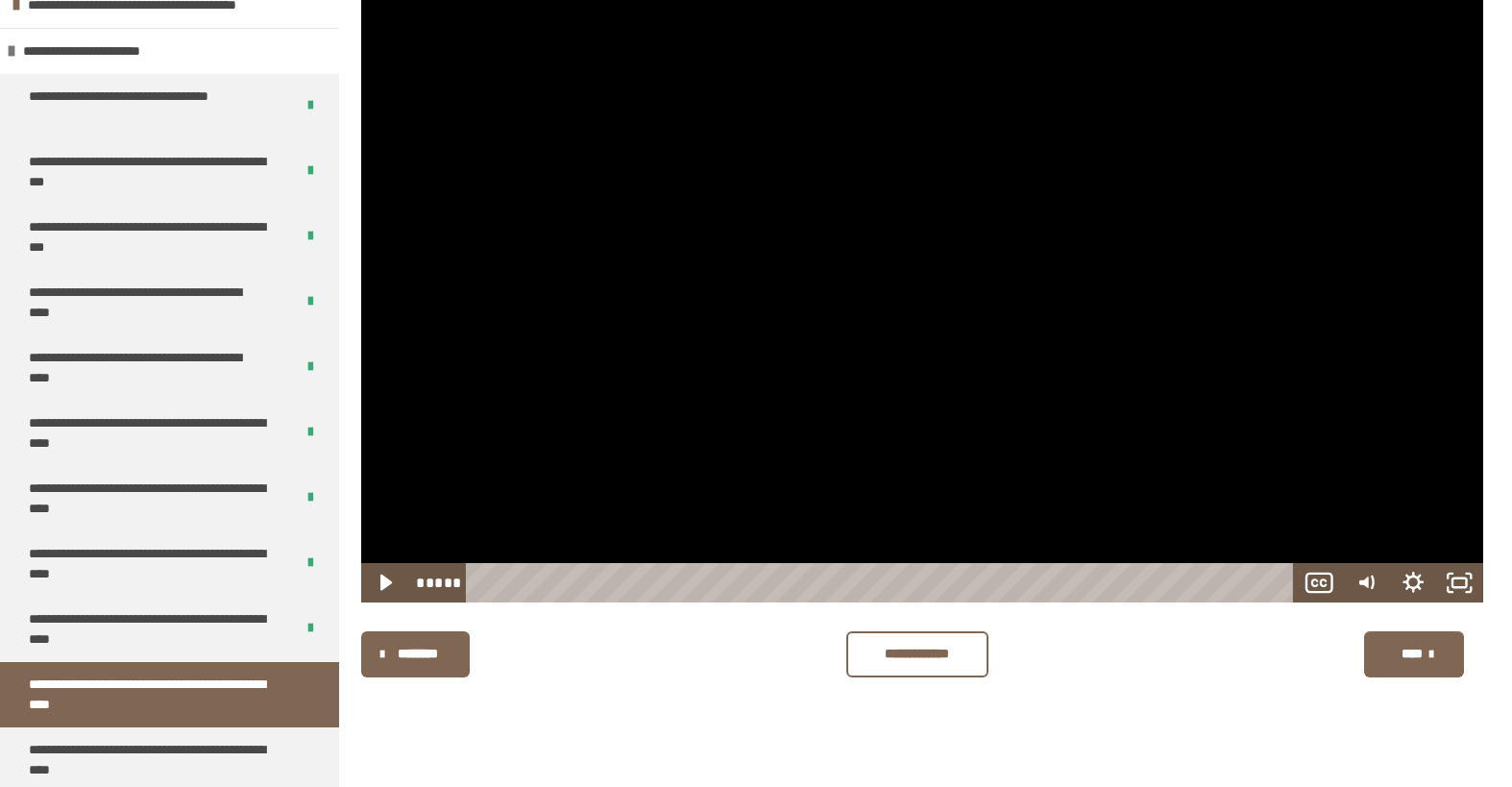 click at bounding box center (922, 286) 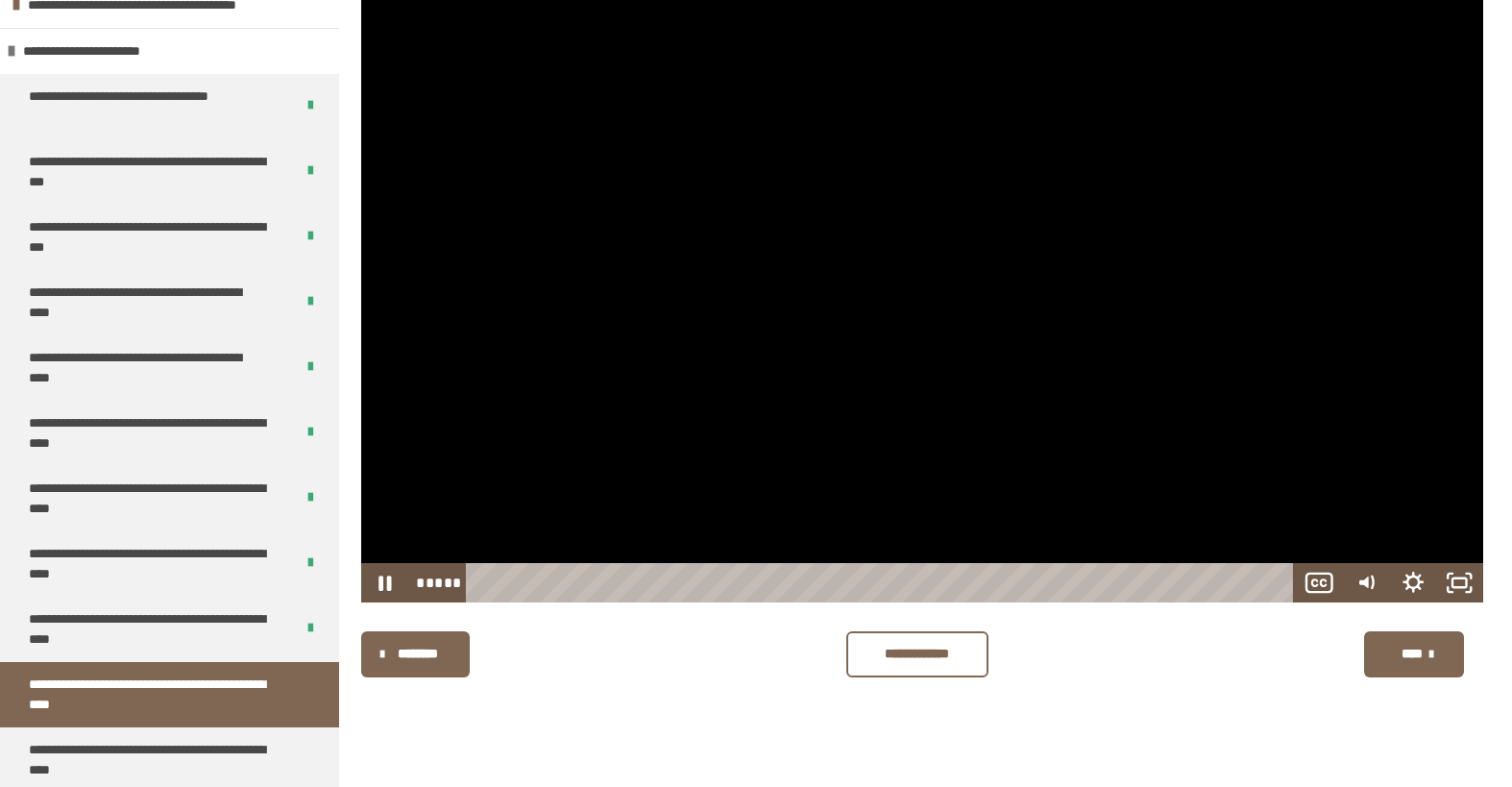 click at bounding box center (922, 286) 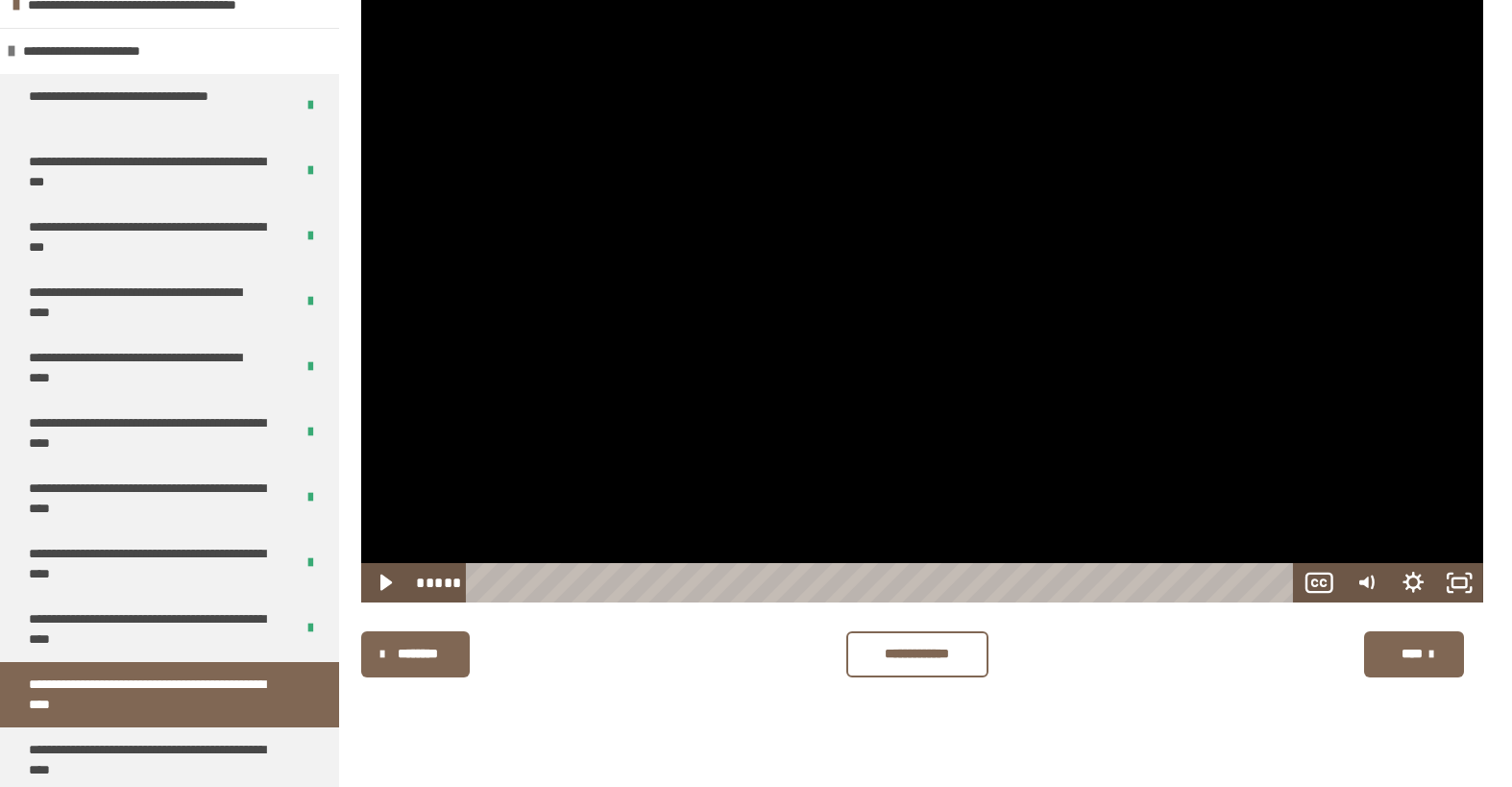 click at bounding box center (922, 286) 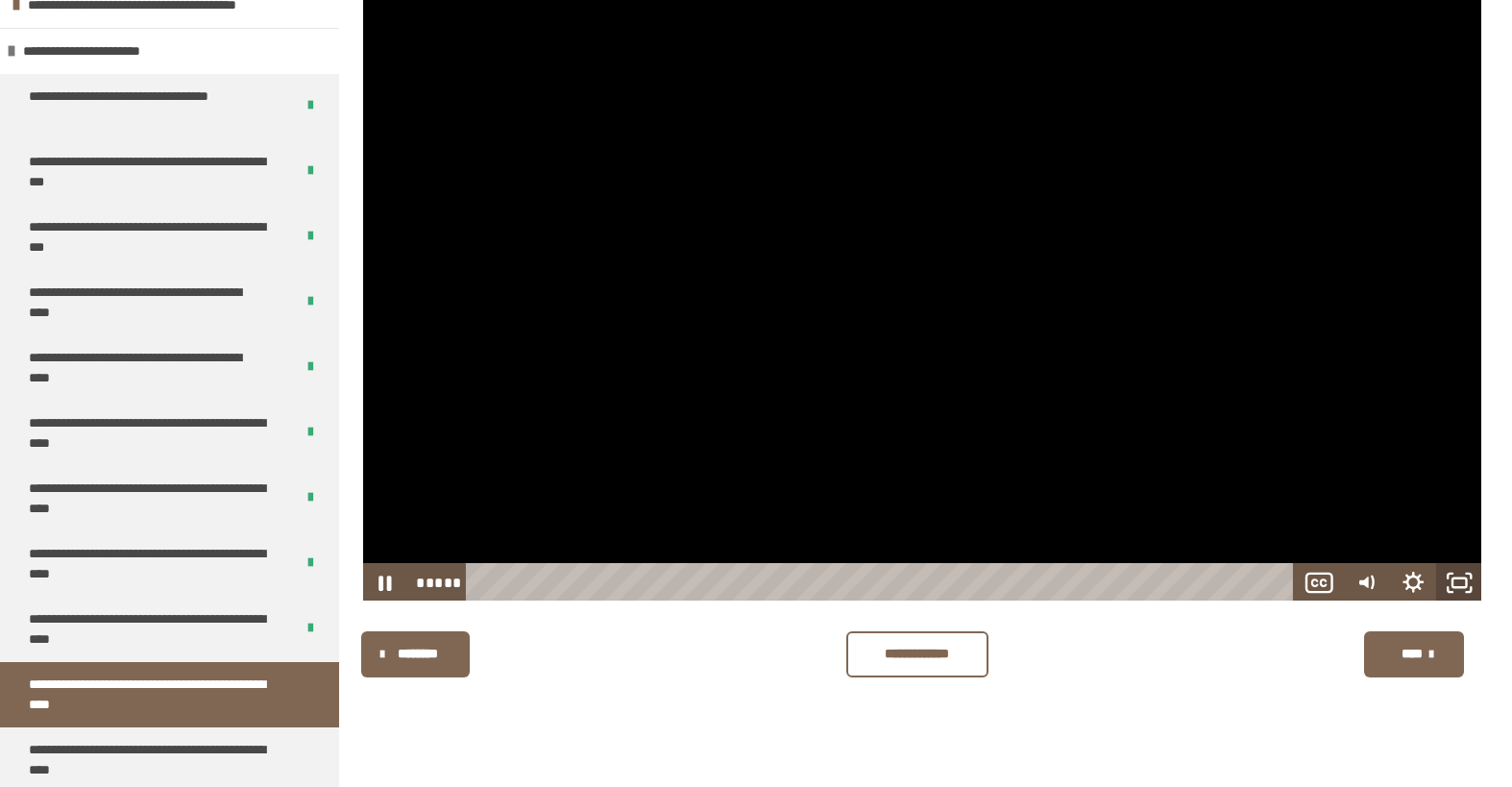 click 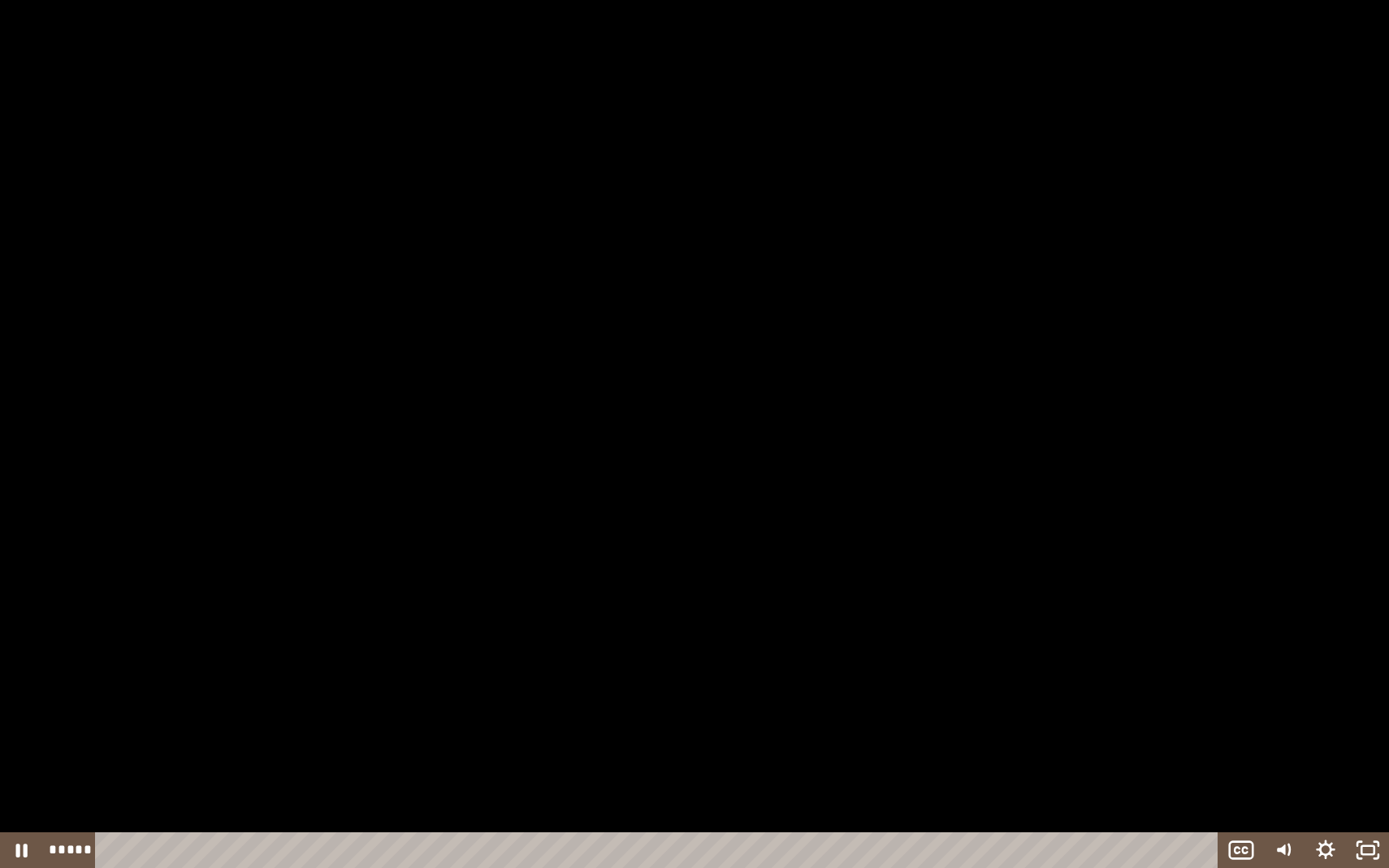 click at bounding box center (694, 434) 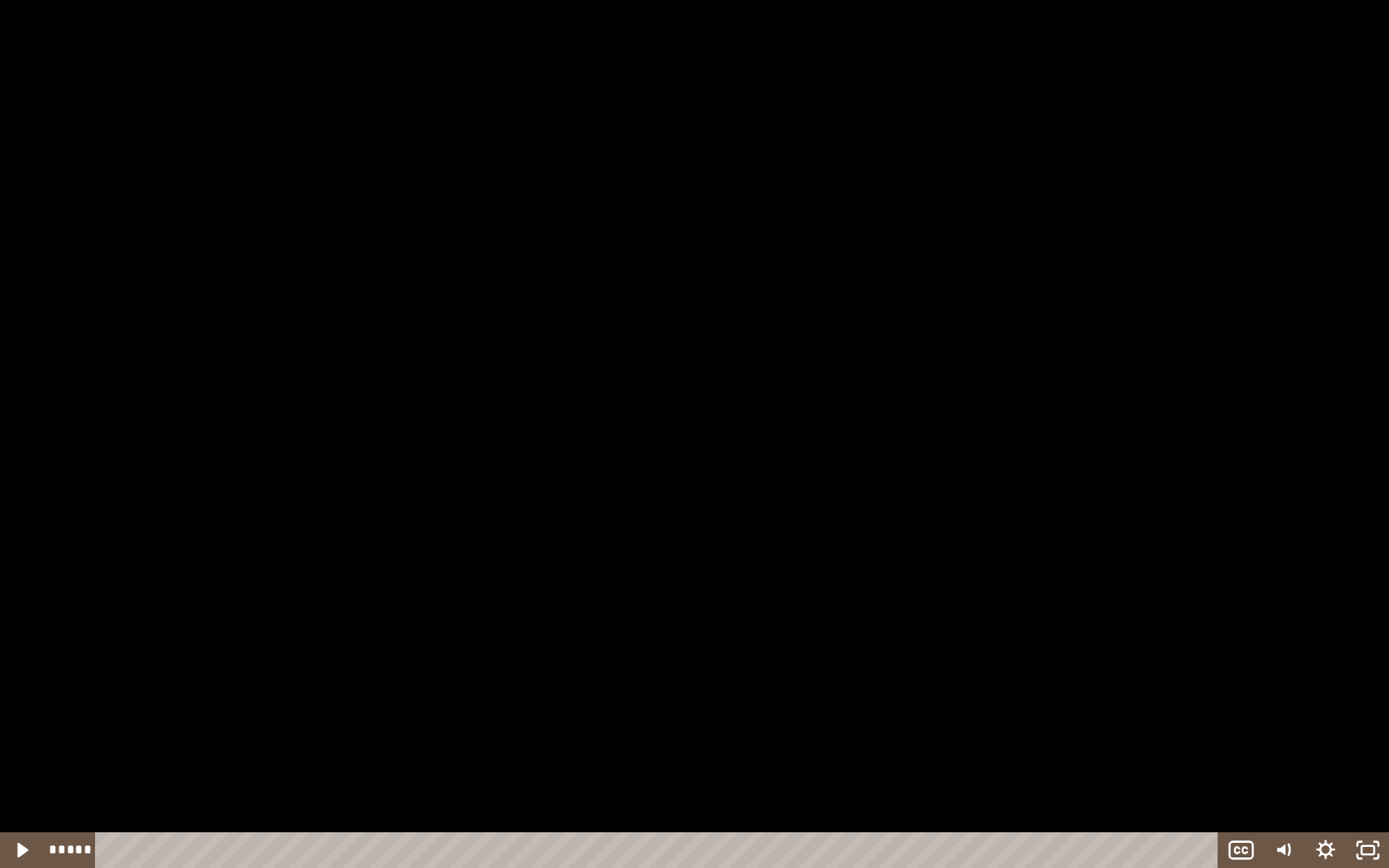 drag, startPoint x: 193, startPoint y: 194, endPoint x: 201, endPoint y: 198, distance: 8.944272 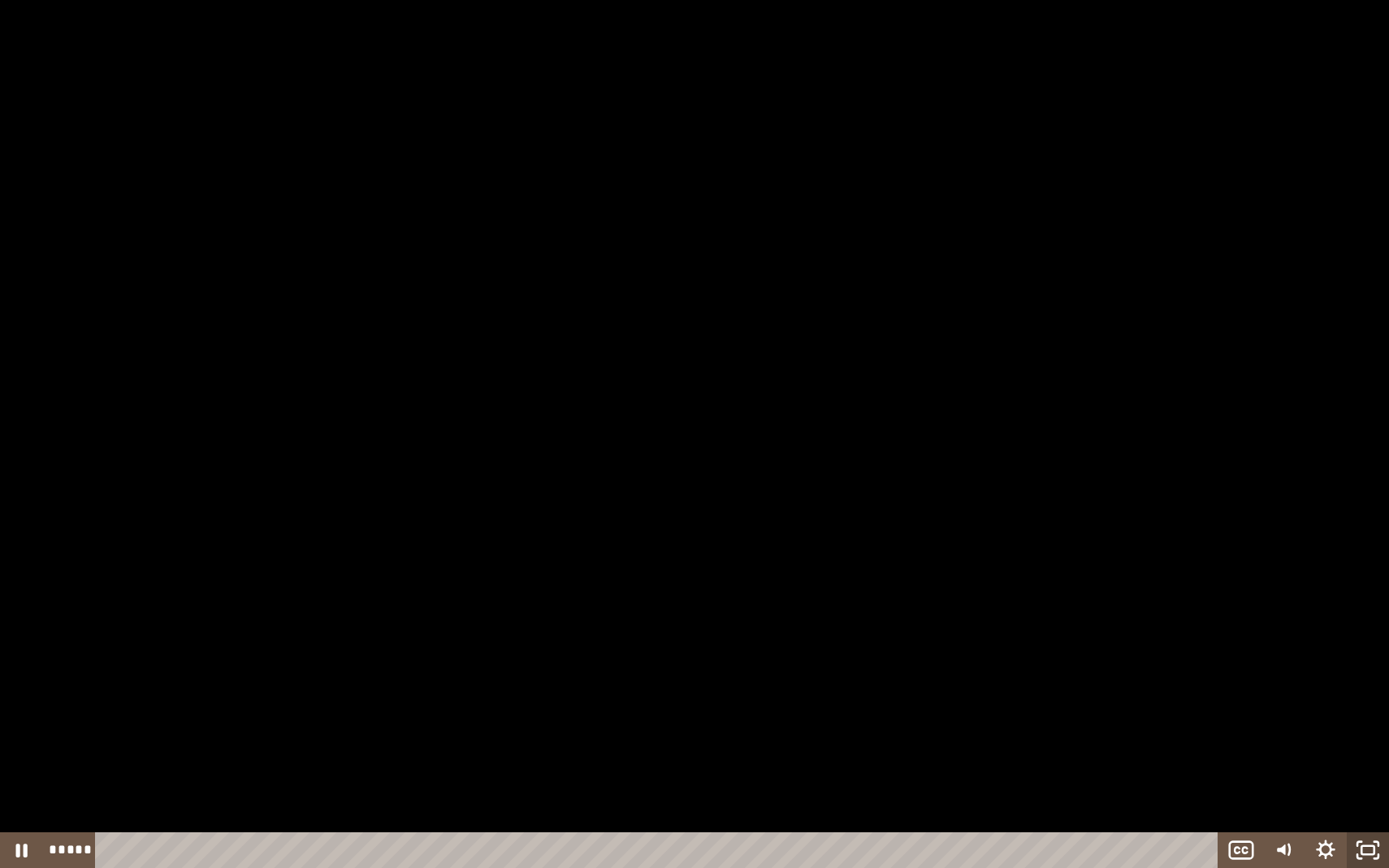 click 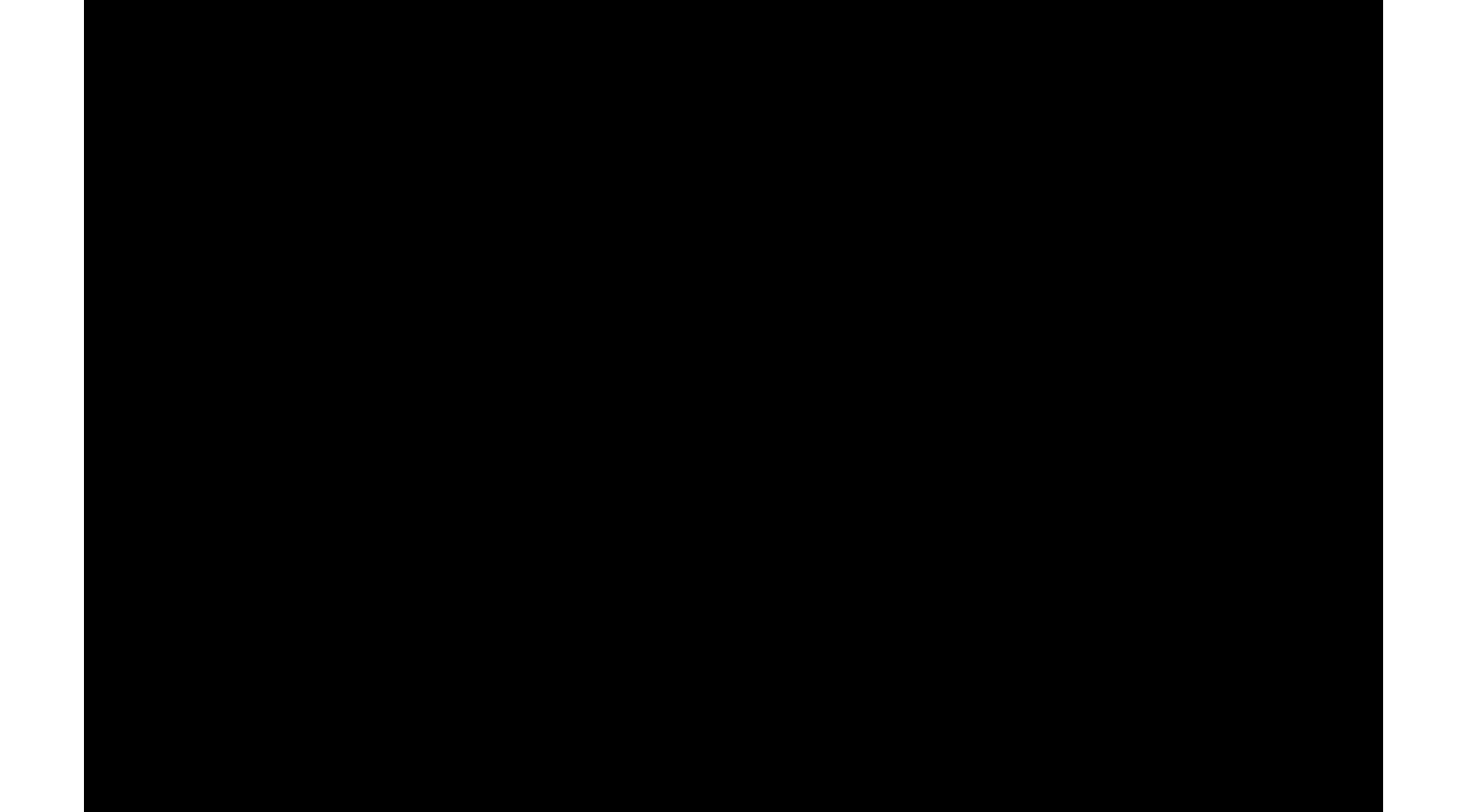 scroll, scrollTop: 697, scrollLeft: 0, axis: vertical 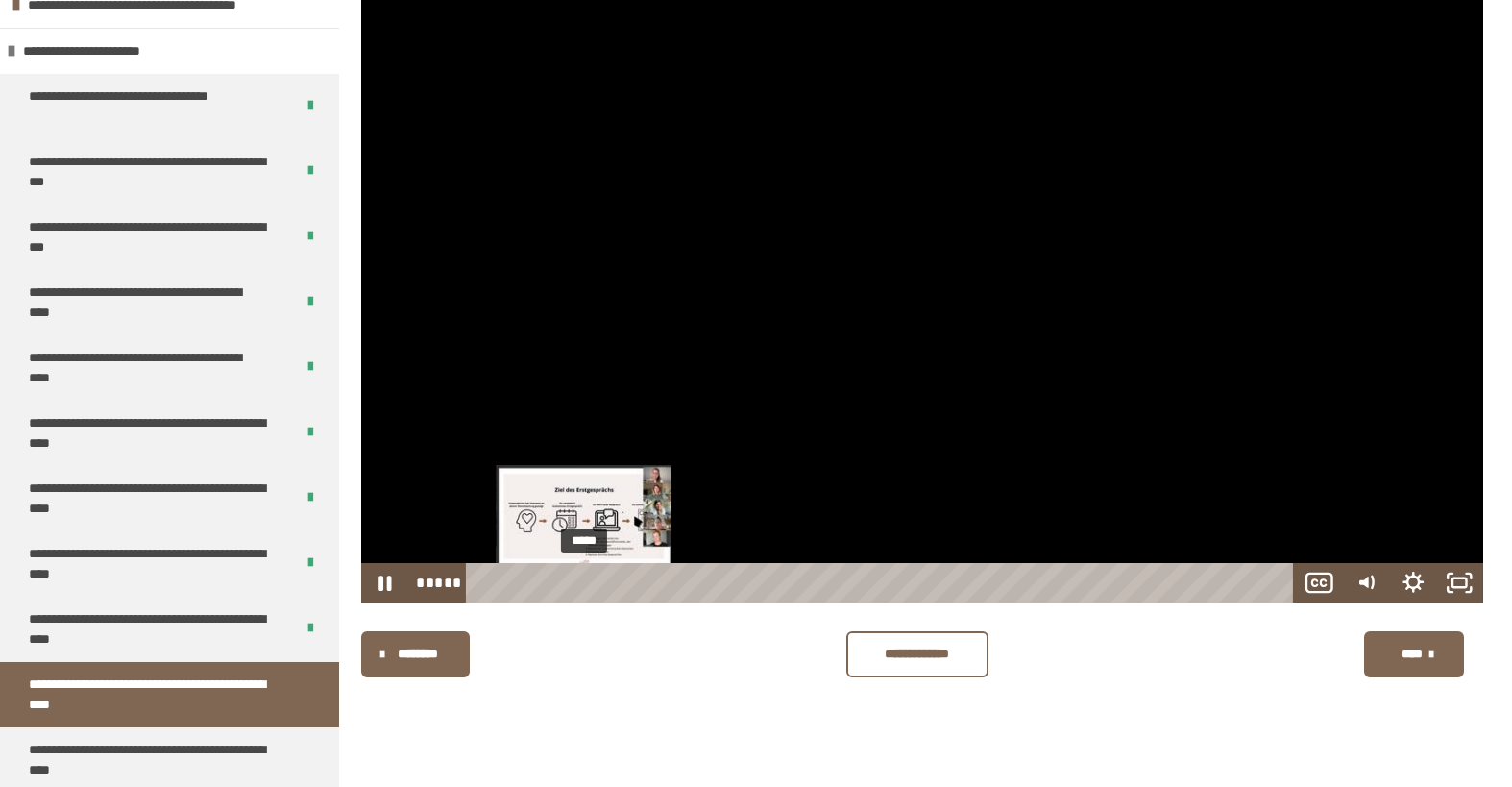 click at bounding box center [585, 583] 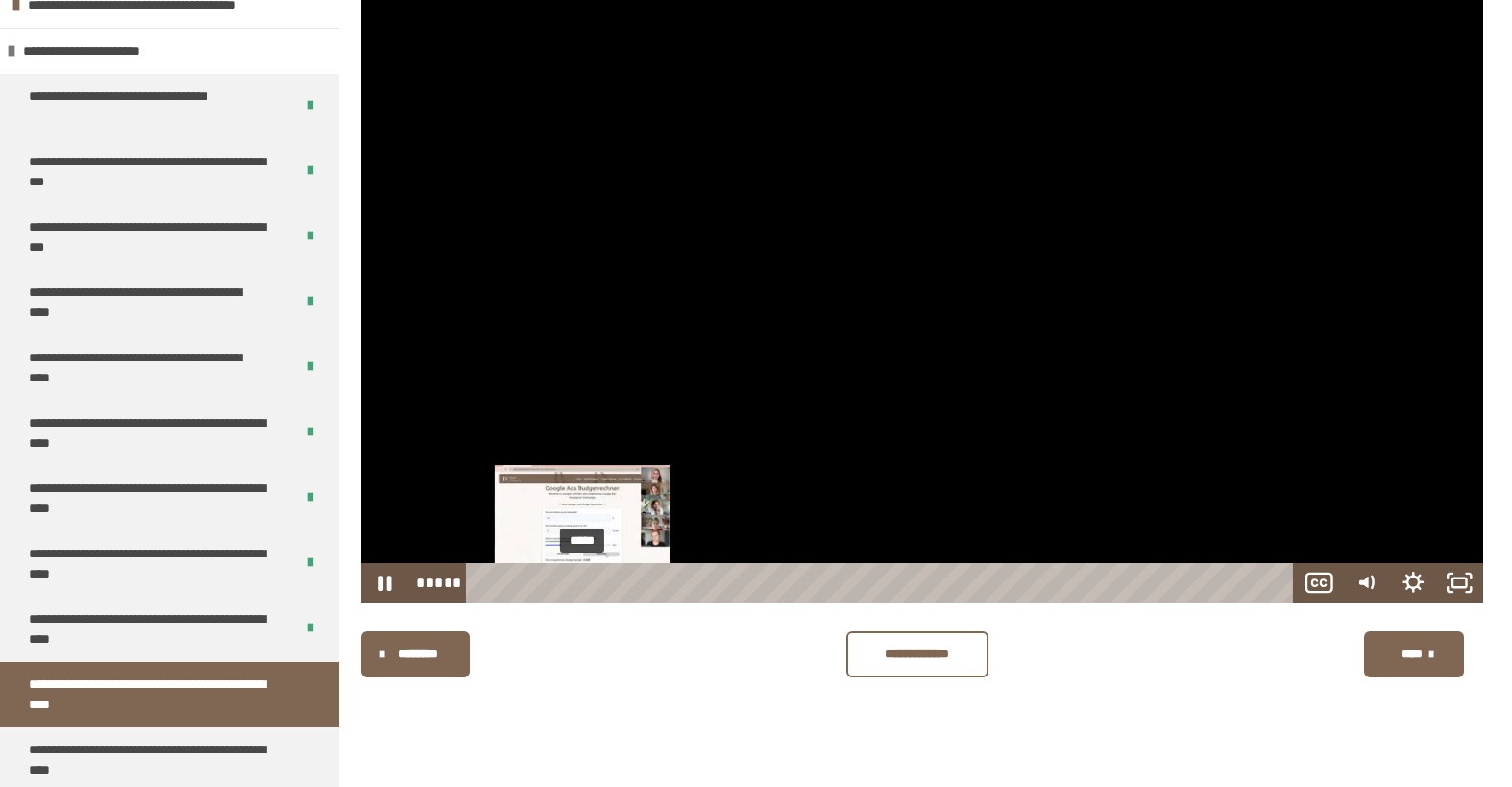 click at bounding box center (585, 583) 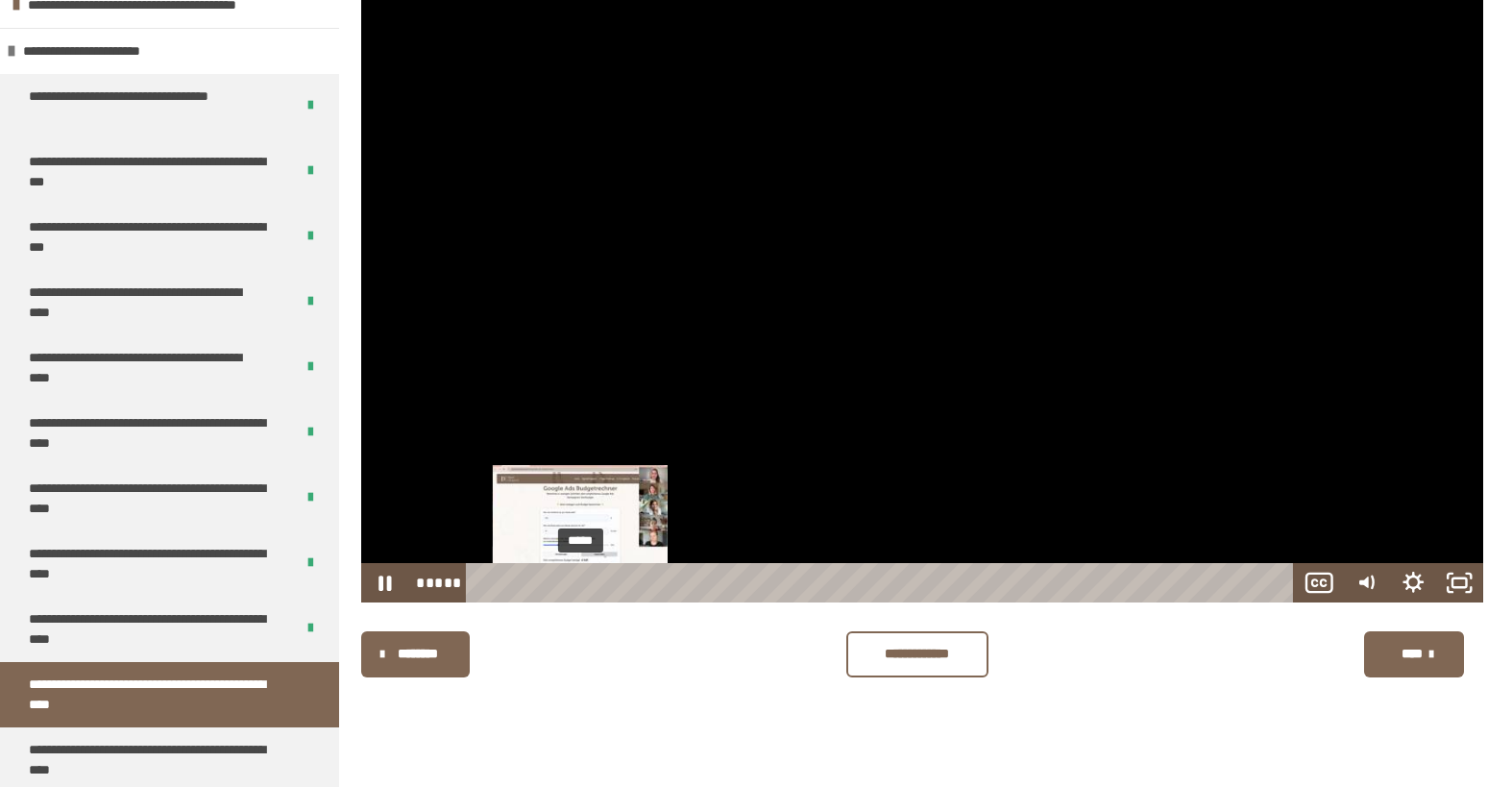 click at bounding box center [581, 583] 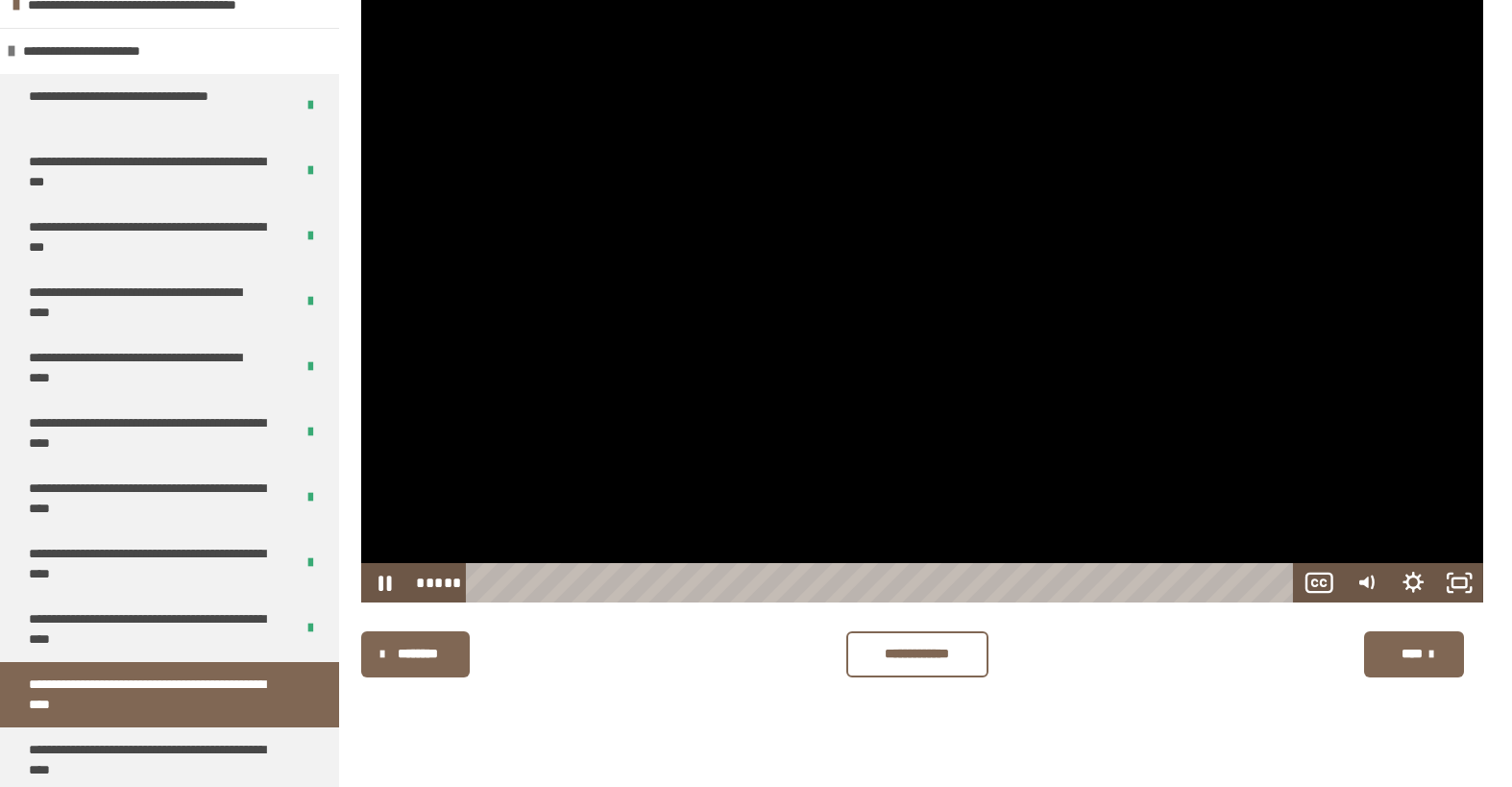 click at bounding box center (922, 286) 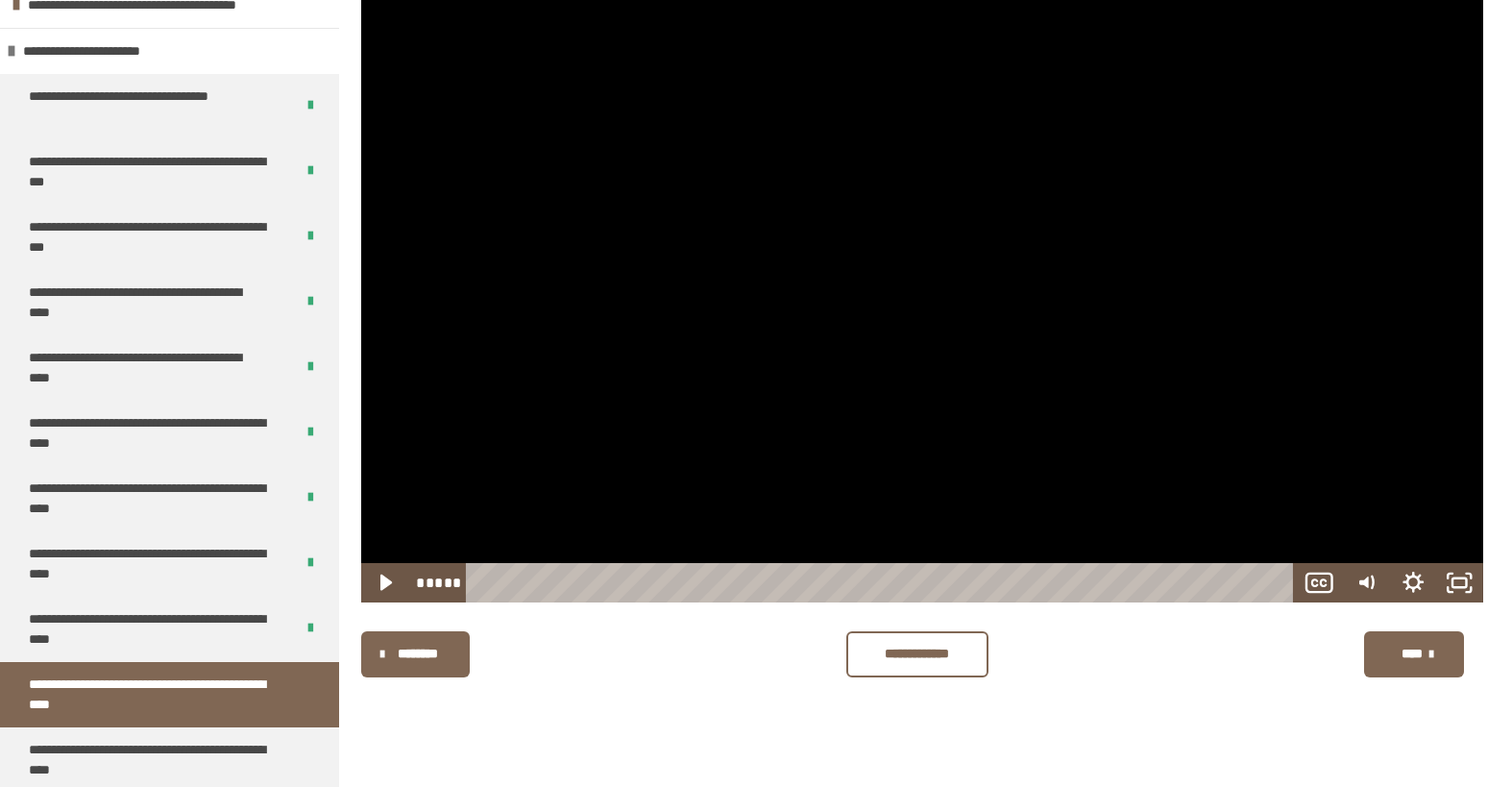 click at bounding box center [922, 286] 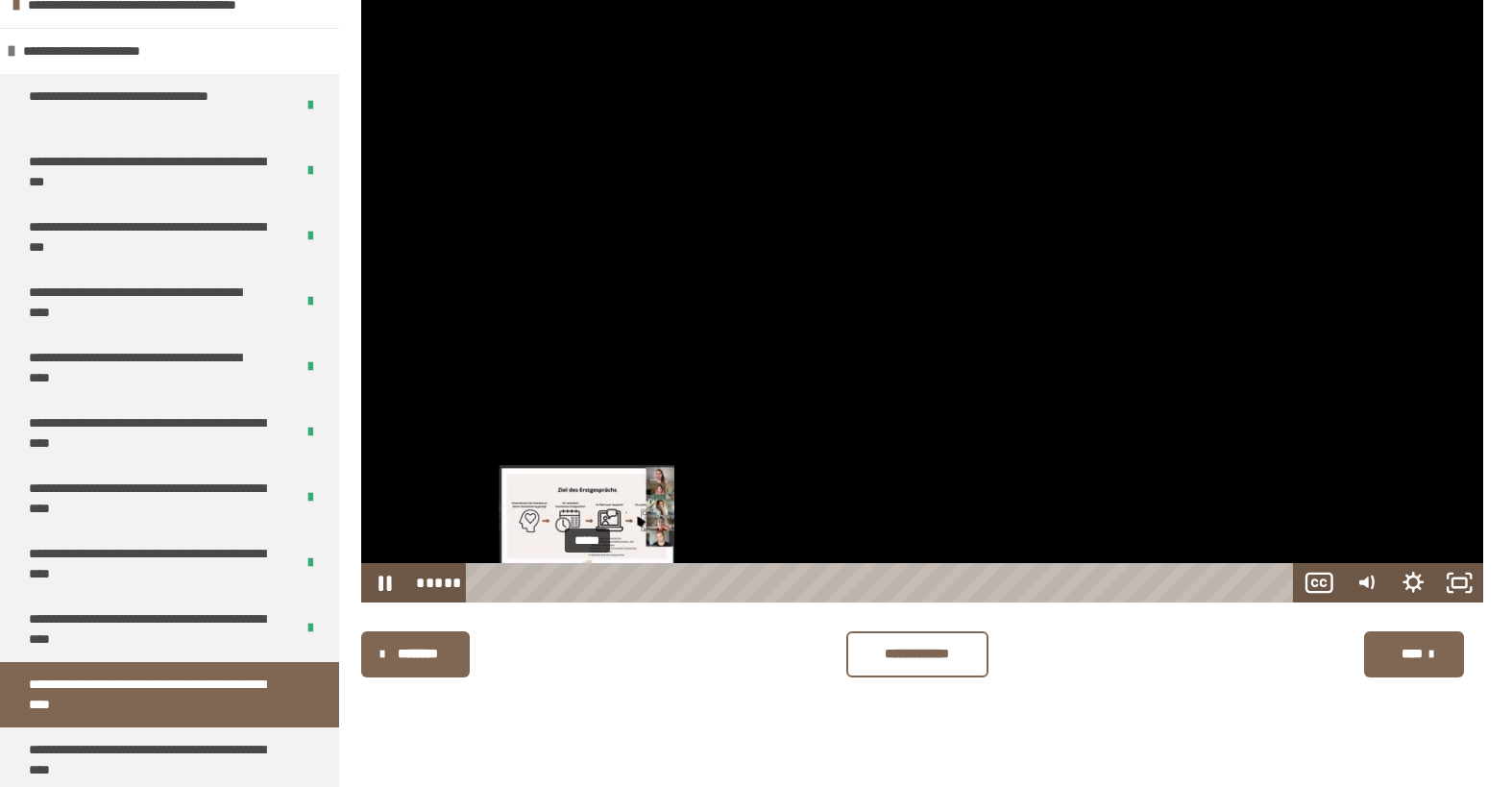 click at bounding box center (588, 583) 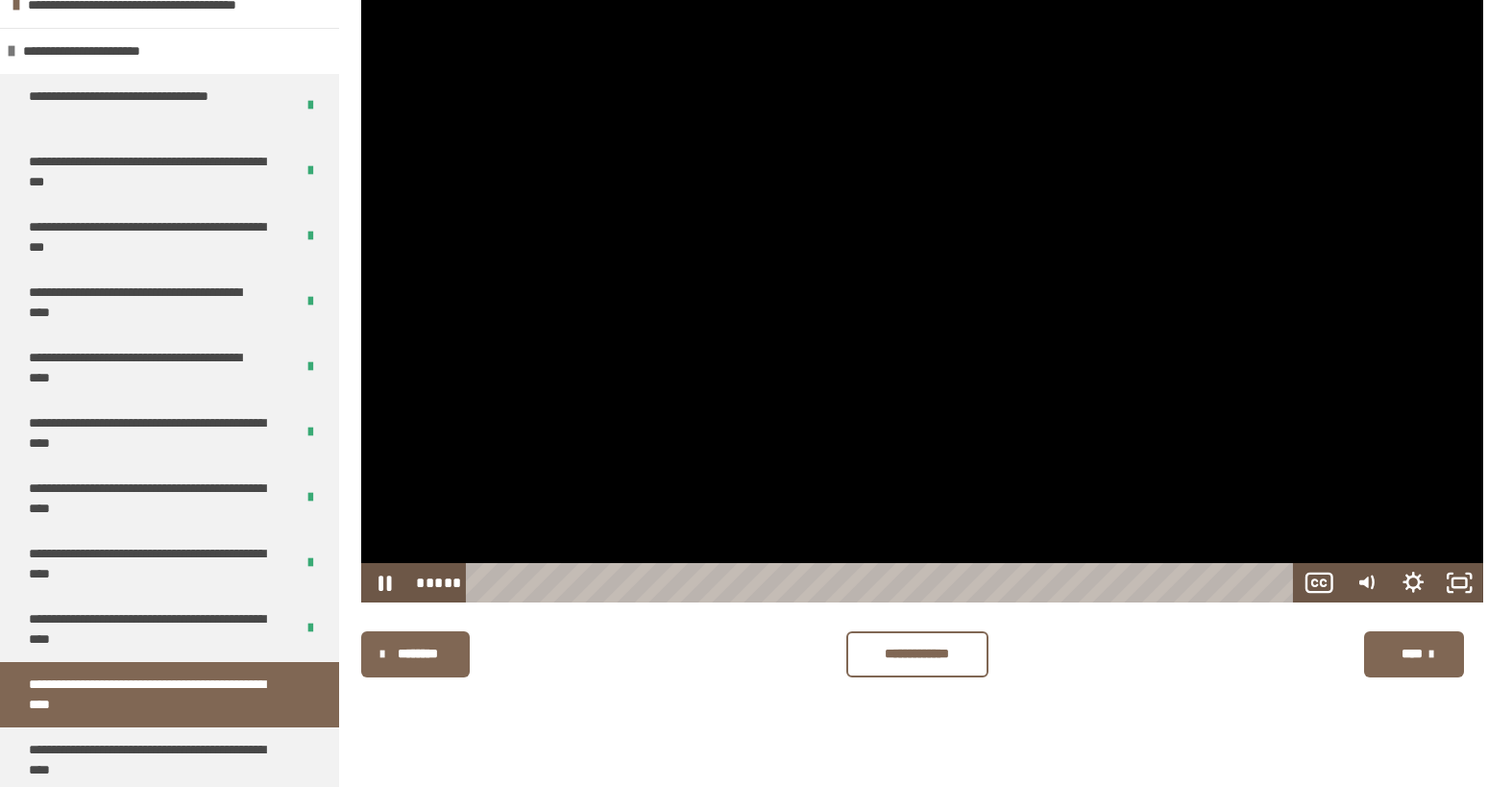 click at bounding box center (922, 286) 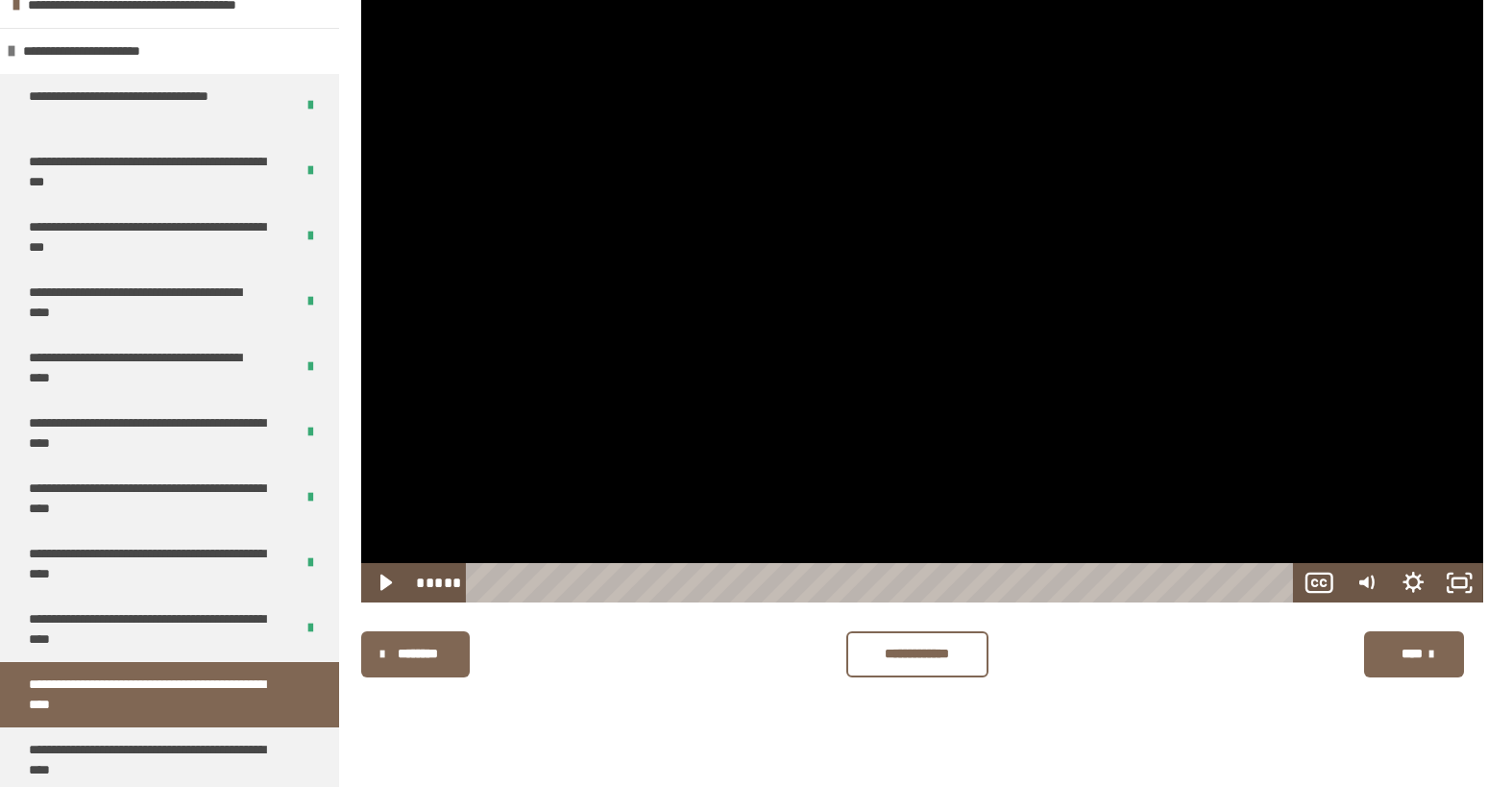 click at bounding box center [922, 286] 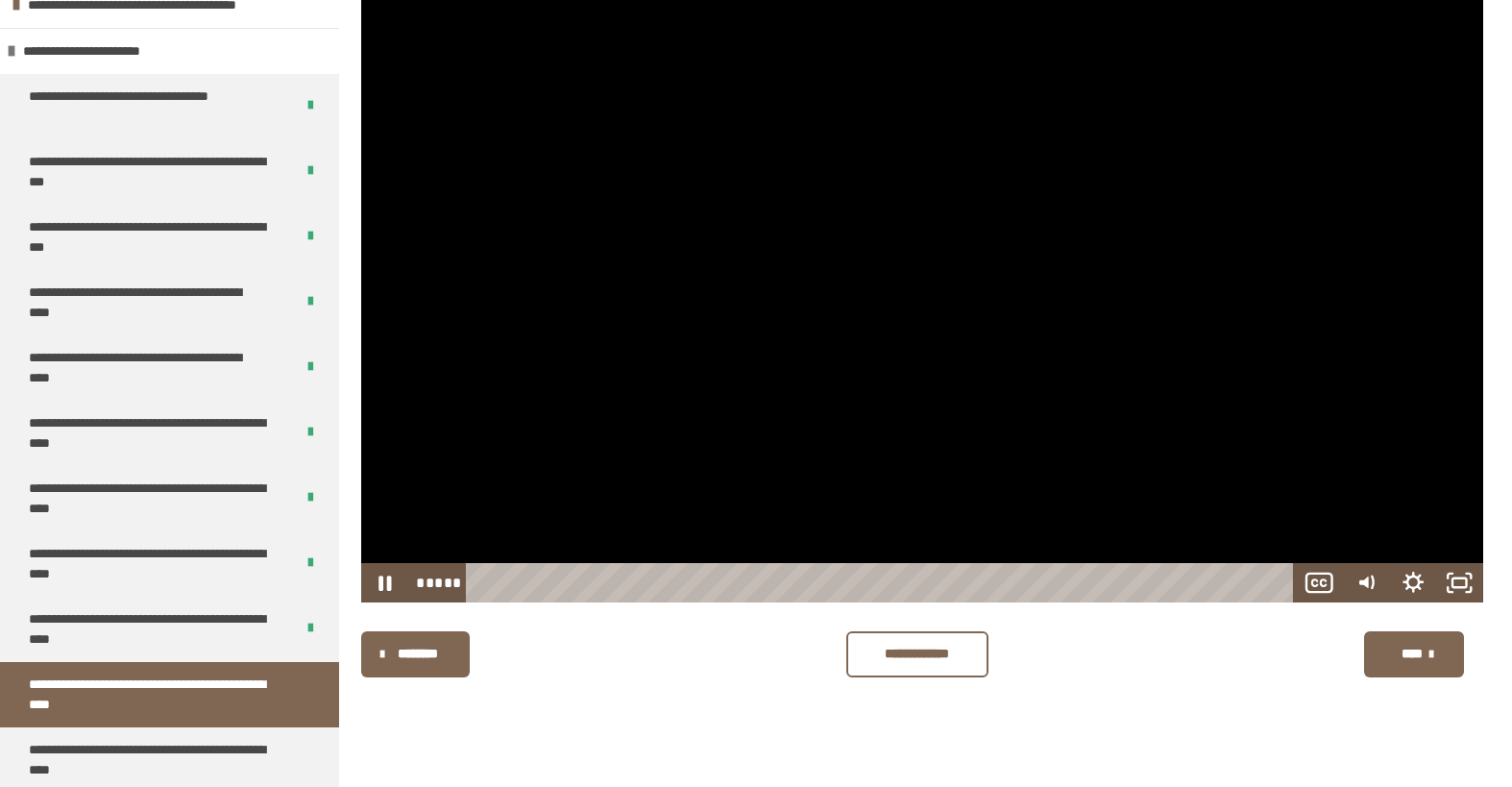 click at bounding box center (922, 286) 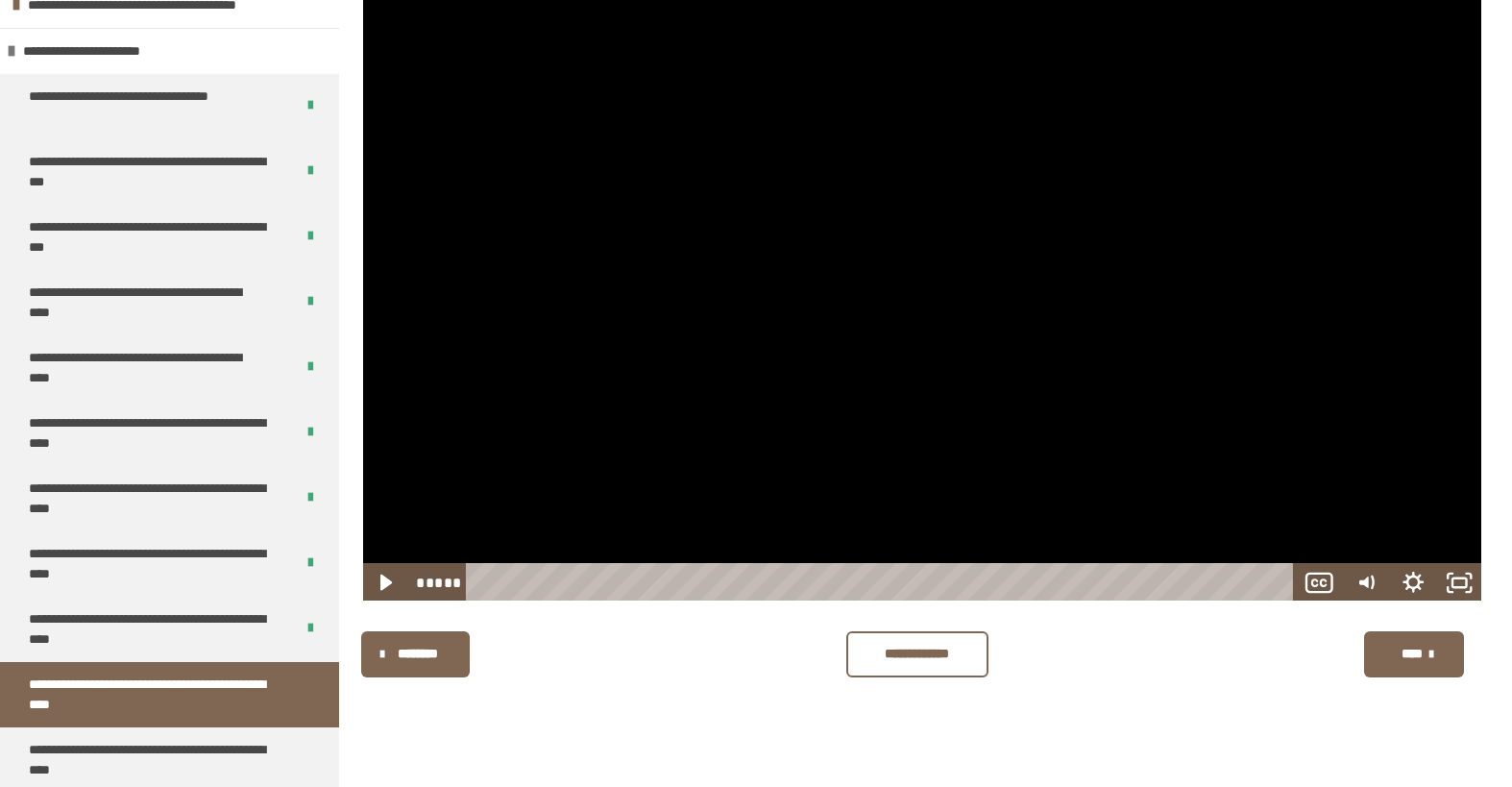 click at bounding box center (922, 286) 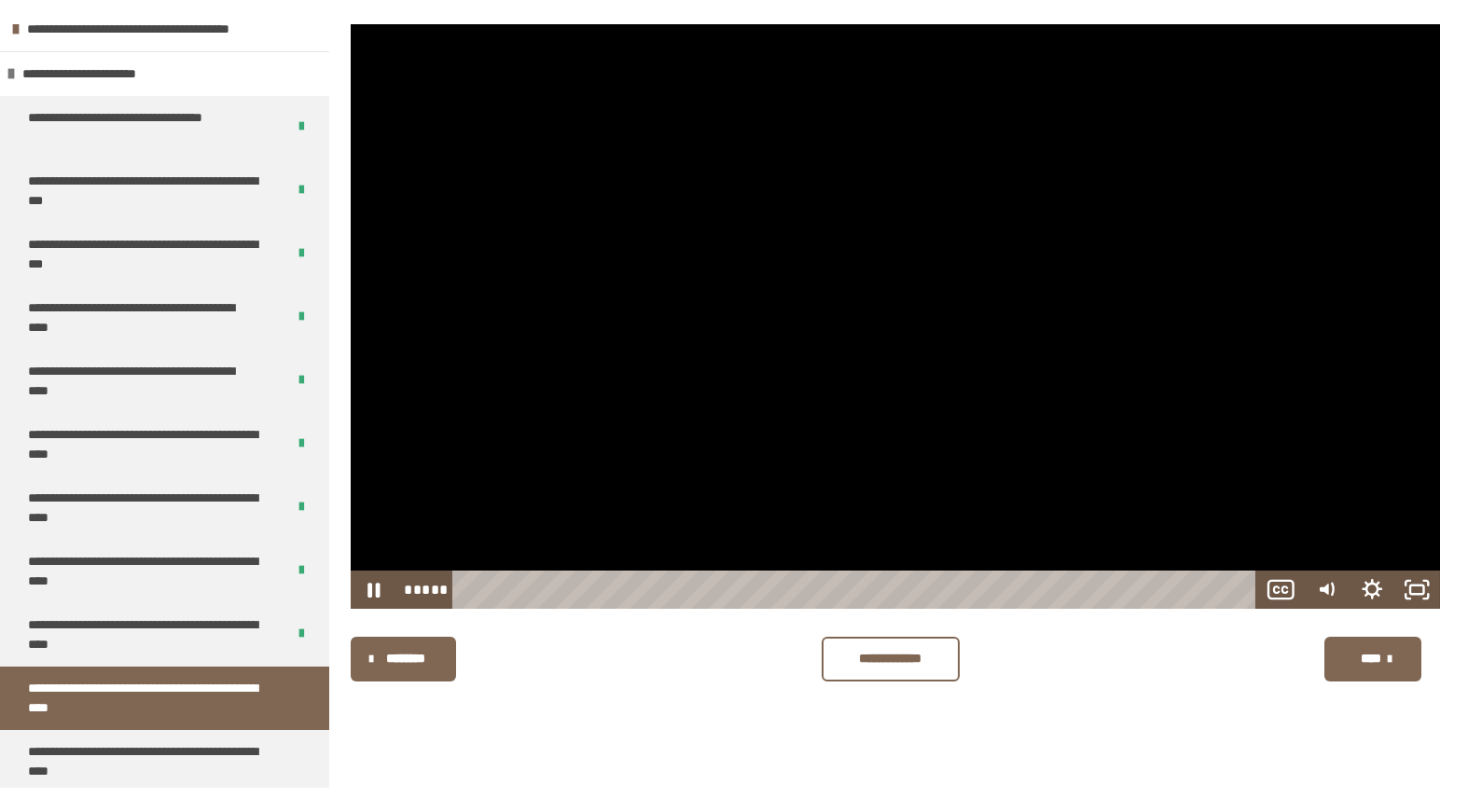 scroll, scrollTop: 649, scrollLeft: 0, axis: vertical 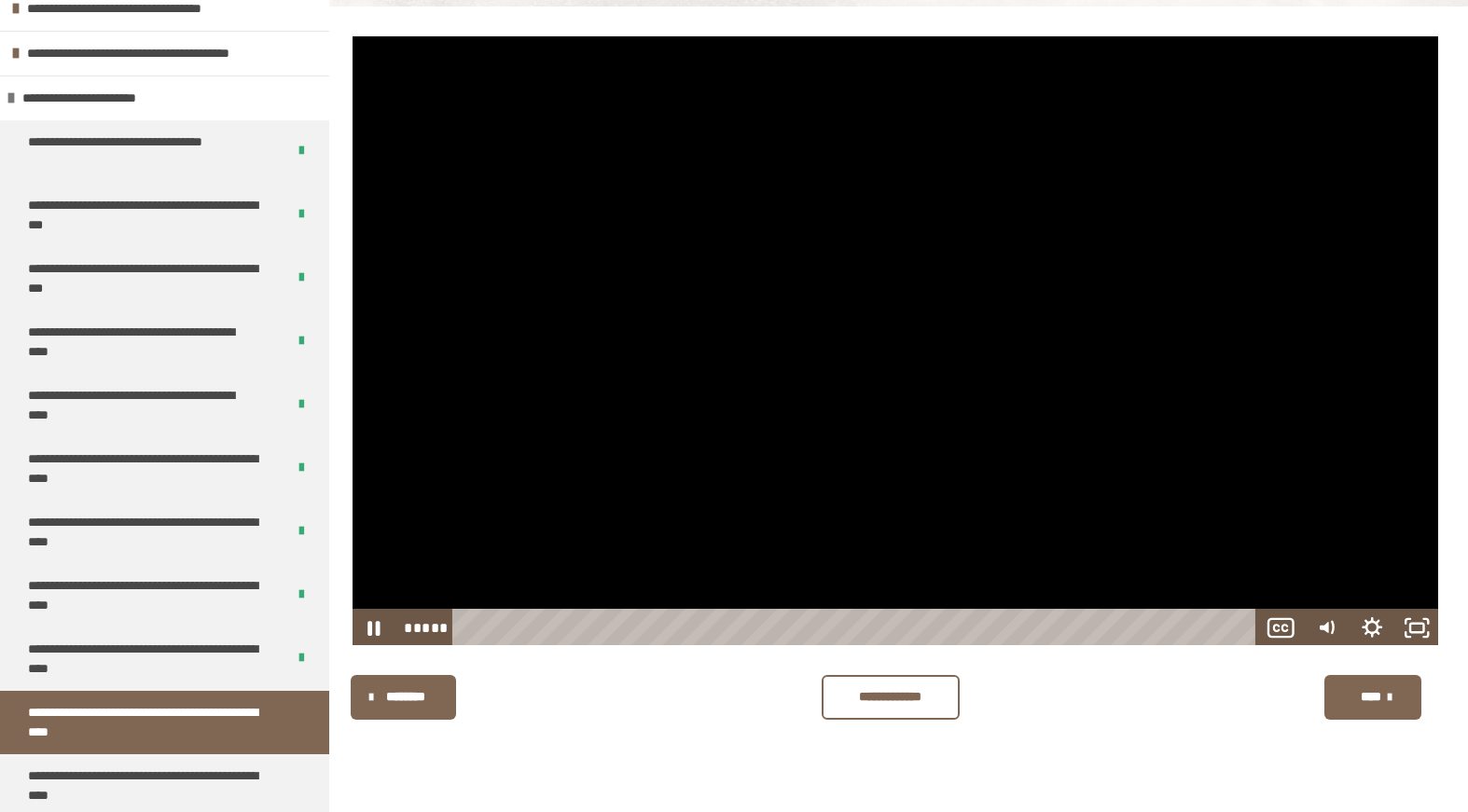 click at bounding box center [895, 340] 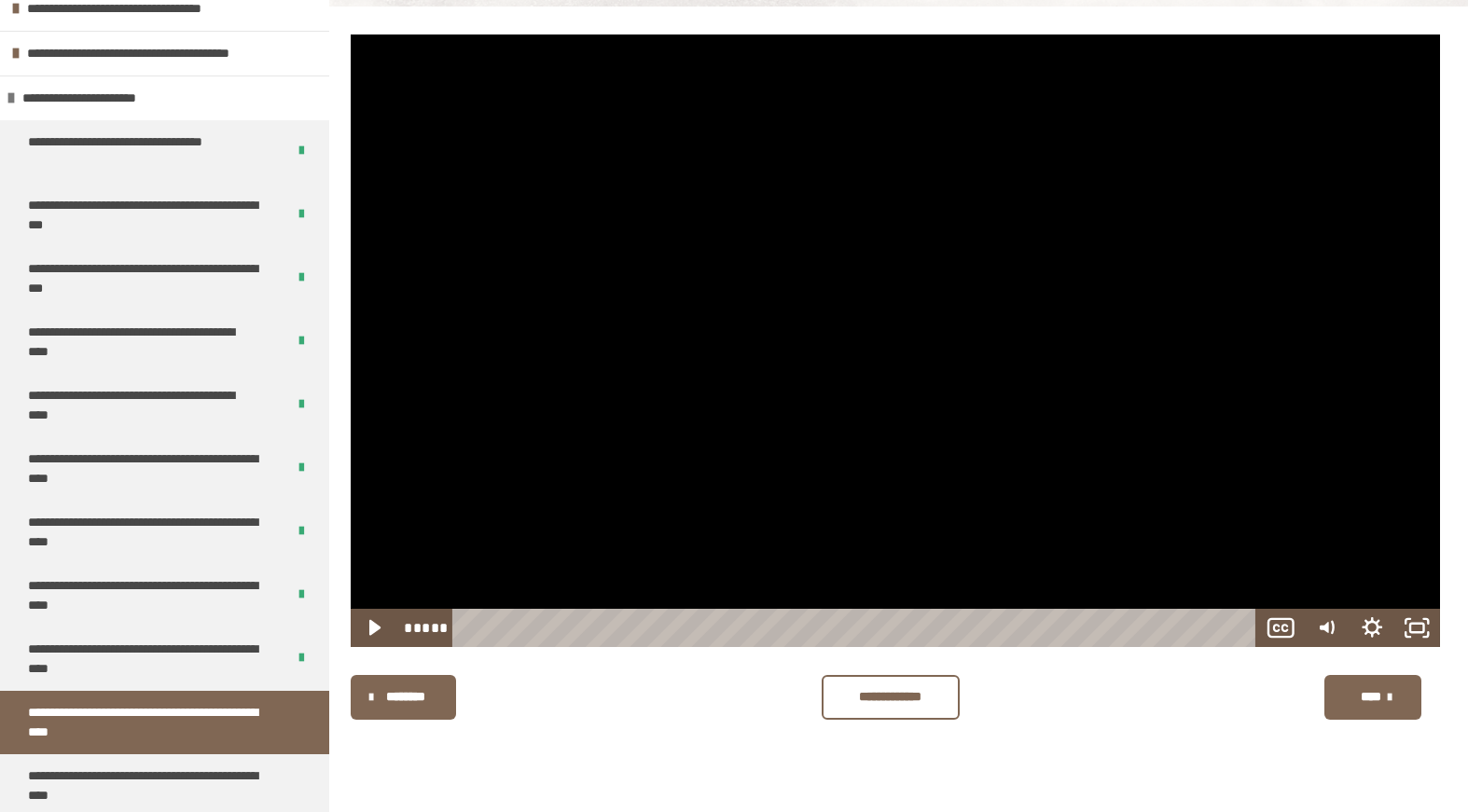 click at bounding box center (895, 340) 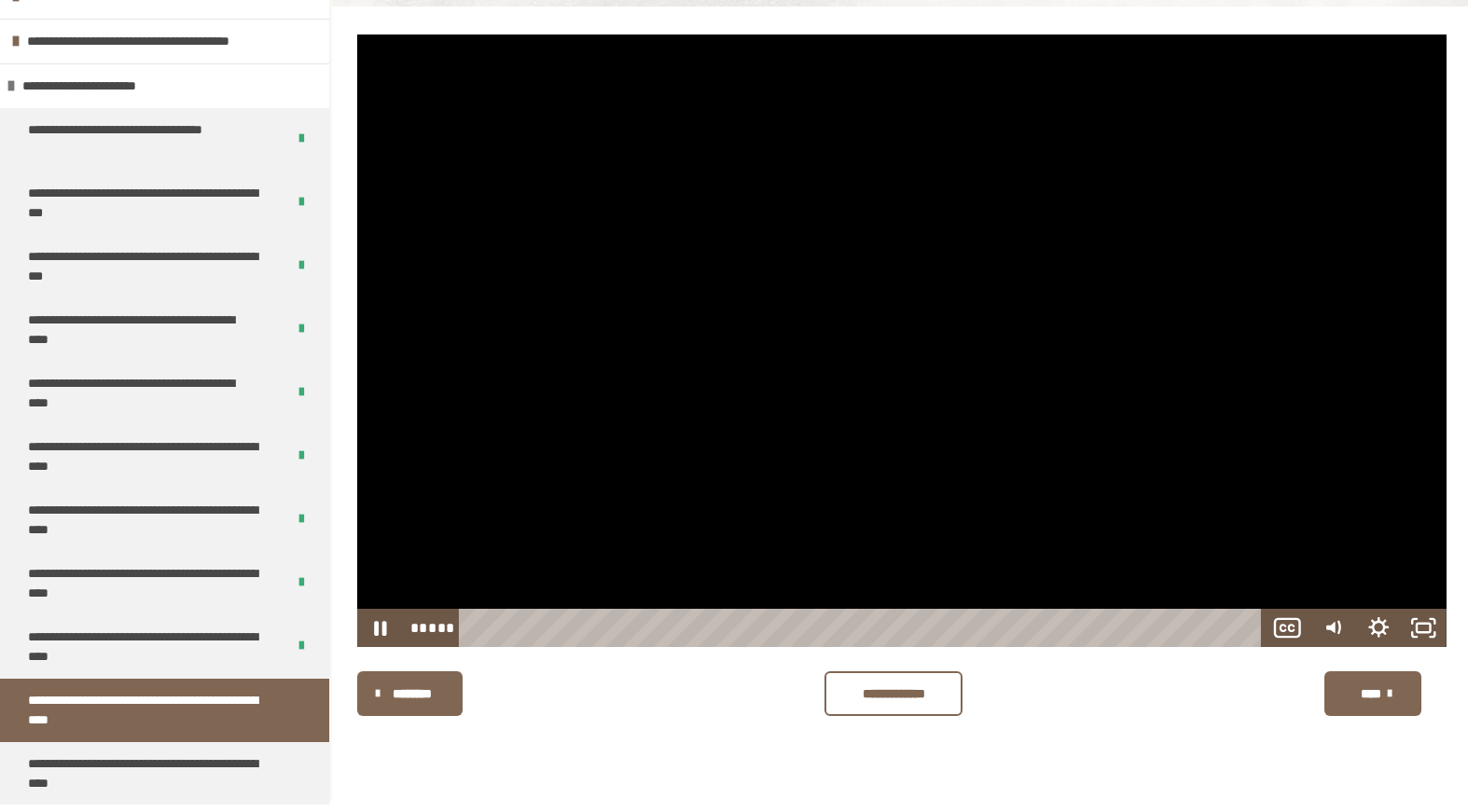 scroll, scrollTop: 149, scrollLeft: 0, axis: vertical 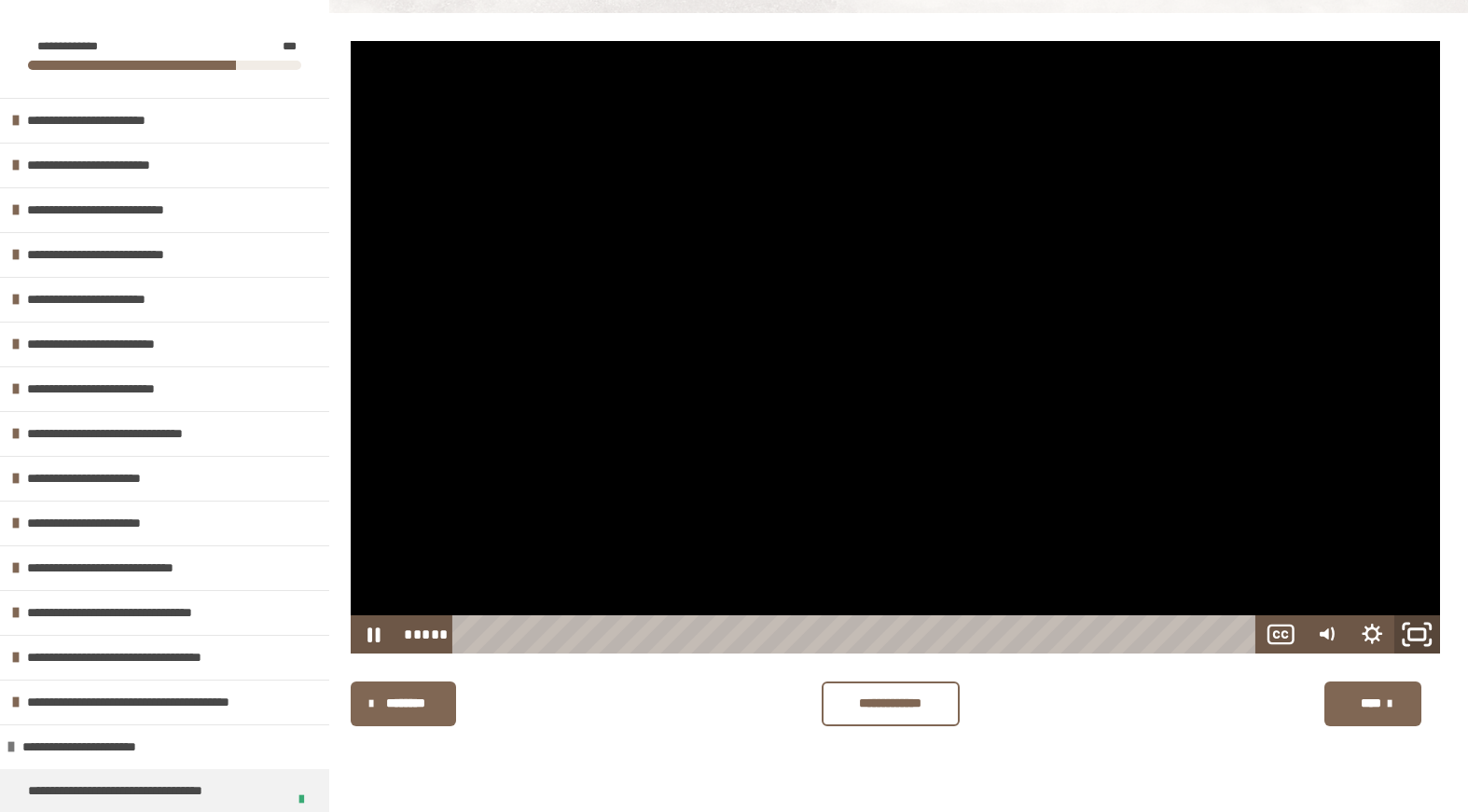 click 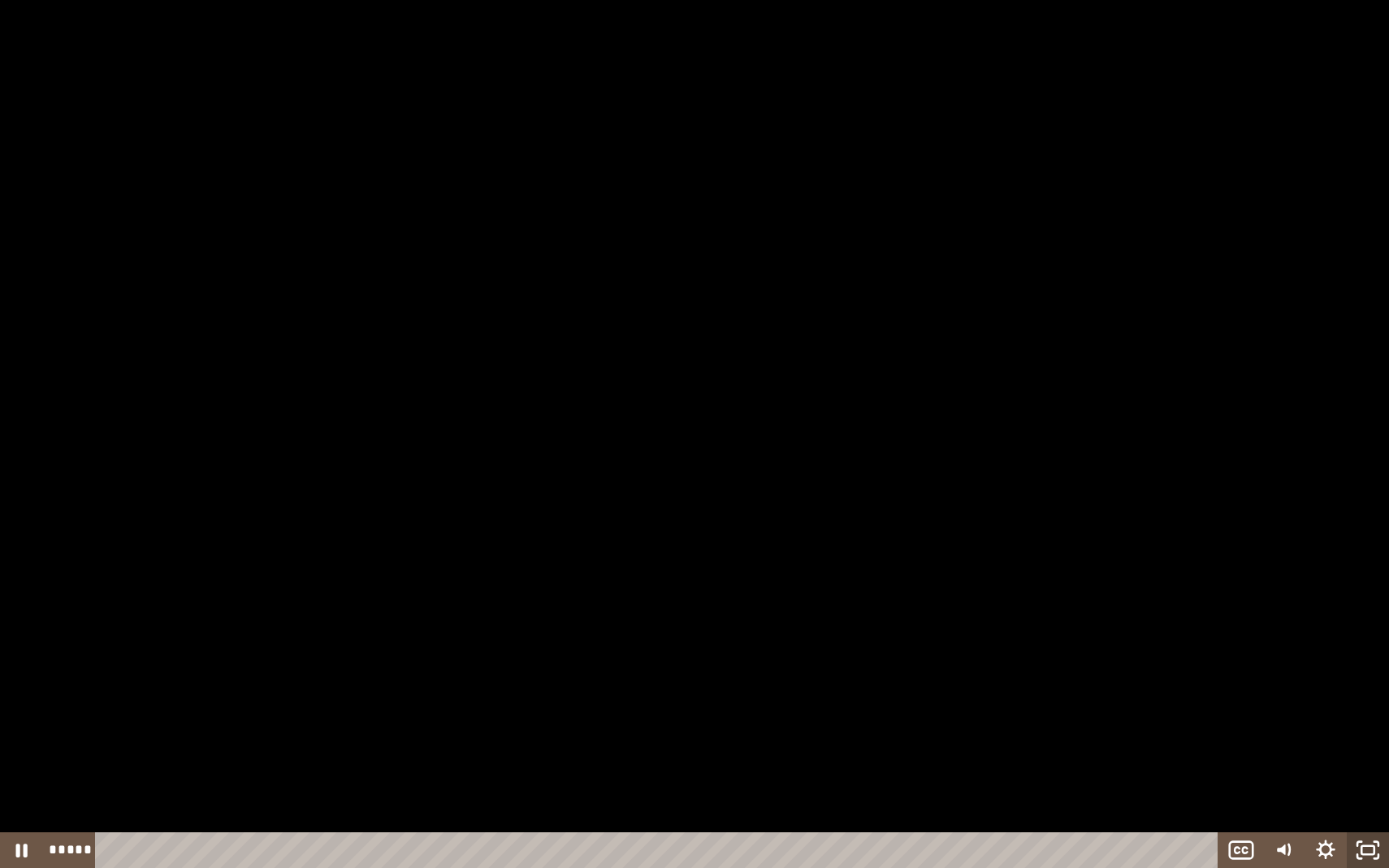 click 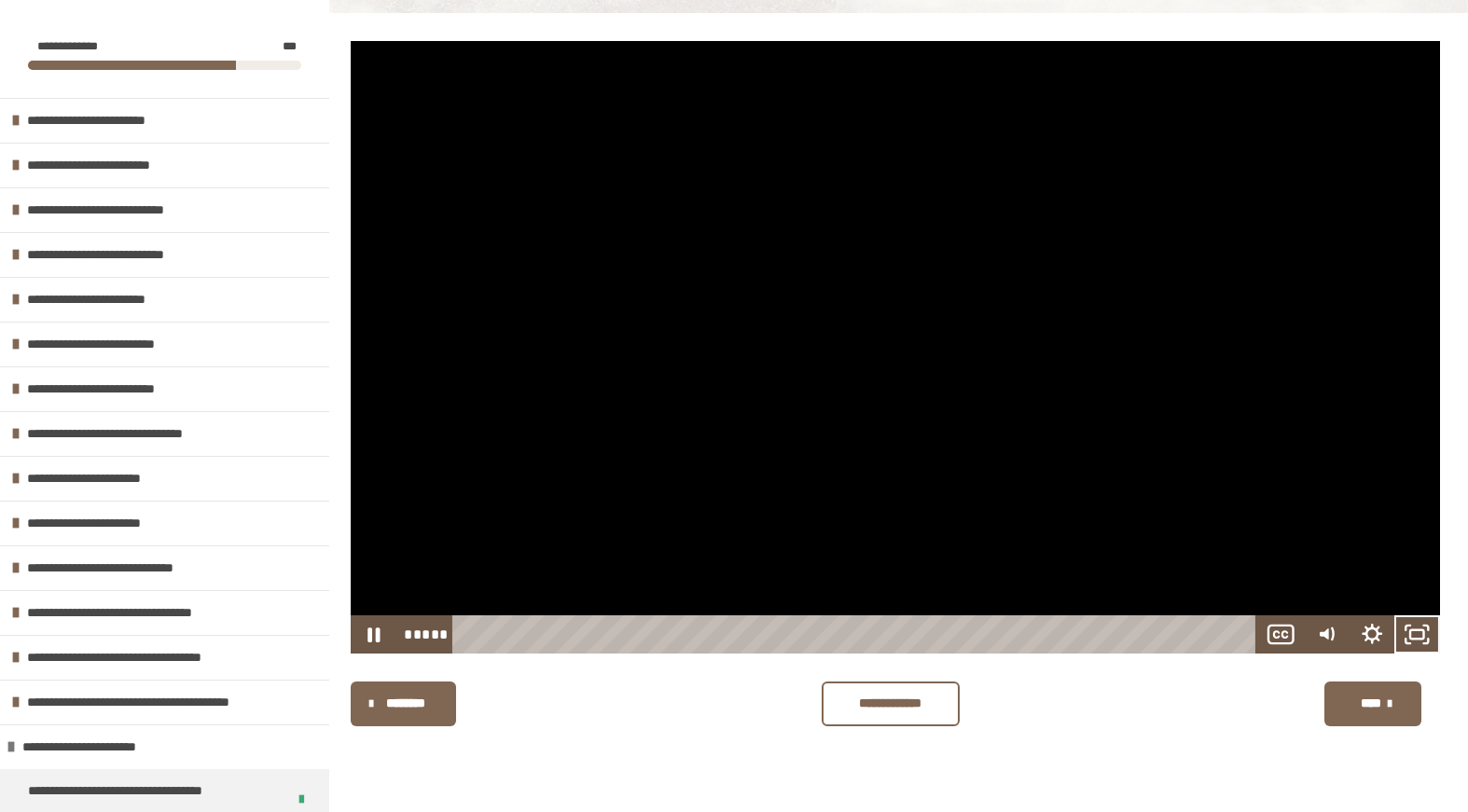 click at bounding box center (895, 347) 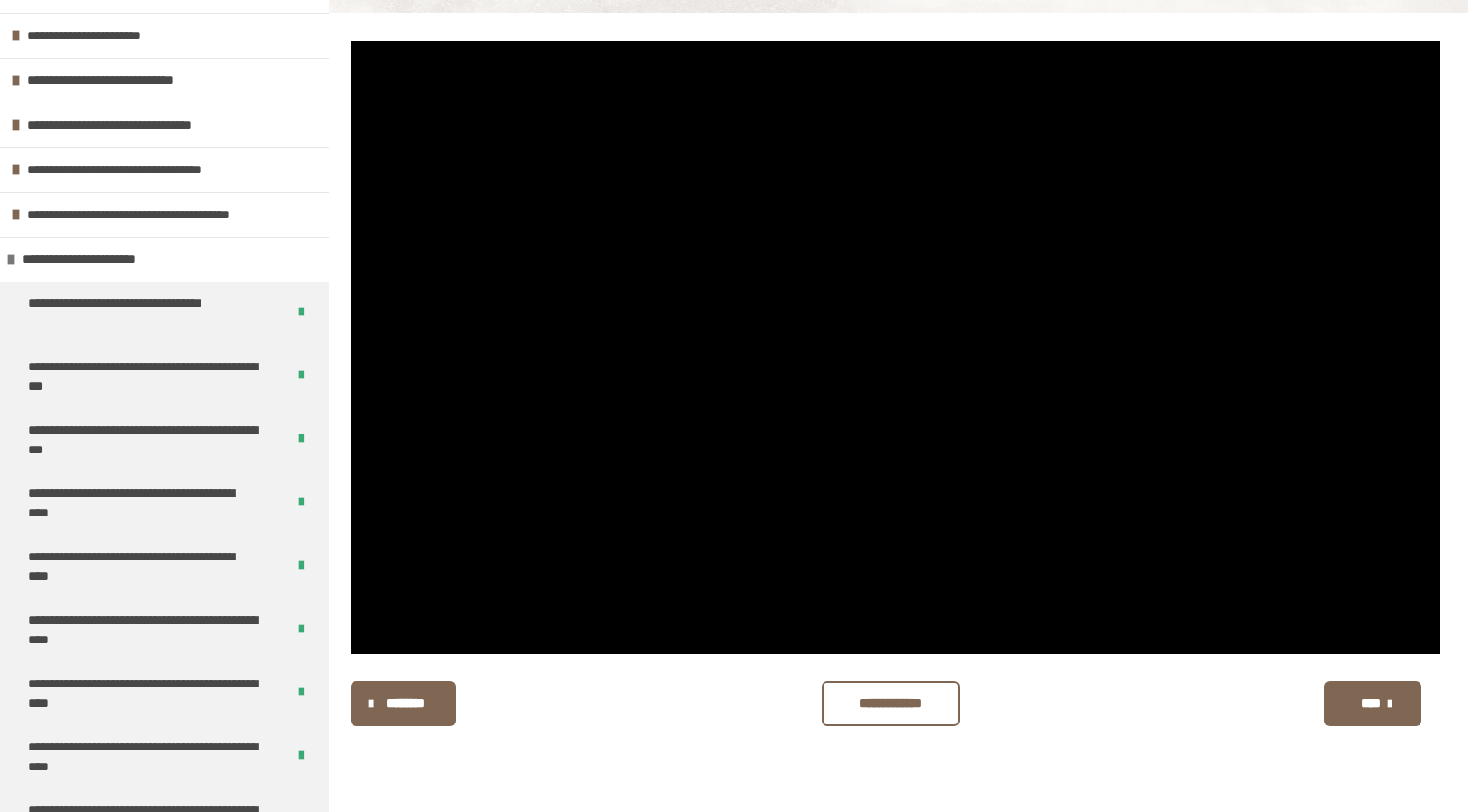 scroll, scrollTop: 649, scrollLeft: 0, axis: vertical 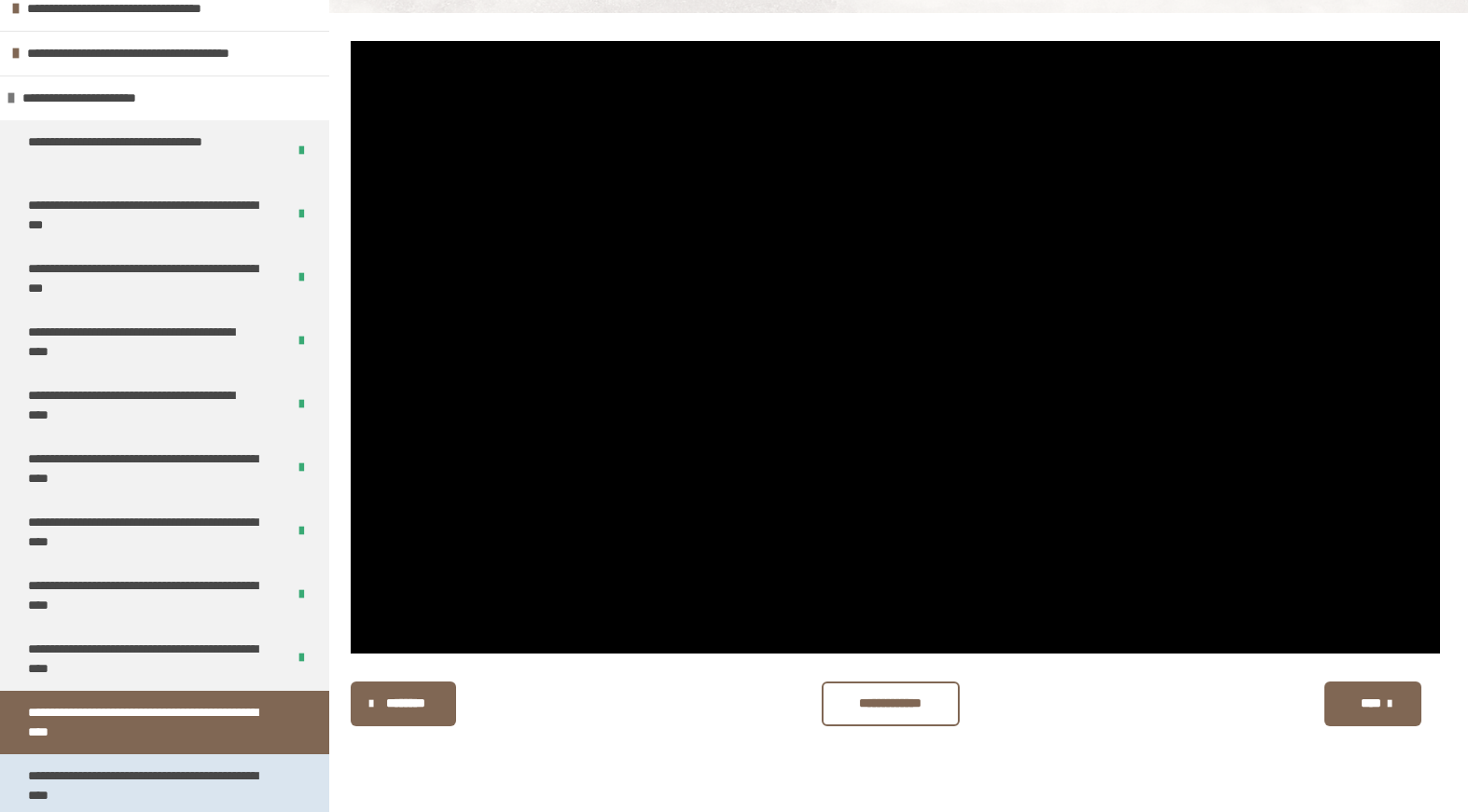 click on "**********" at bounding box center [150, 786] 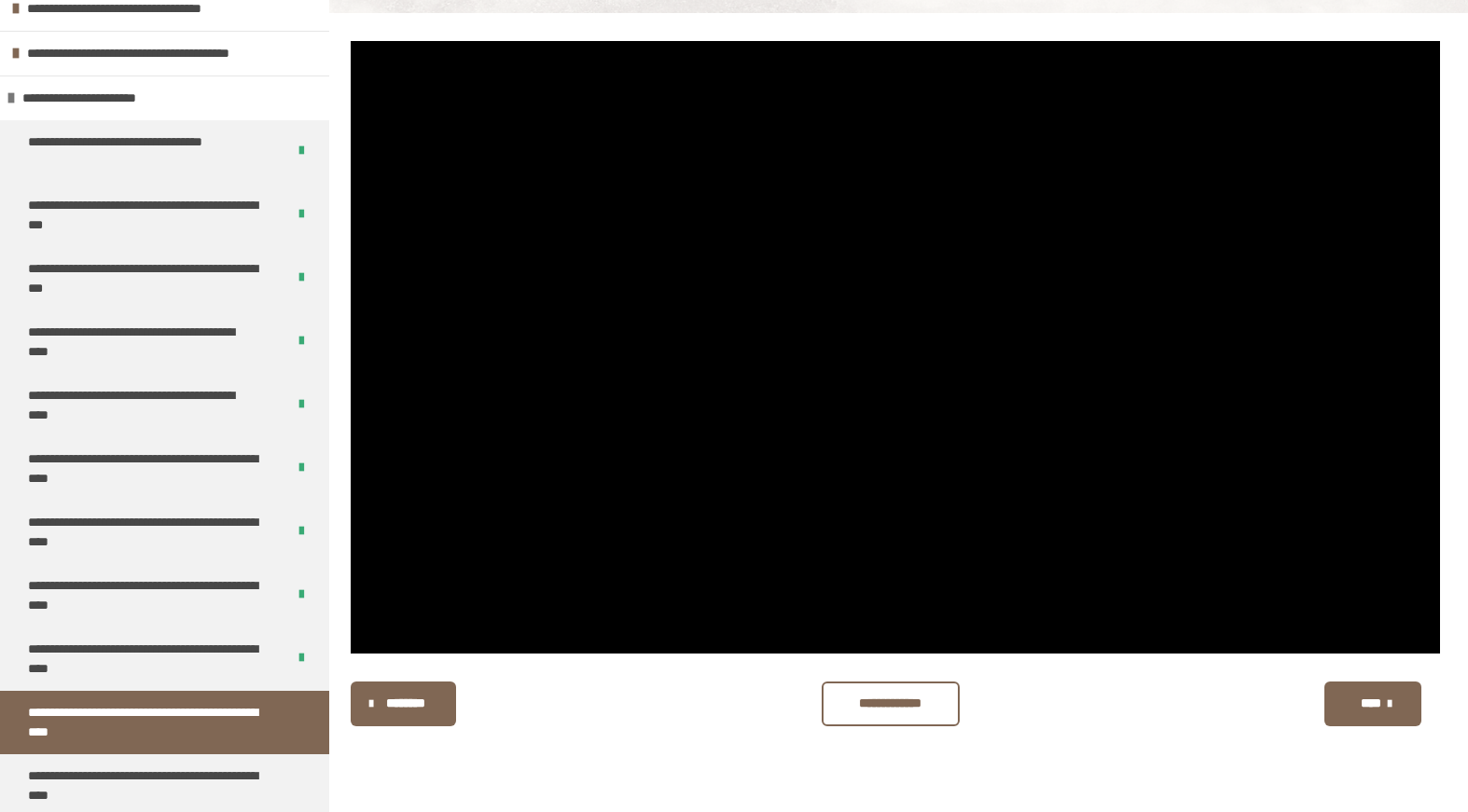 scroll, scrollTop: 252, scrollLeft: 0, axis: vertical 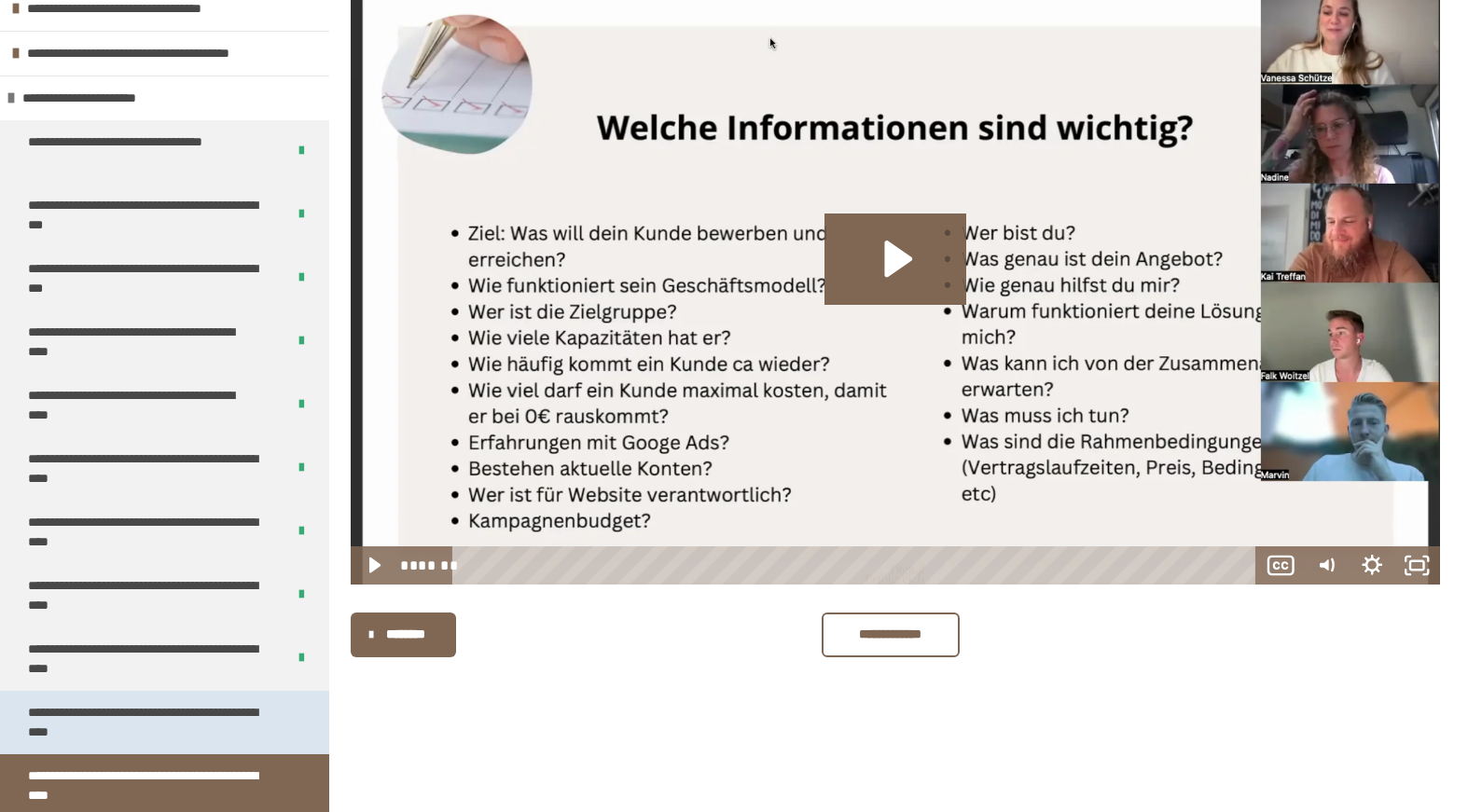 click on "**********" at bounding box center [150, 723] 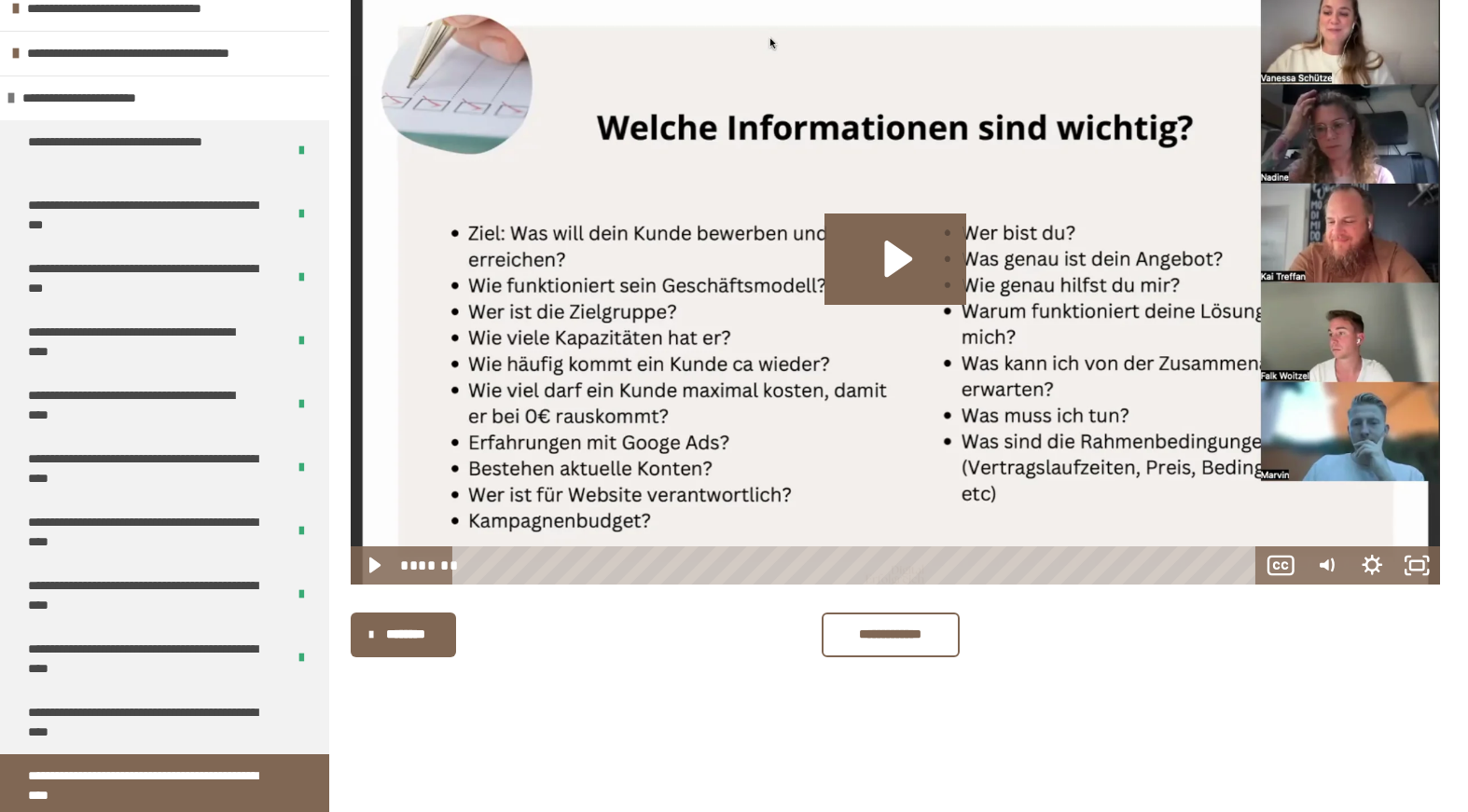 scroll, scrollTop: 252, scrollLeft: 0, axis: vertical 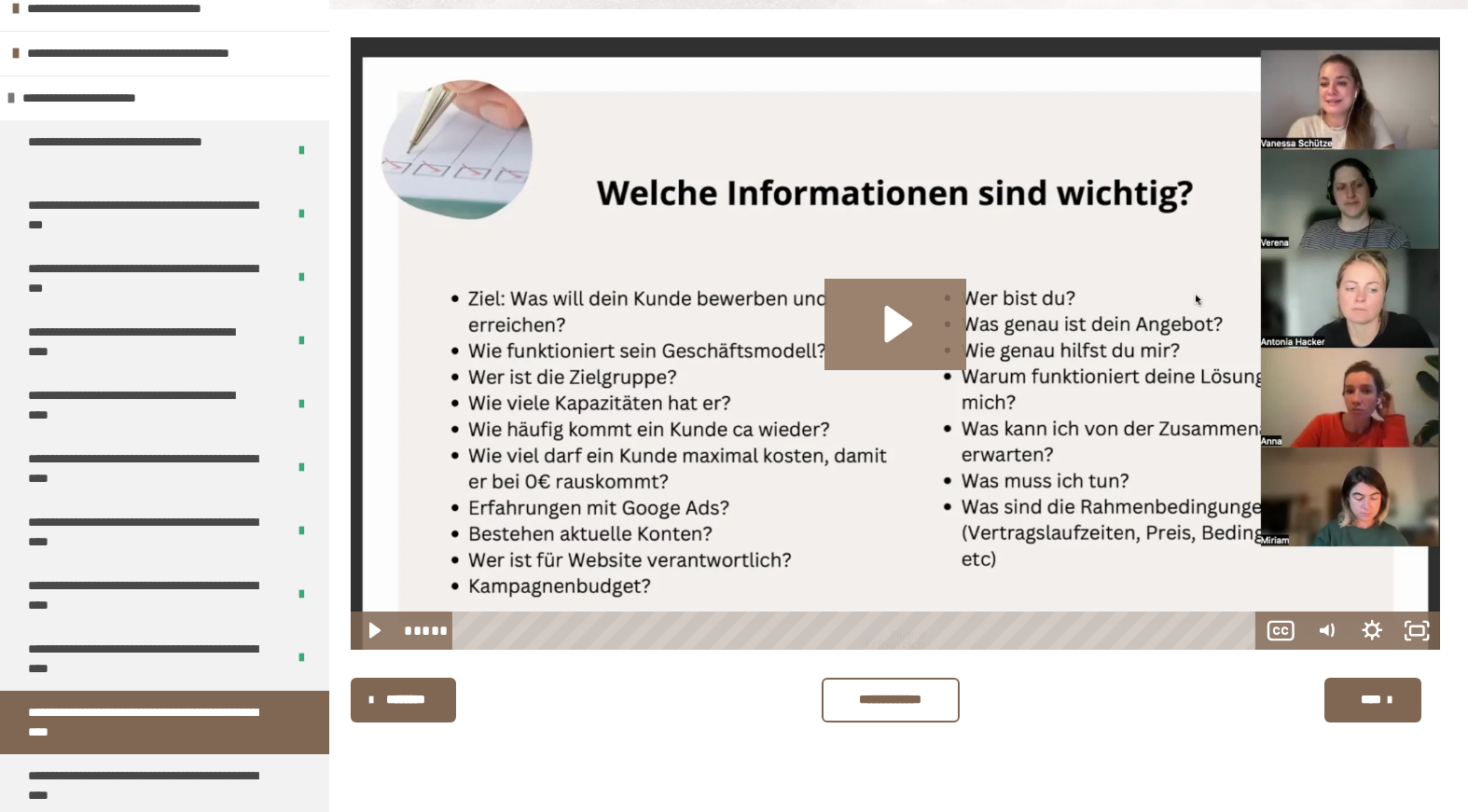 click 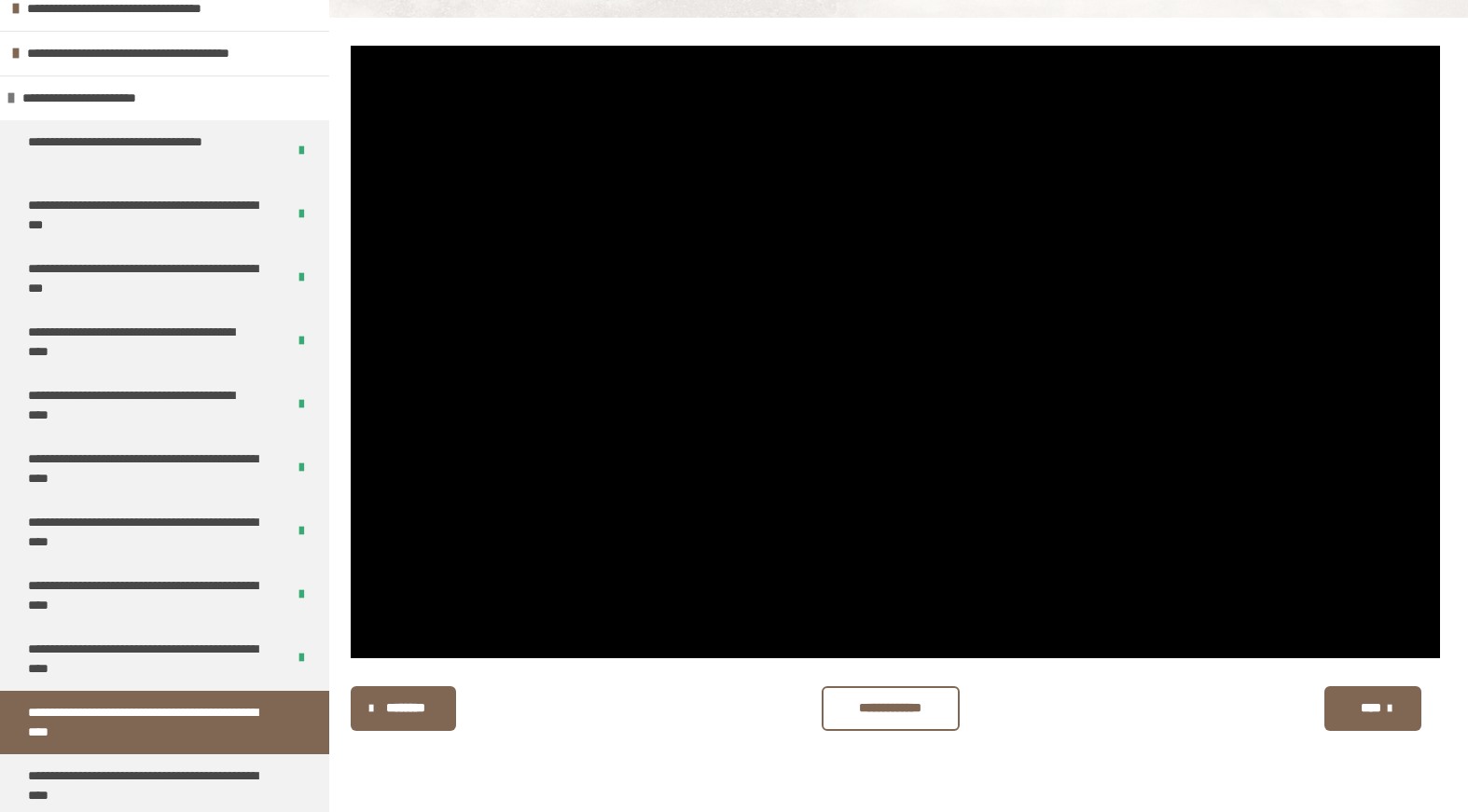 scroll, scrollTop: 241, scrollLeft: 0, axis: vertical 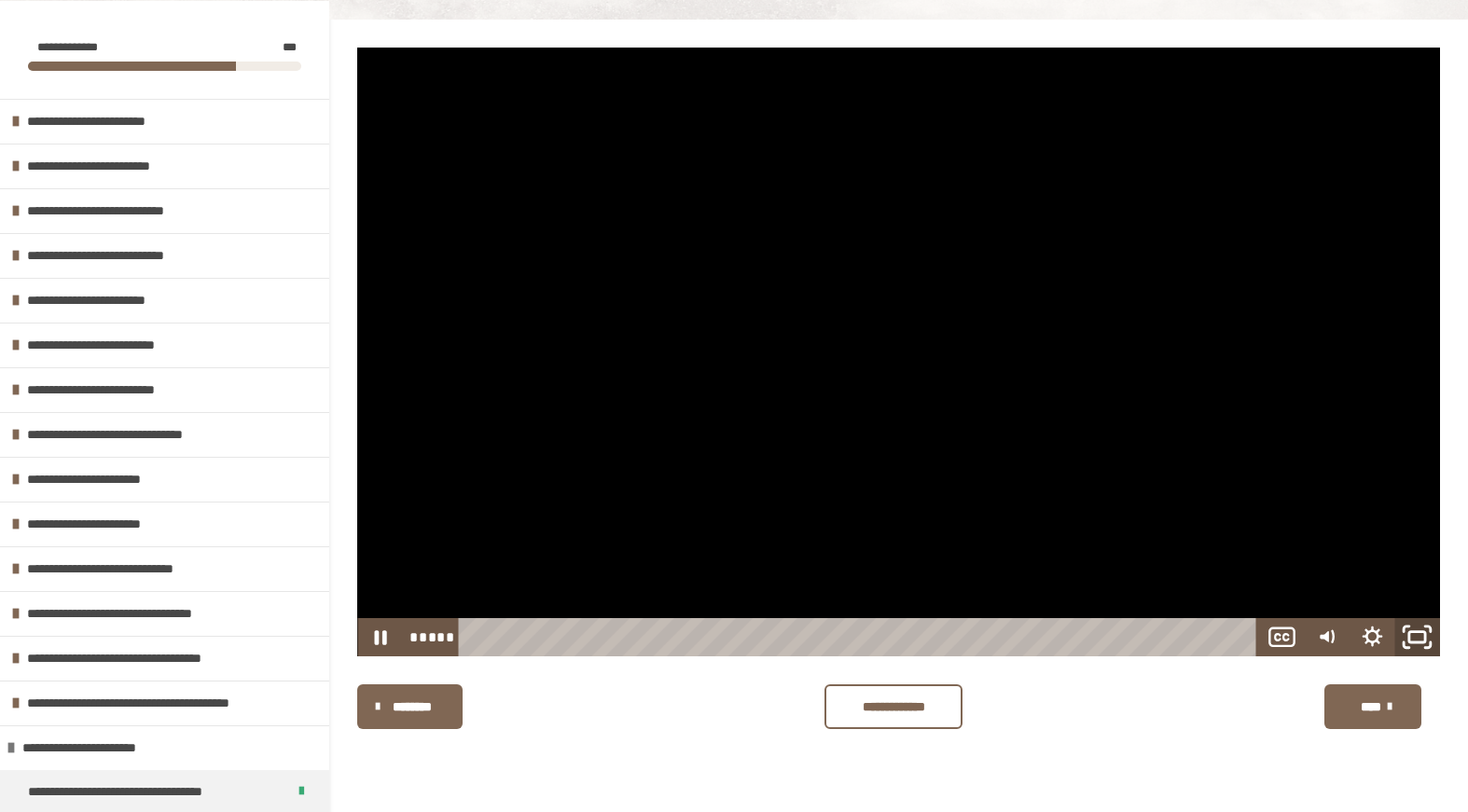 click 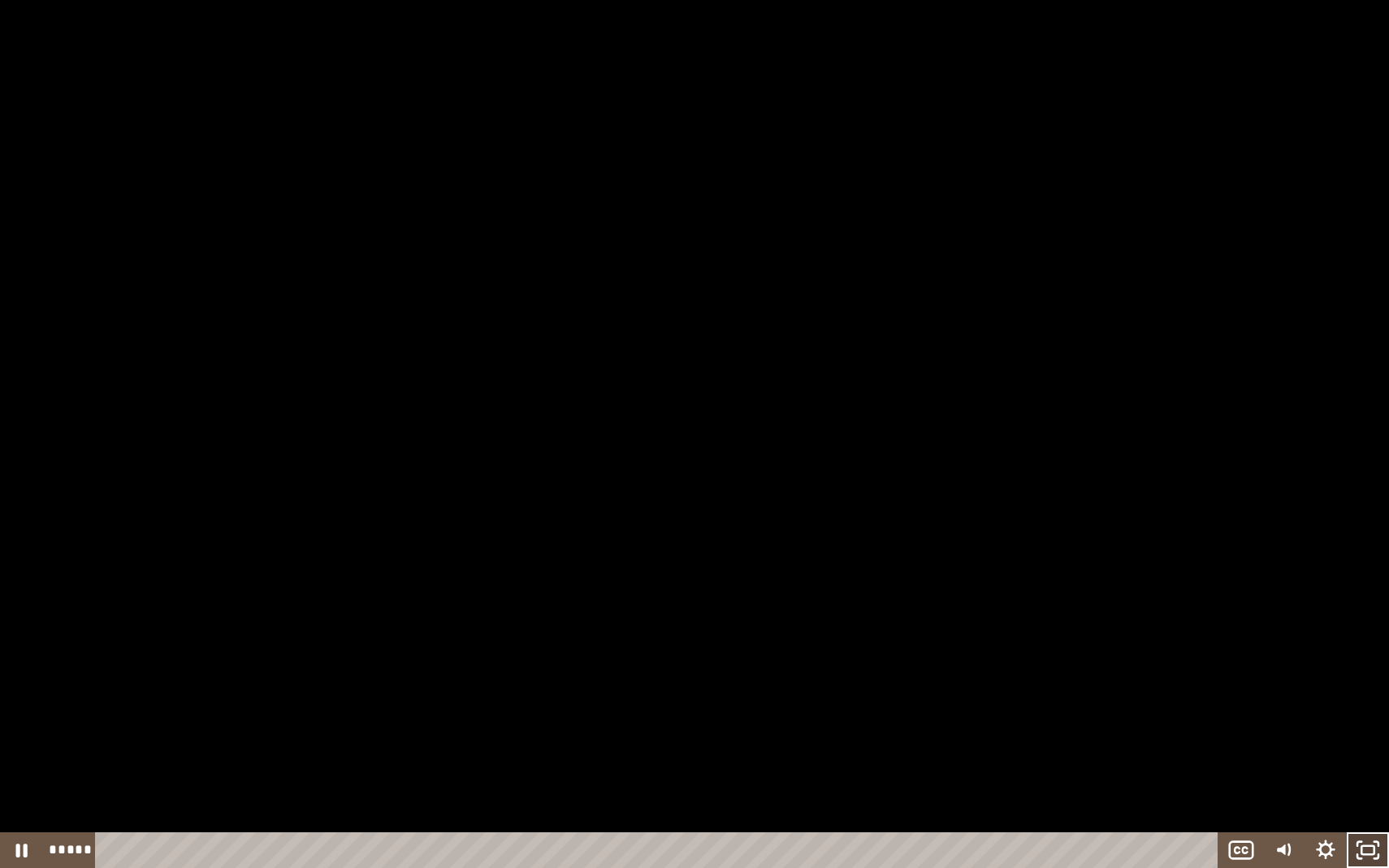 click 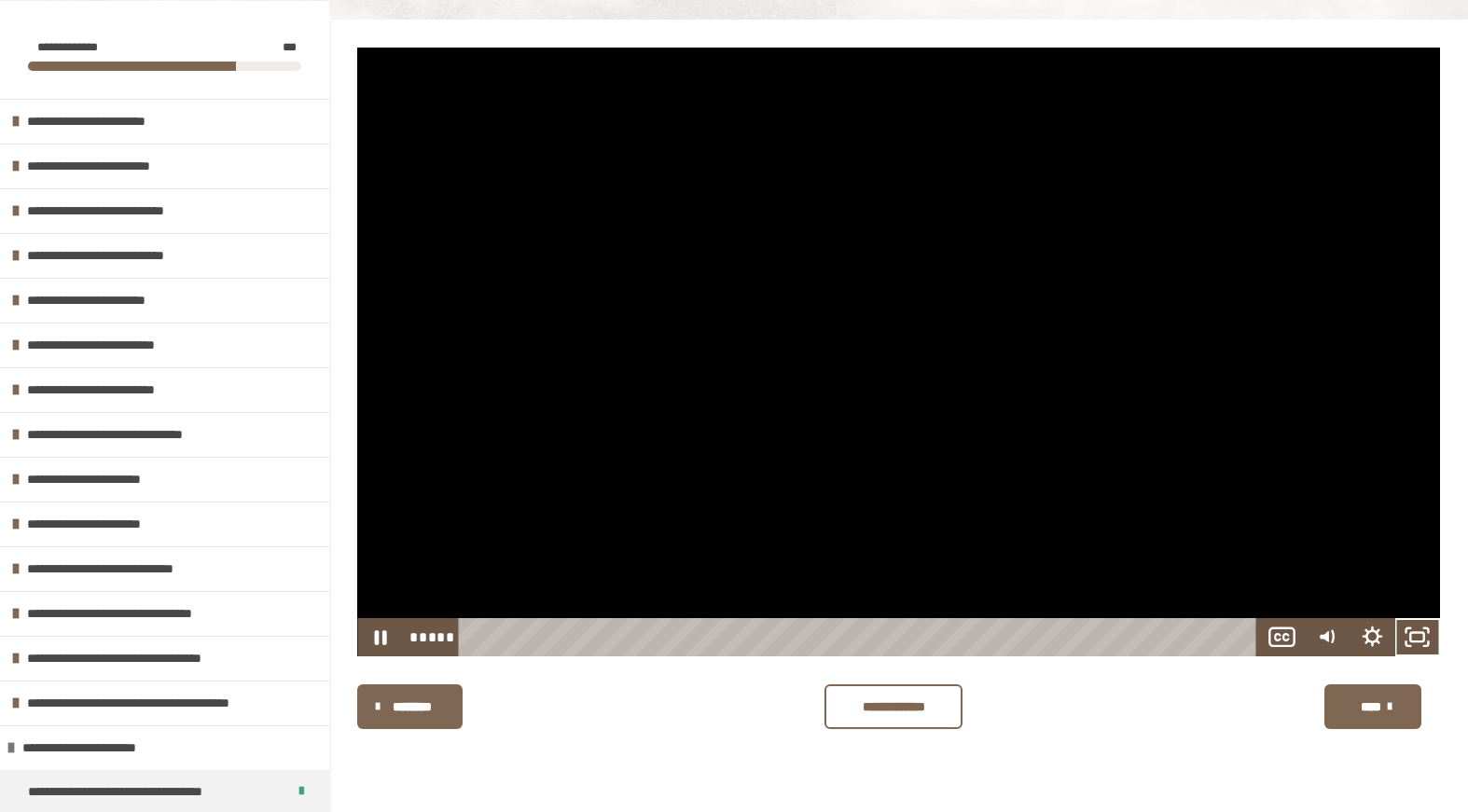 click at bounding box center (898, 351) 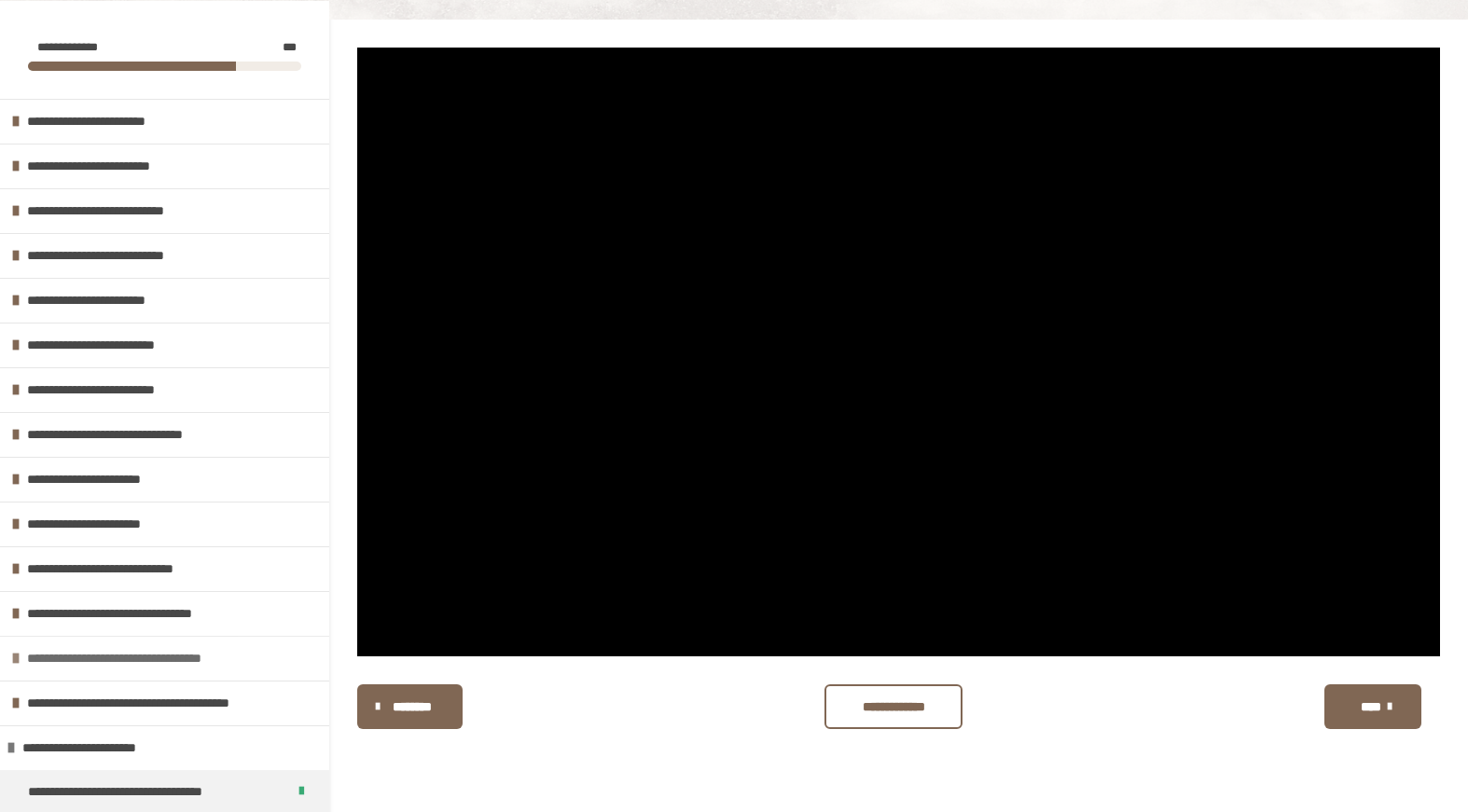 click on "**********" at bounding box center (145, 658) 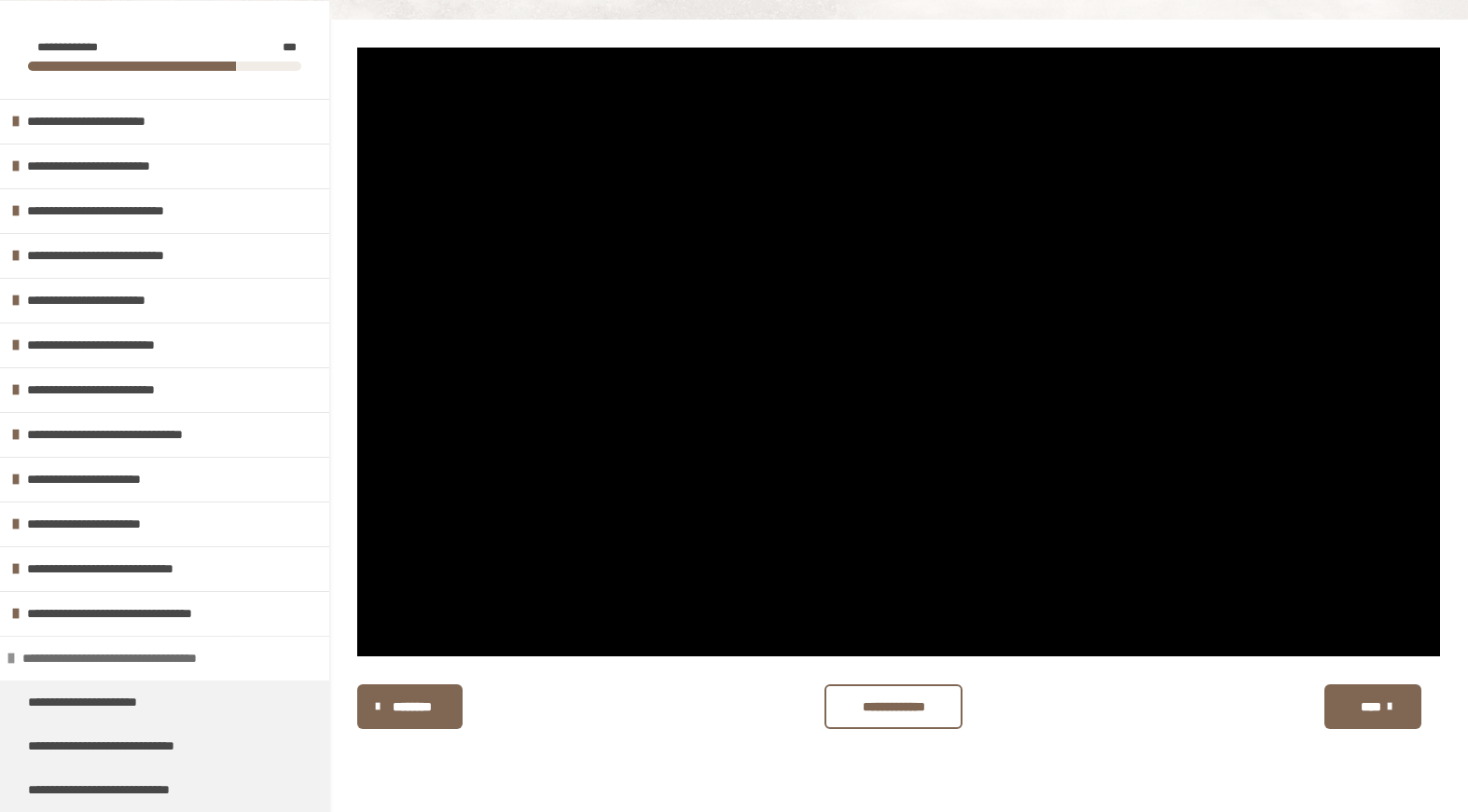 click on "**********" at bounding box center [140, 658] 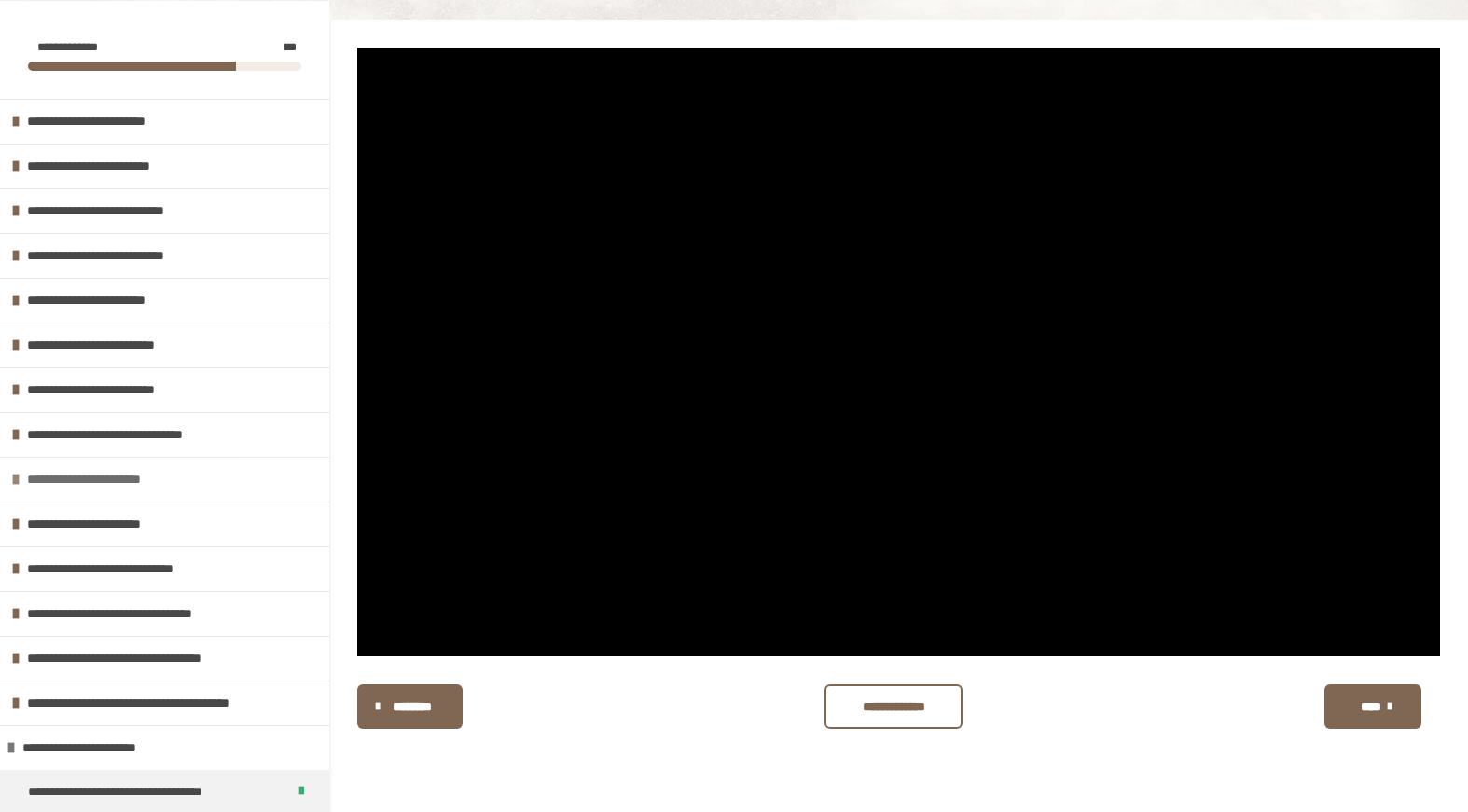 click on "**********" at bounding box center (111, 479) 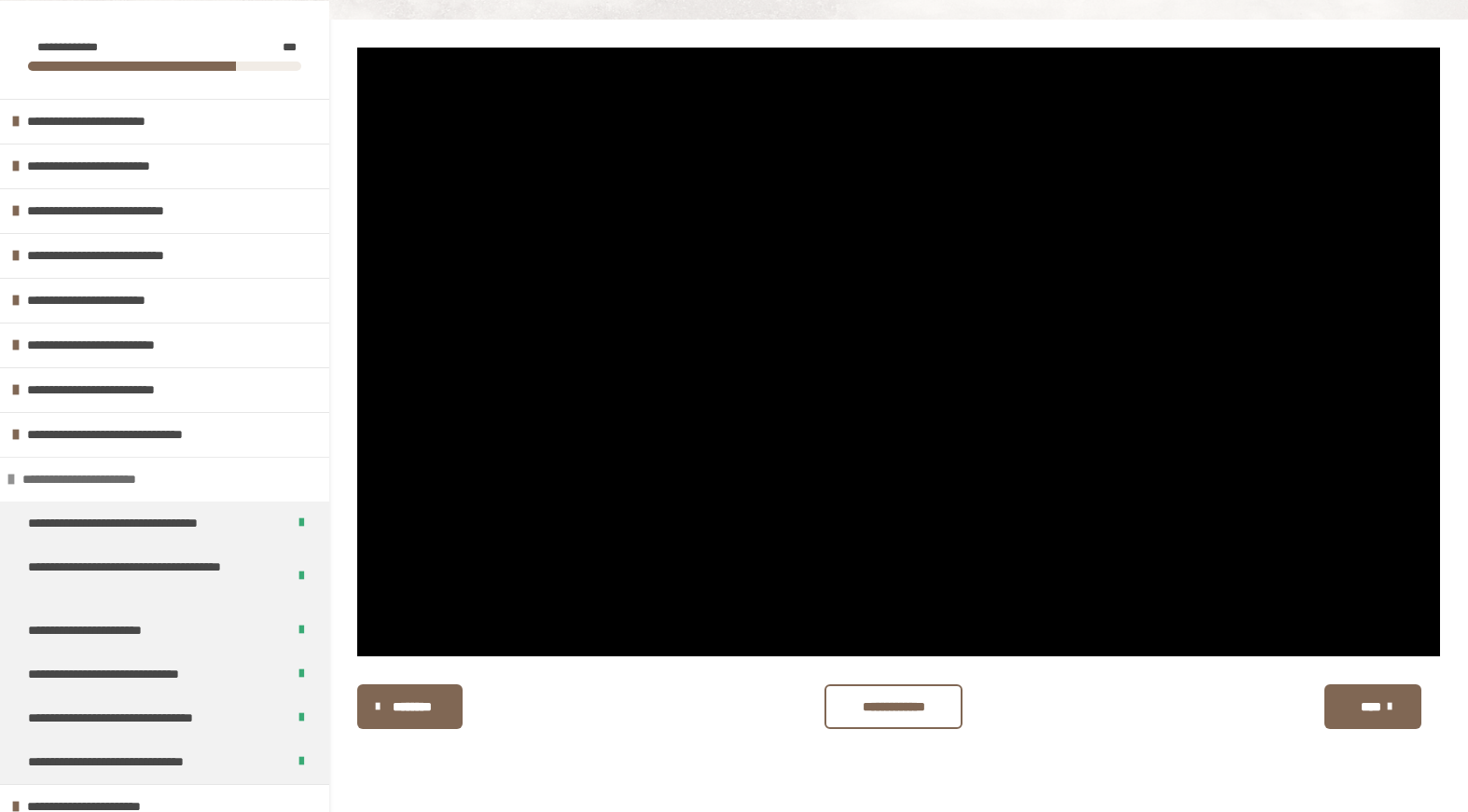 click on "**********" at bounding box center [106, 479] 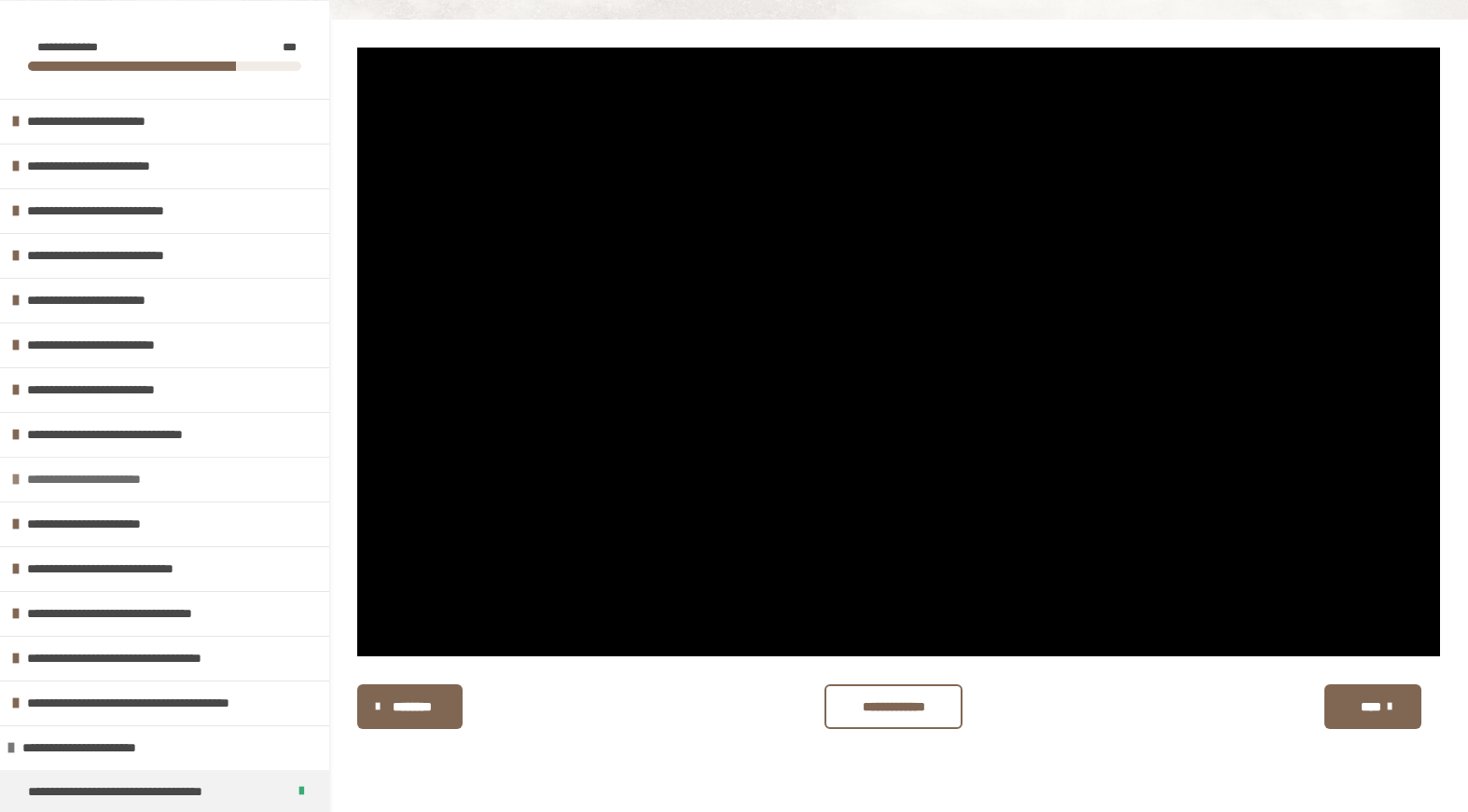 click on "**********" at bounding box center (111, 479) 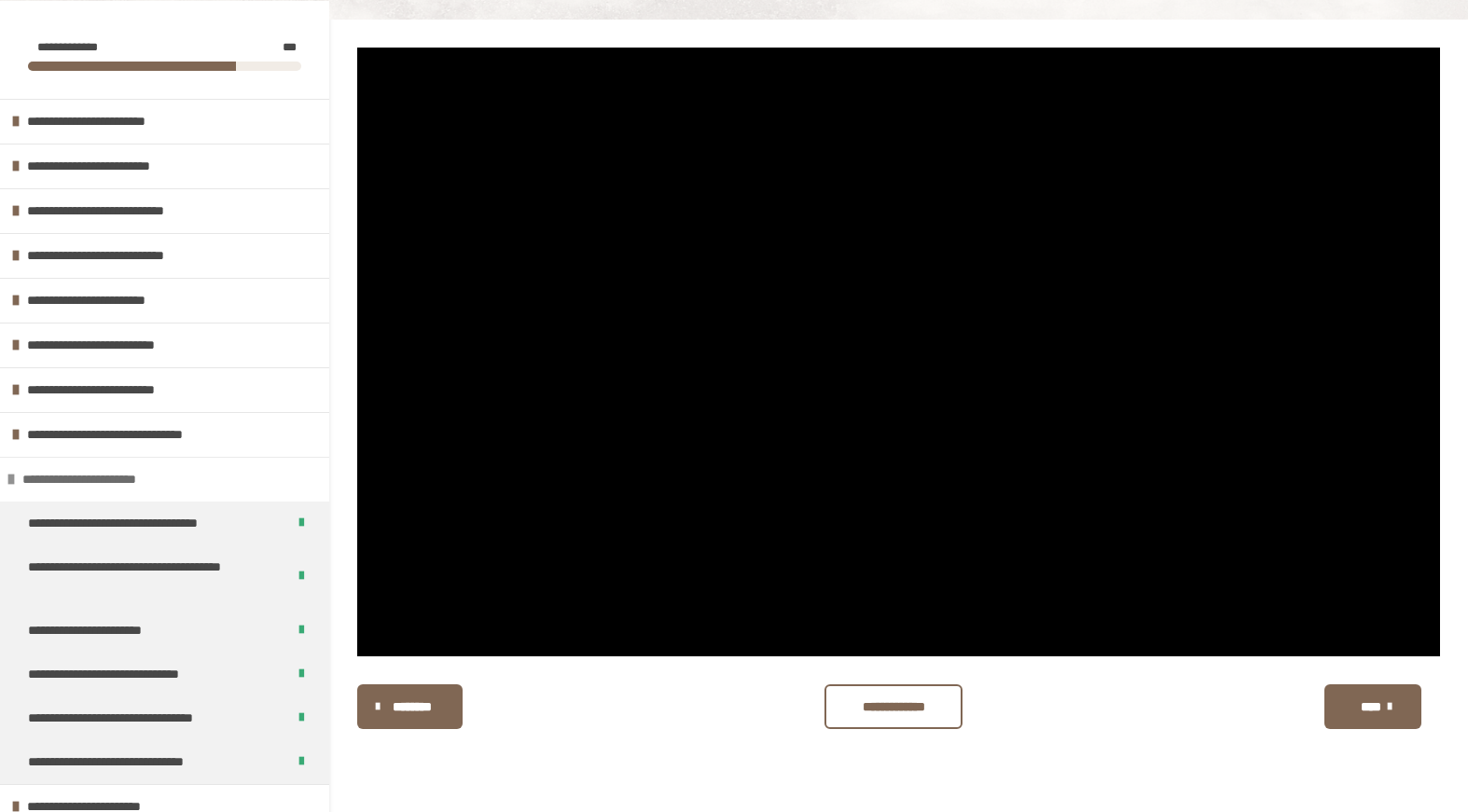 click on "**********" at bounding box center [106, 479] 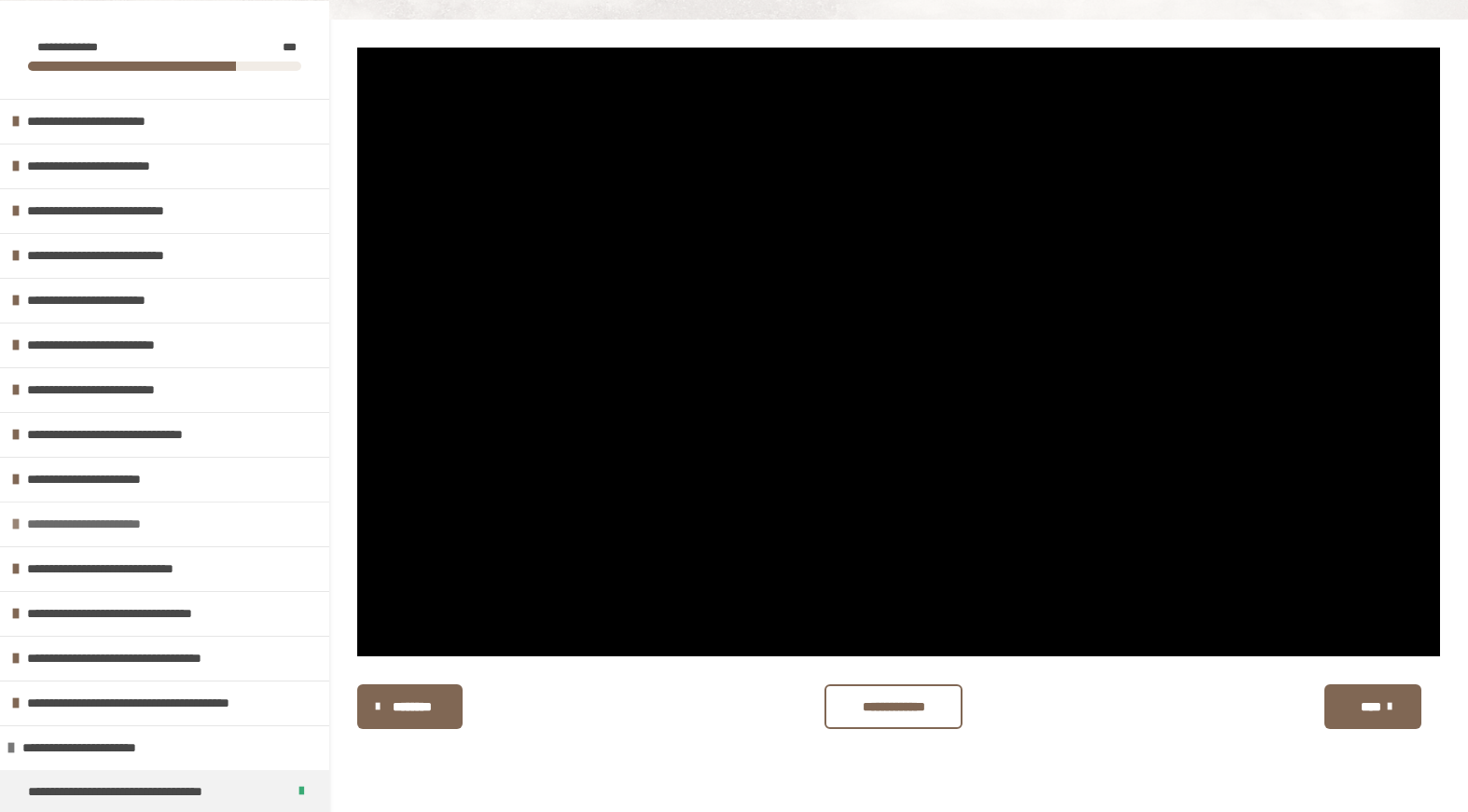click on "**********" at bounding box center (112, 524) 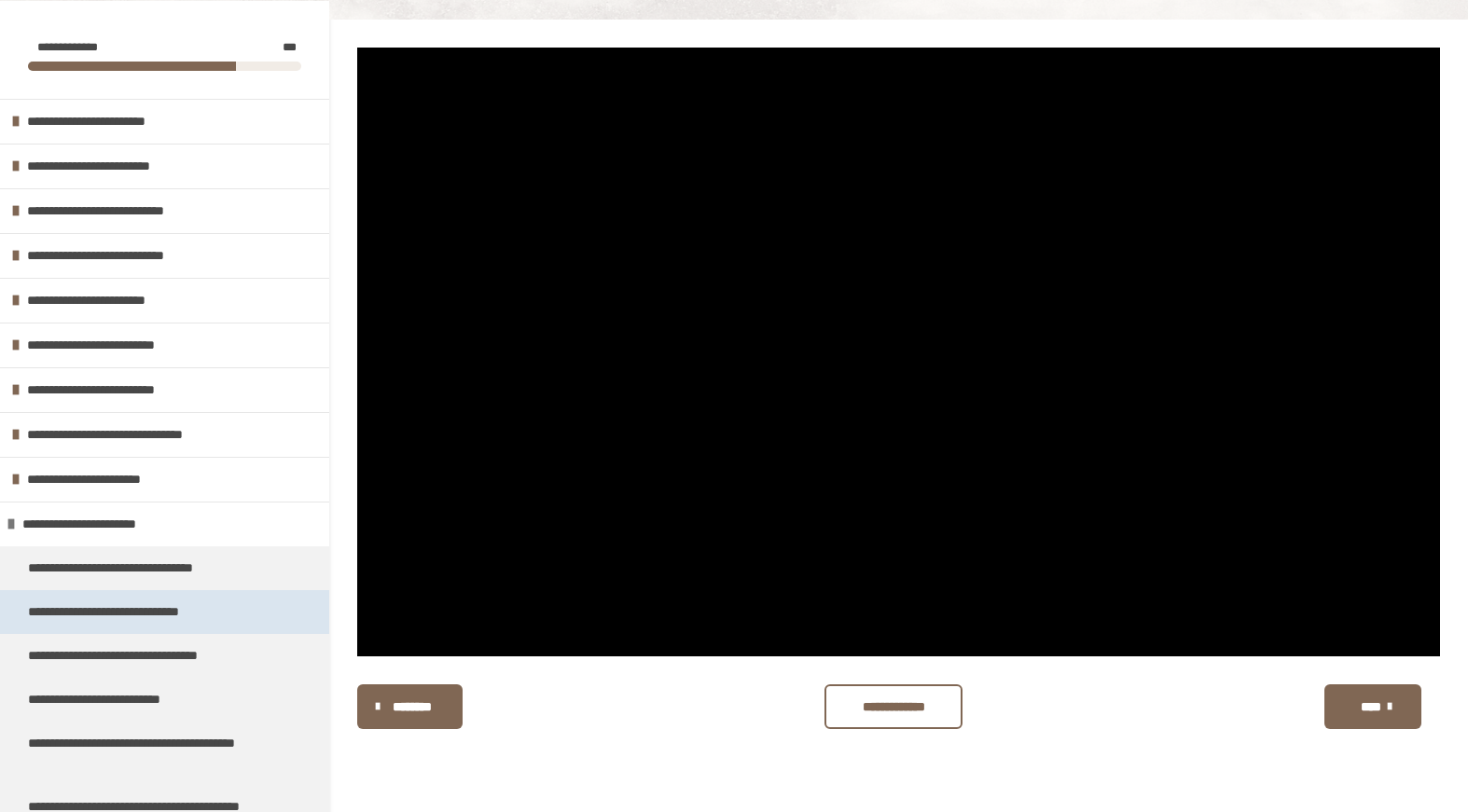 click on "**********" at bounding box center [164, 612] 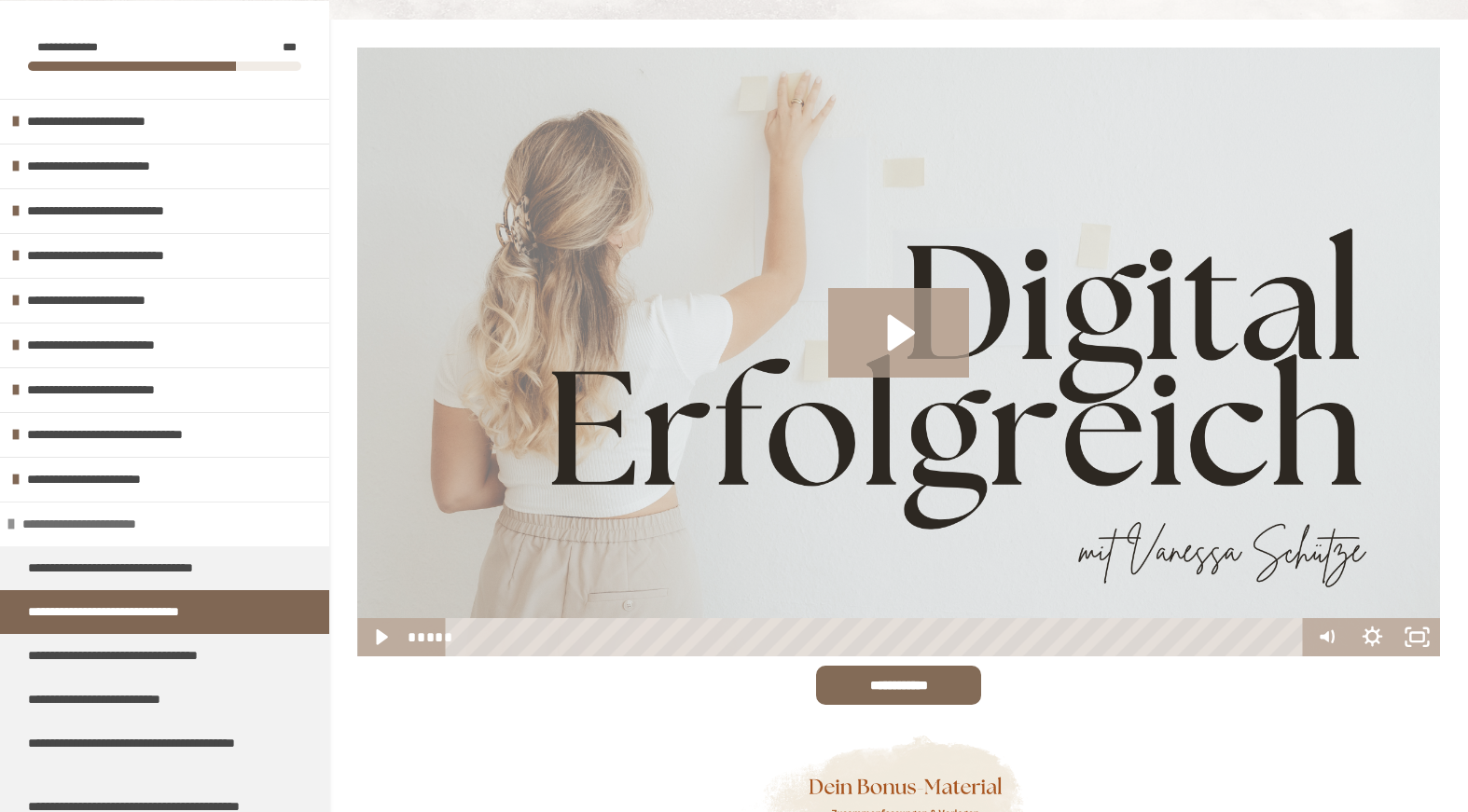 drag, startPoint x: 205, startPoint y: 578, endPoint x: 257, endPoint y: 544, distance: 62.1289 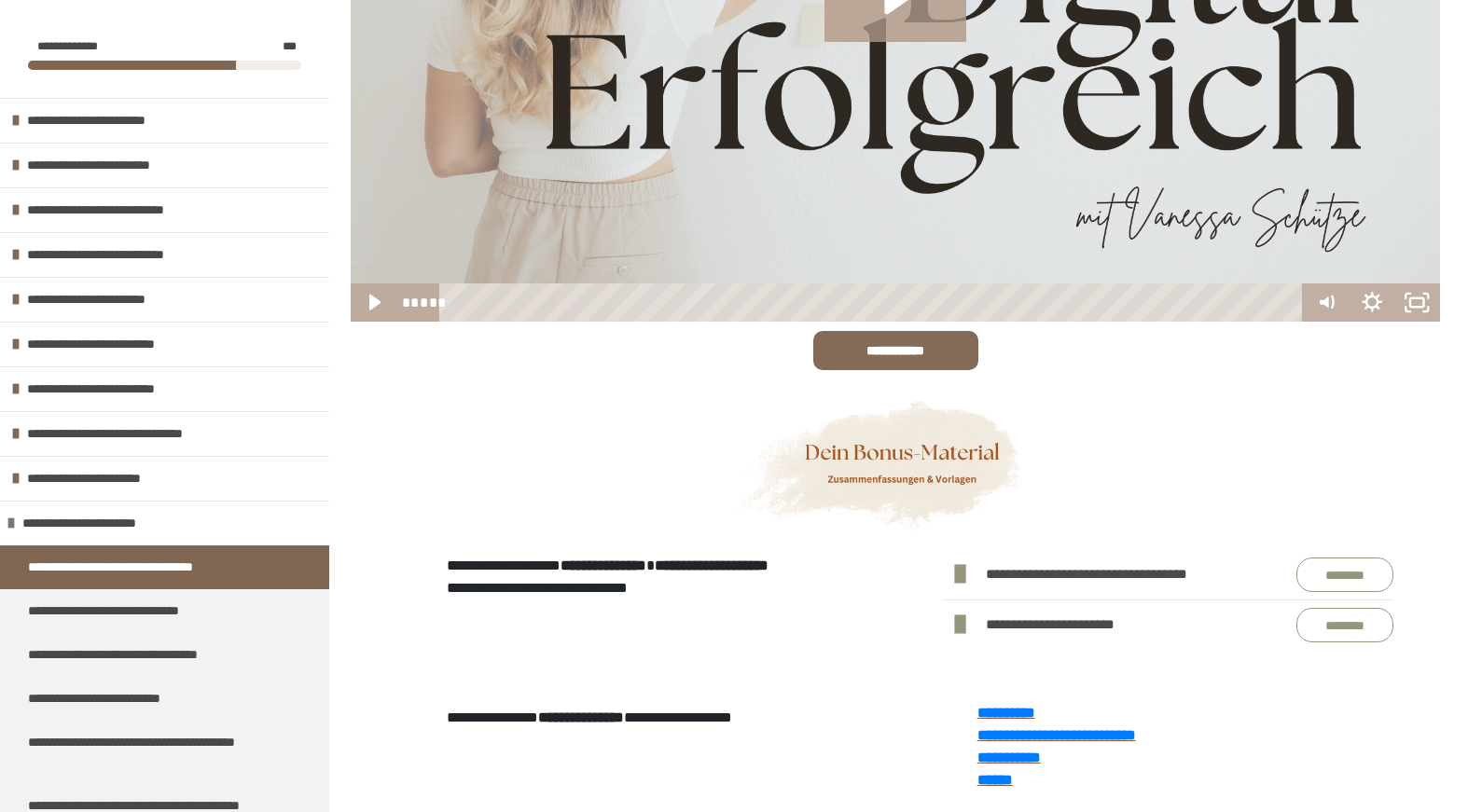scroll, scrollTop: 612, scrollLeft: 0, axis: vertical 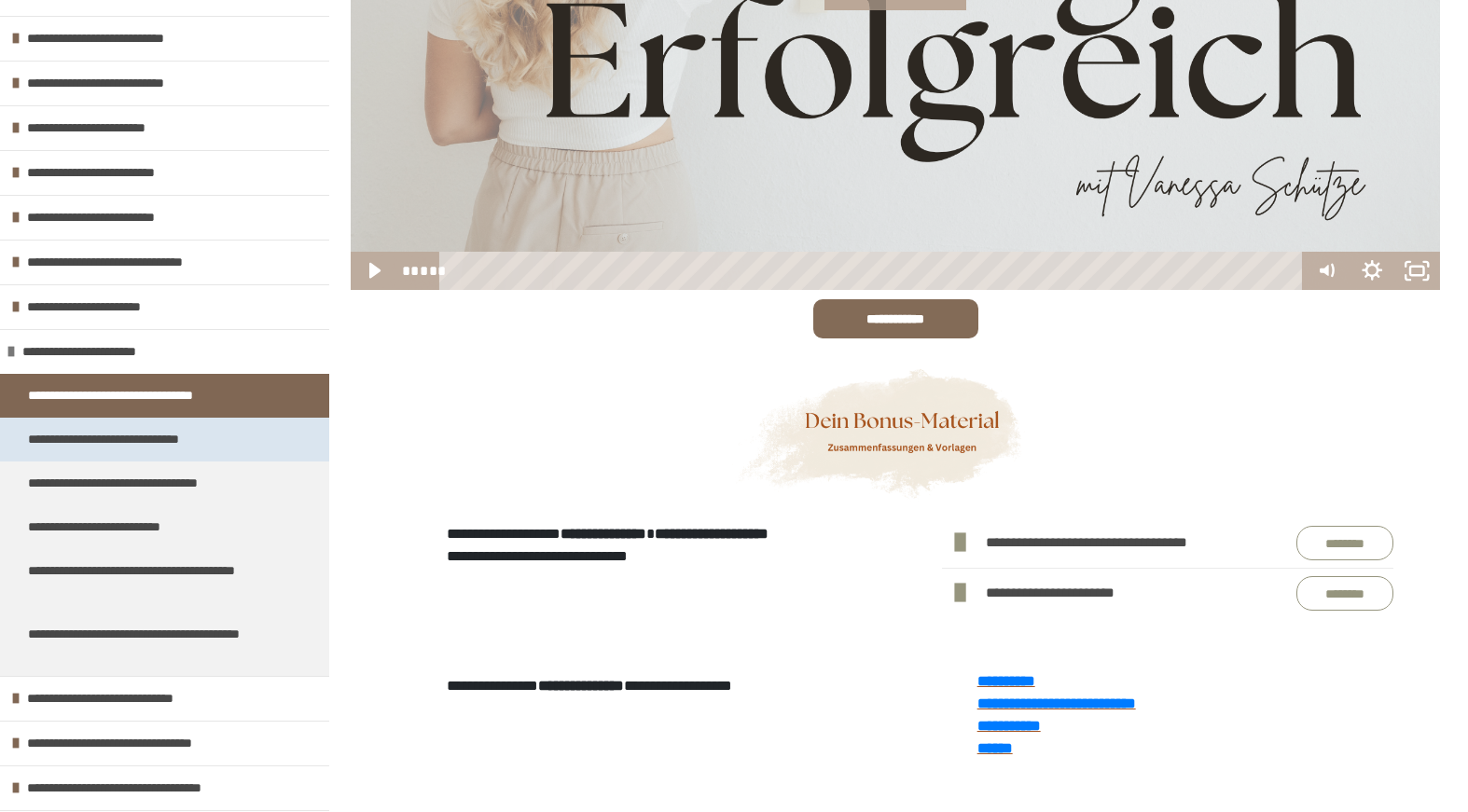 click on "**********" at bounding box center [130, 439] 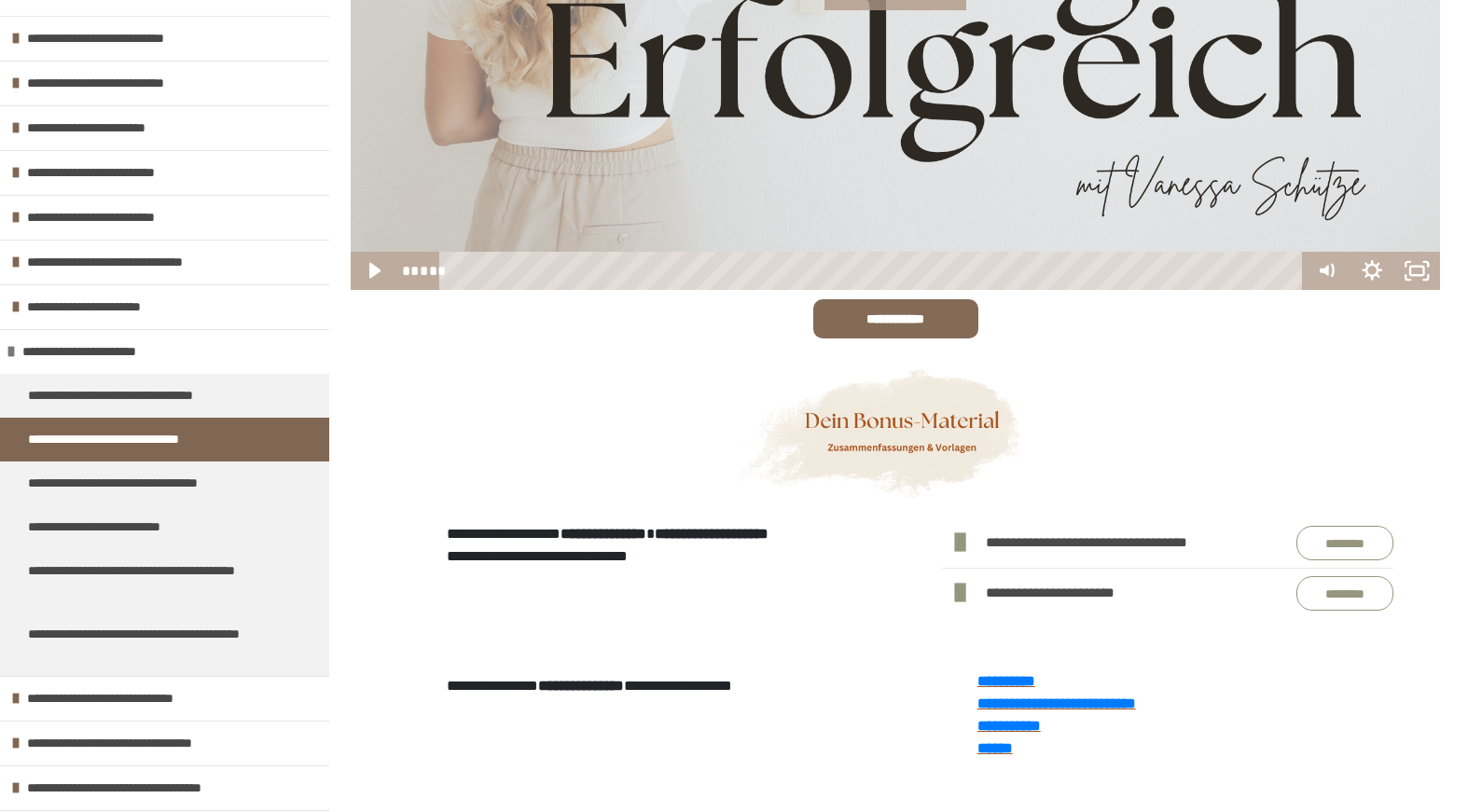 scroll, scrollTop: 252, scrollLeft: 0, axis: vertical 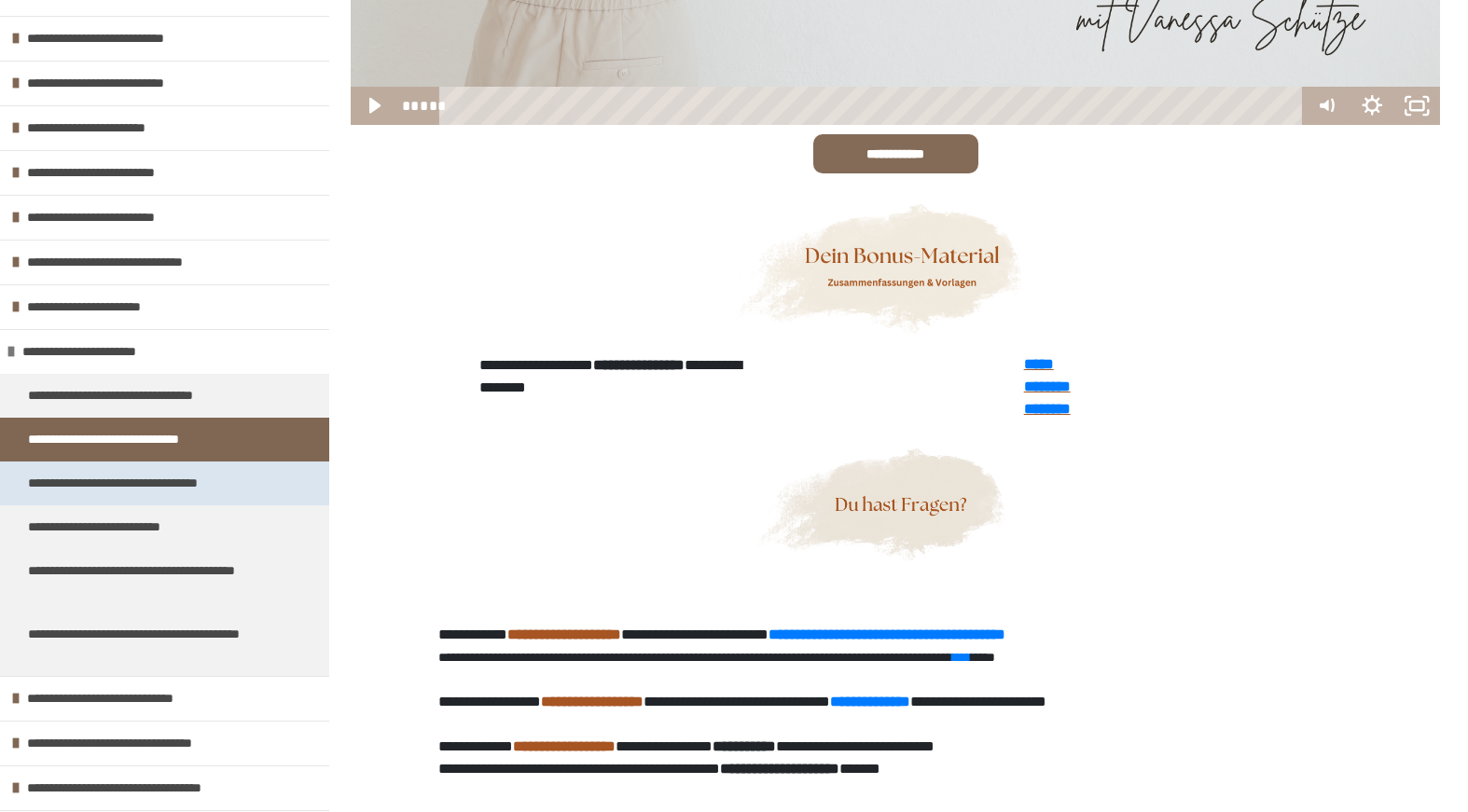 click on "**********" at bounding box center (146, 483) 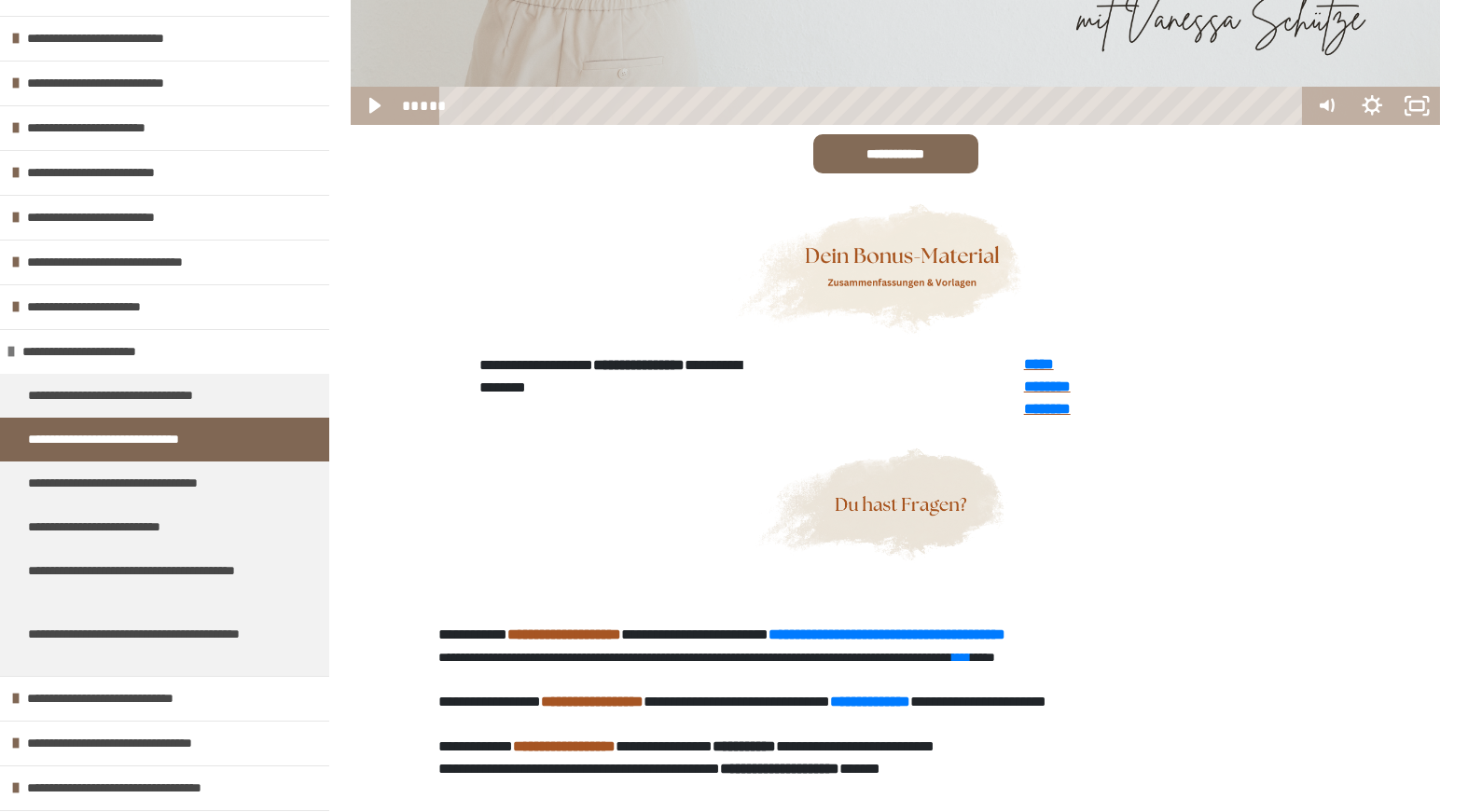 scroll, scrollTop: 252, scrollLeft: 0, axis: vertical 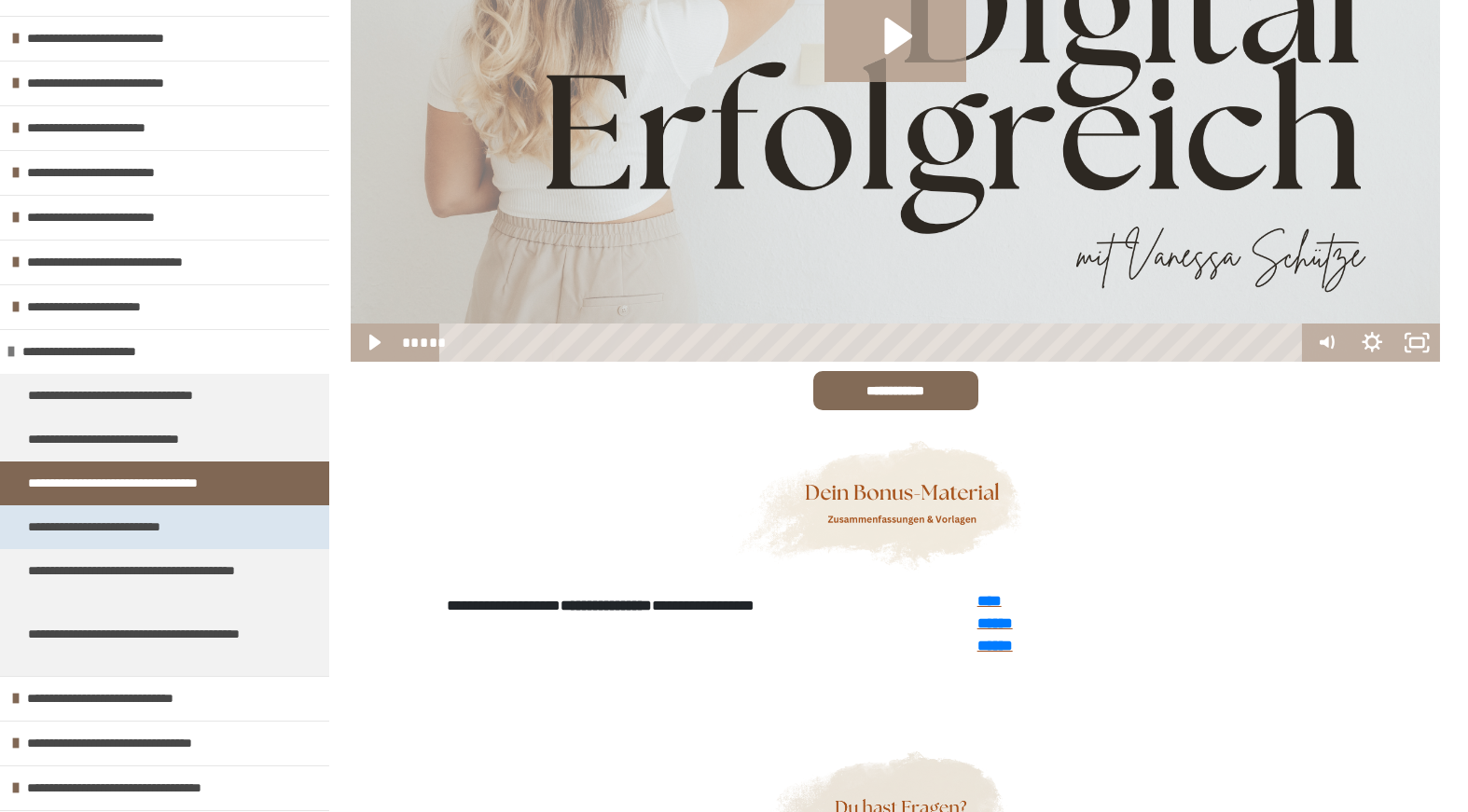 click on "**********" at bounding box center [115, 527] 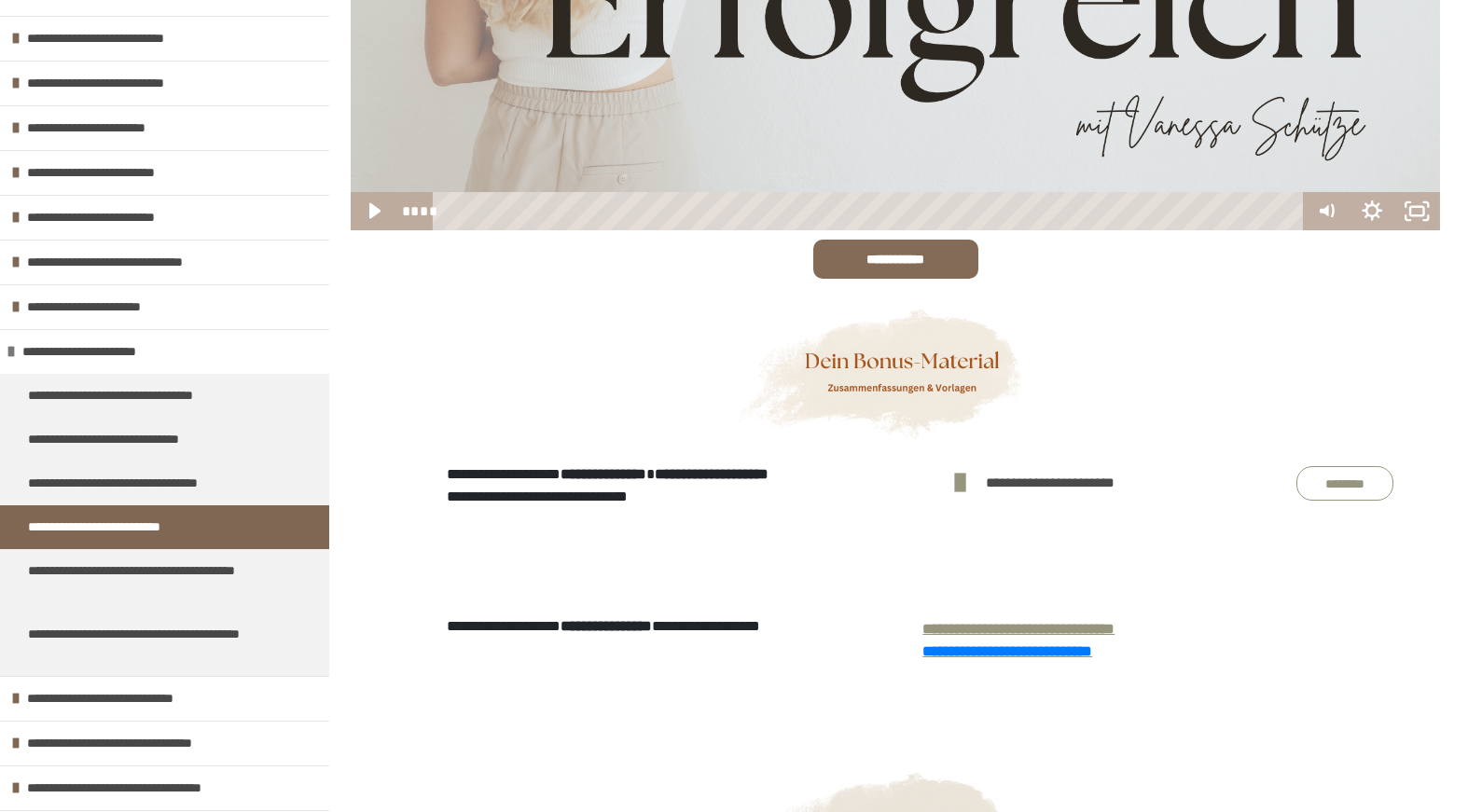 scroll, scrollTop: 709, scrollLeft: 0, axis: vertical 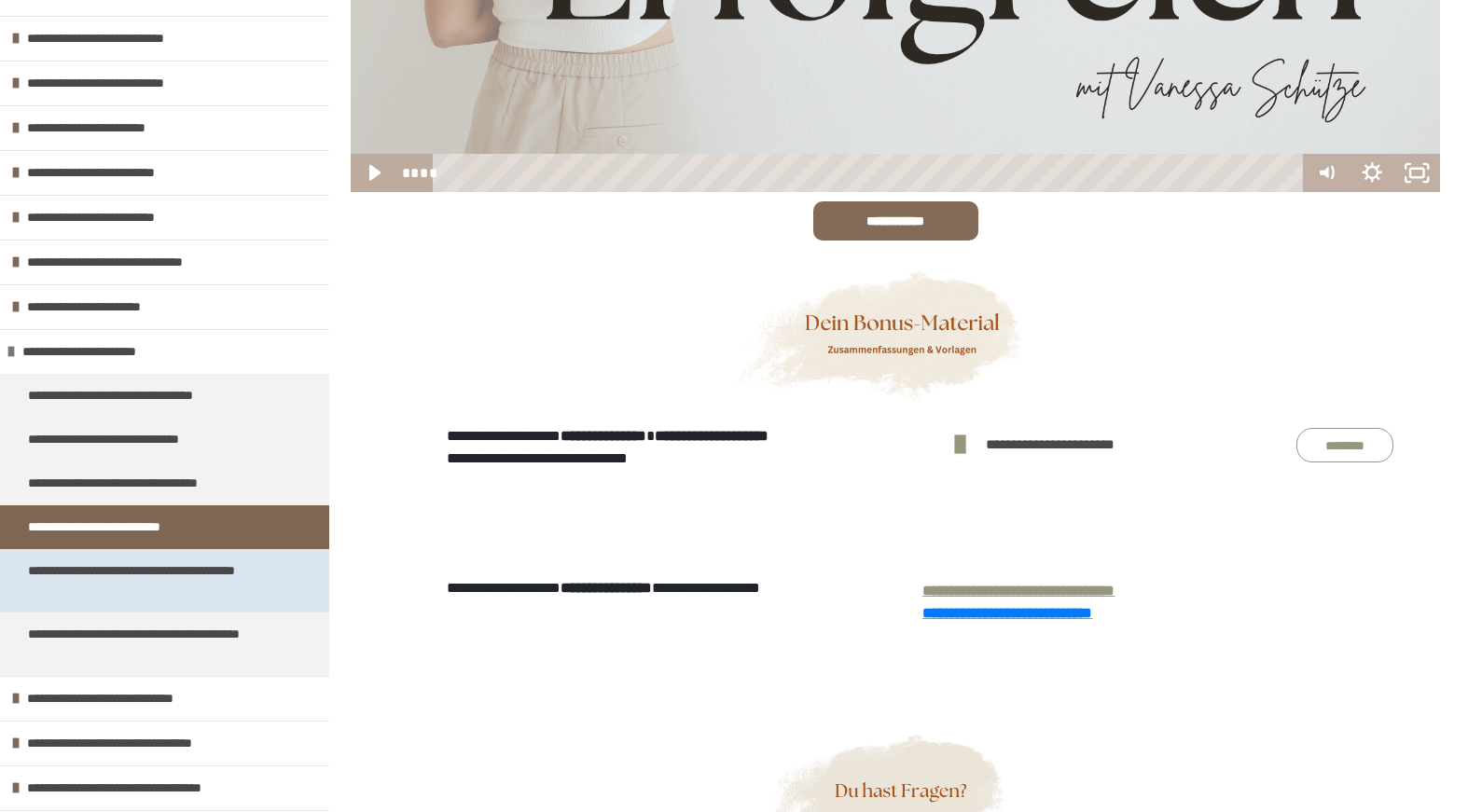 click on "**********" at bounding box center [150, 581] 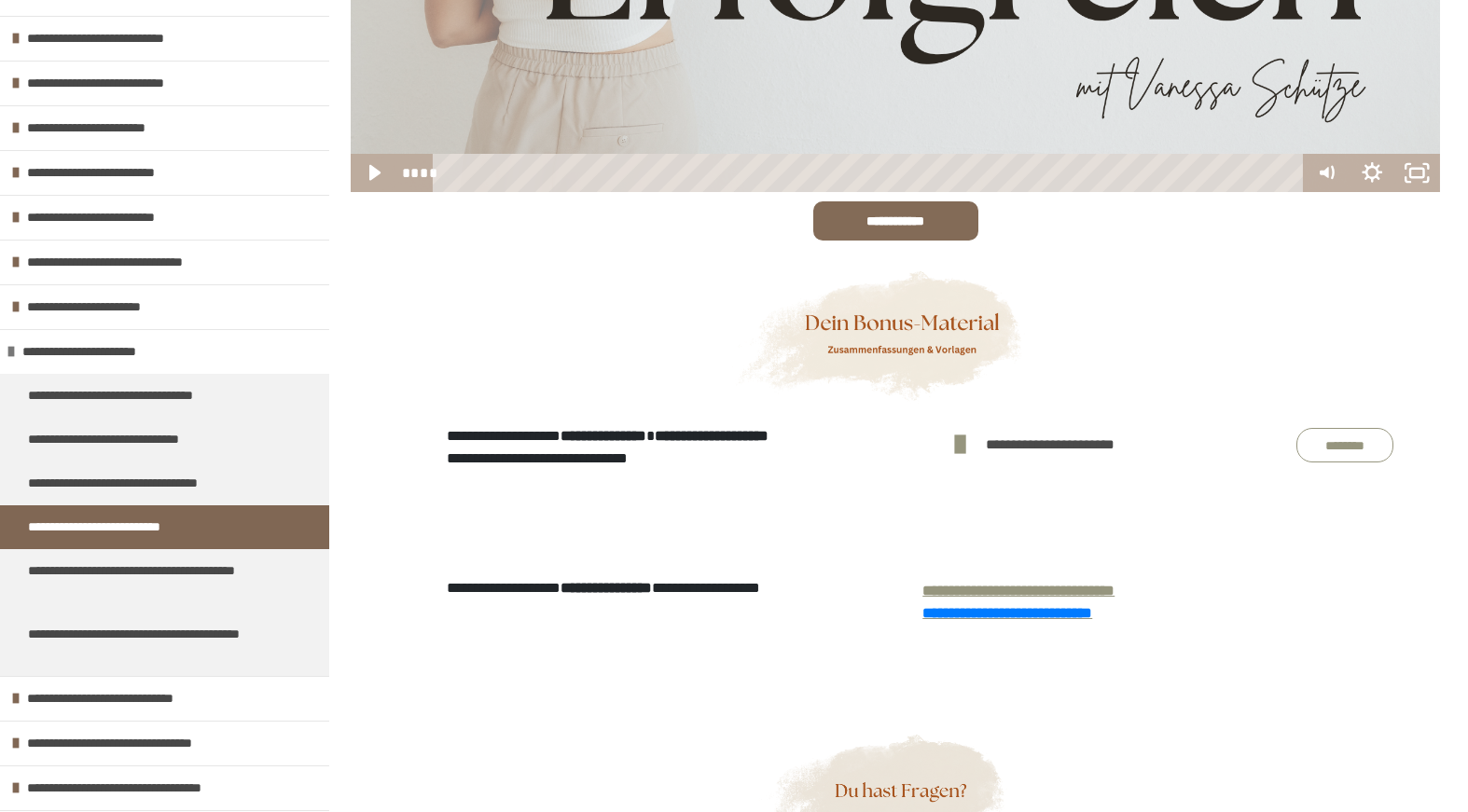 scroll, scrollTop: 252, scrollLeft: 0, axis: vertical 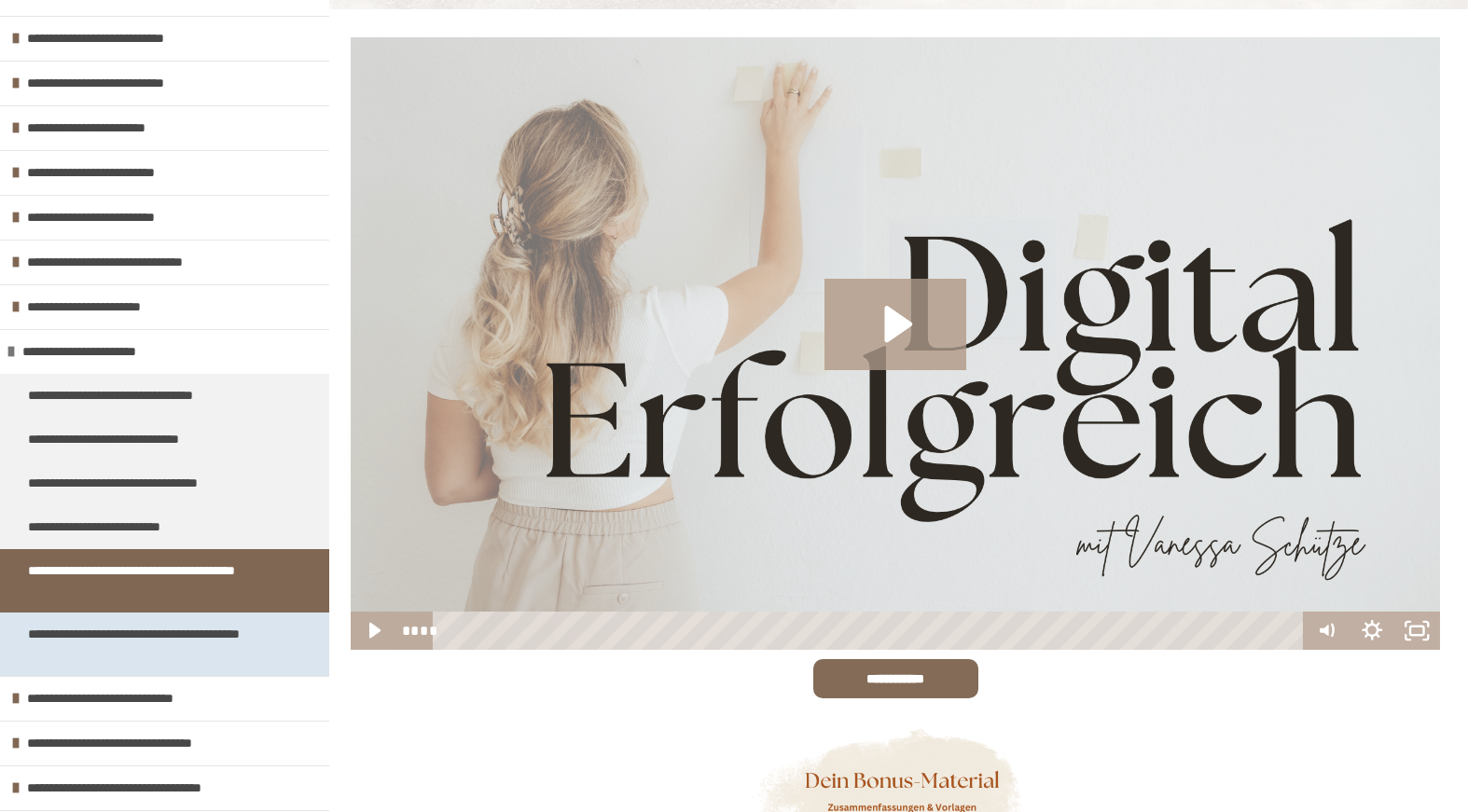 click on "**********" at bounding box center (150, 644) 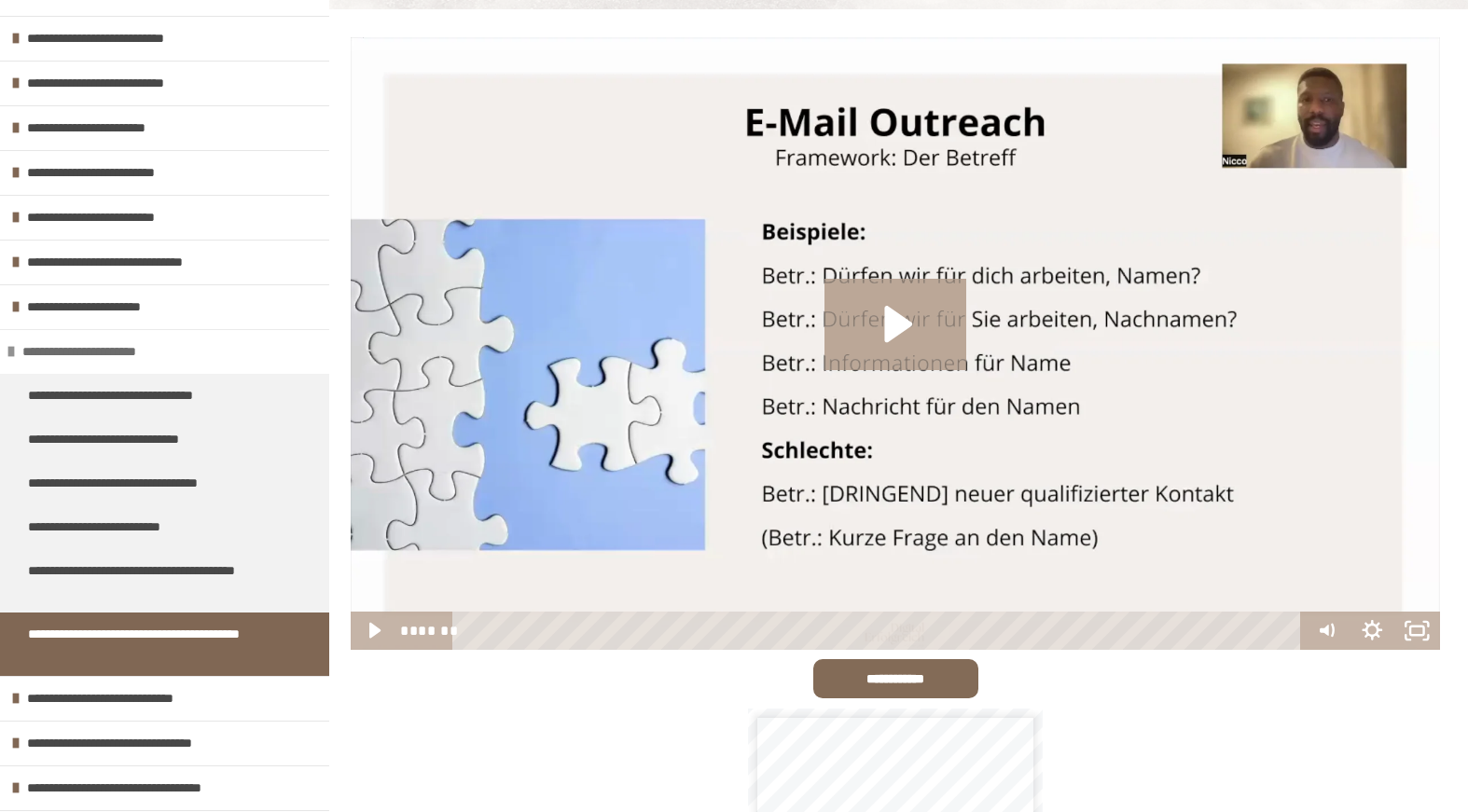 click on "**********" at bounding box center (107, 351) 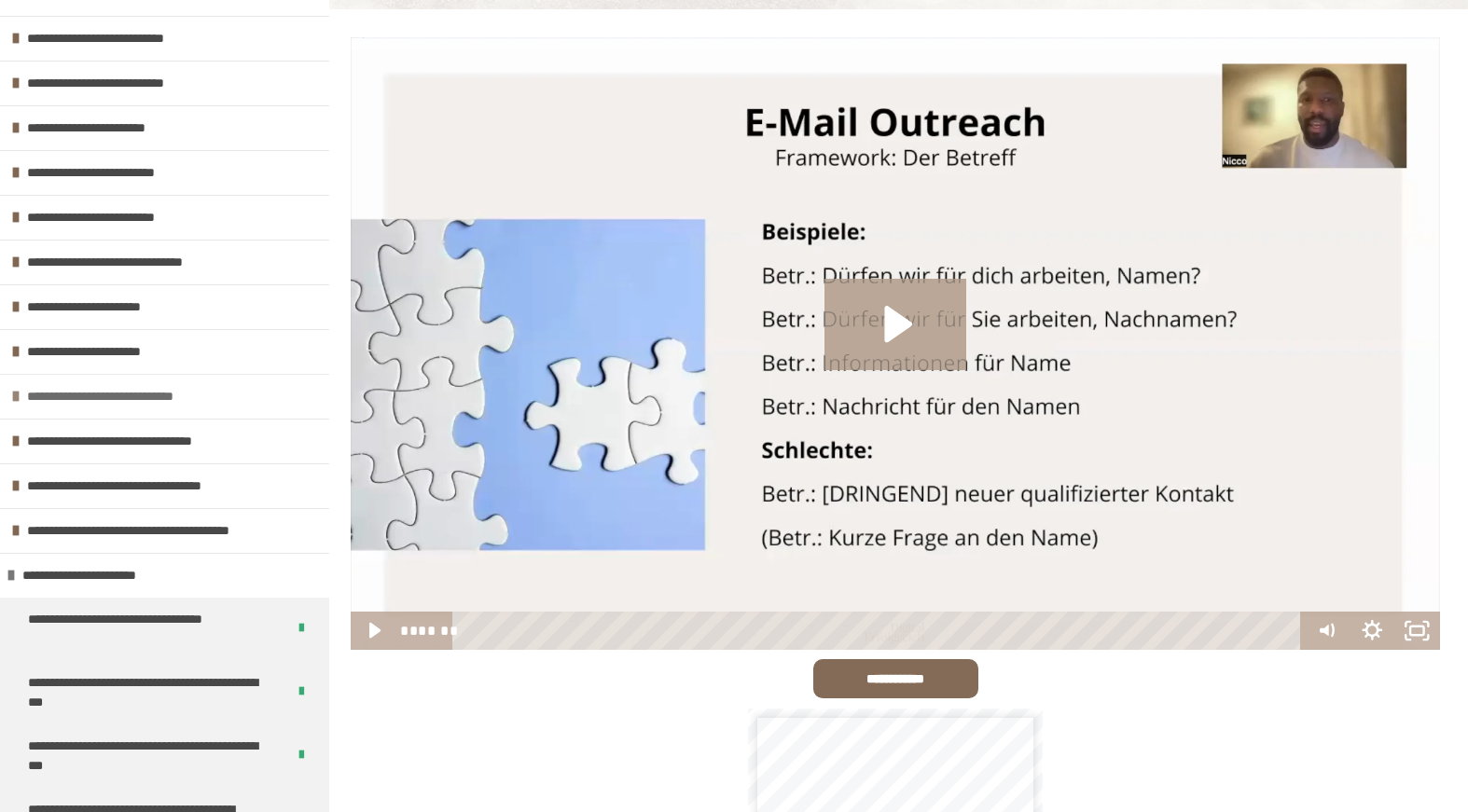 click on "**********" at bounding box center (139, 396) 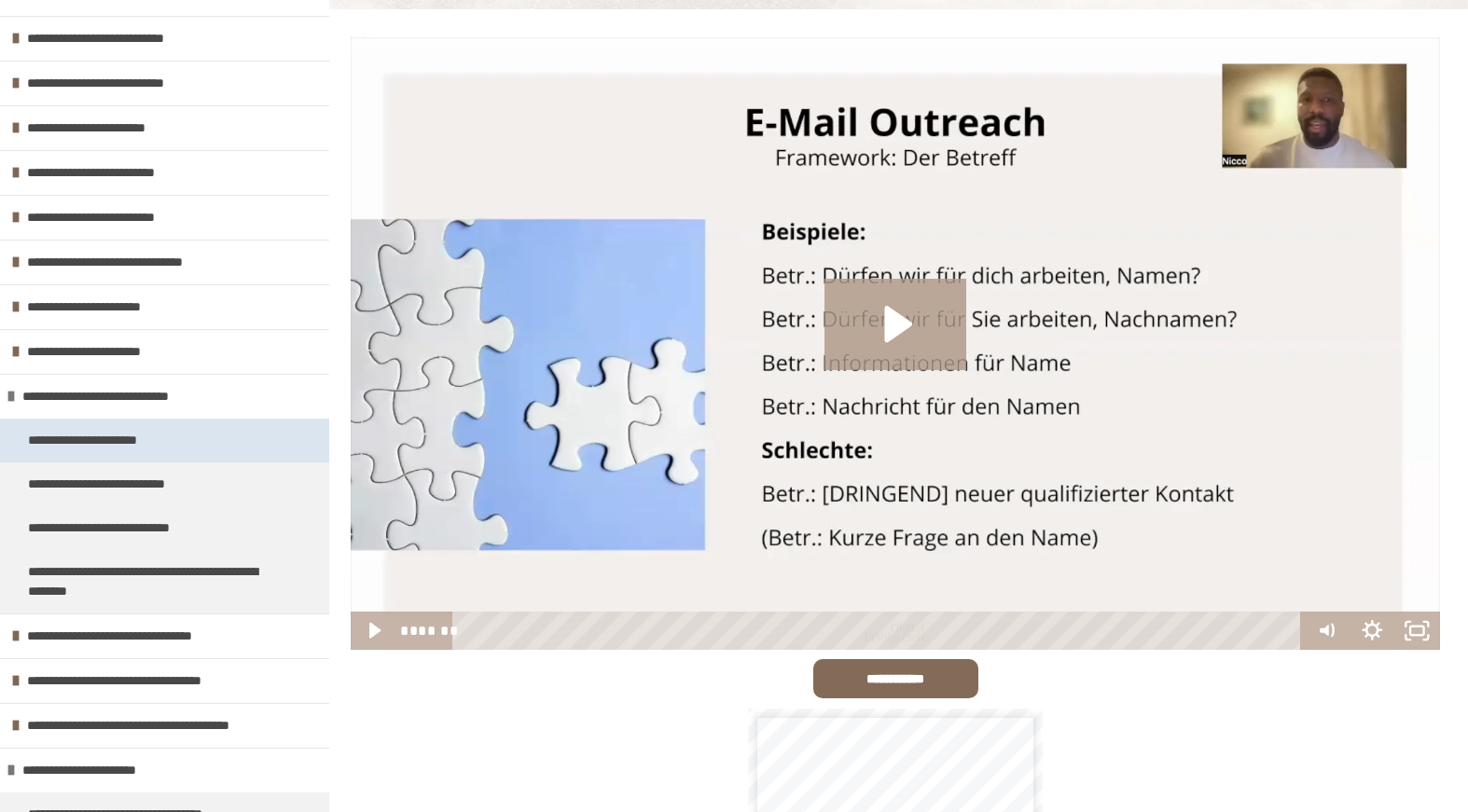 click on "**********" at bounding box center [102, 440] 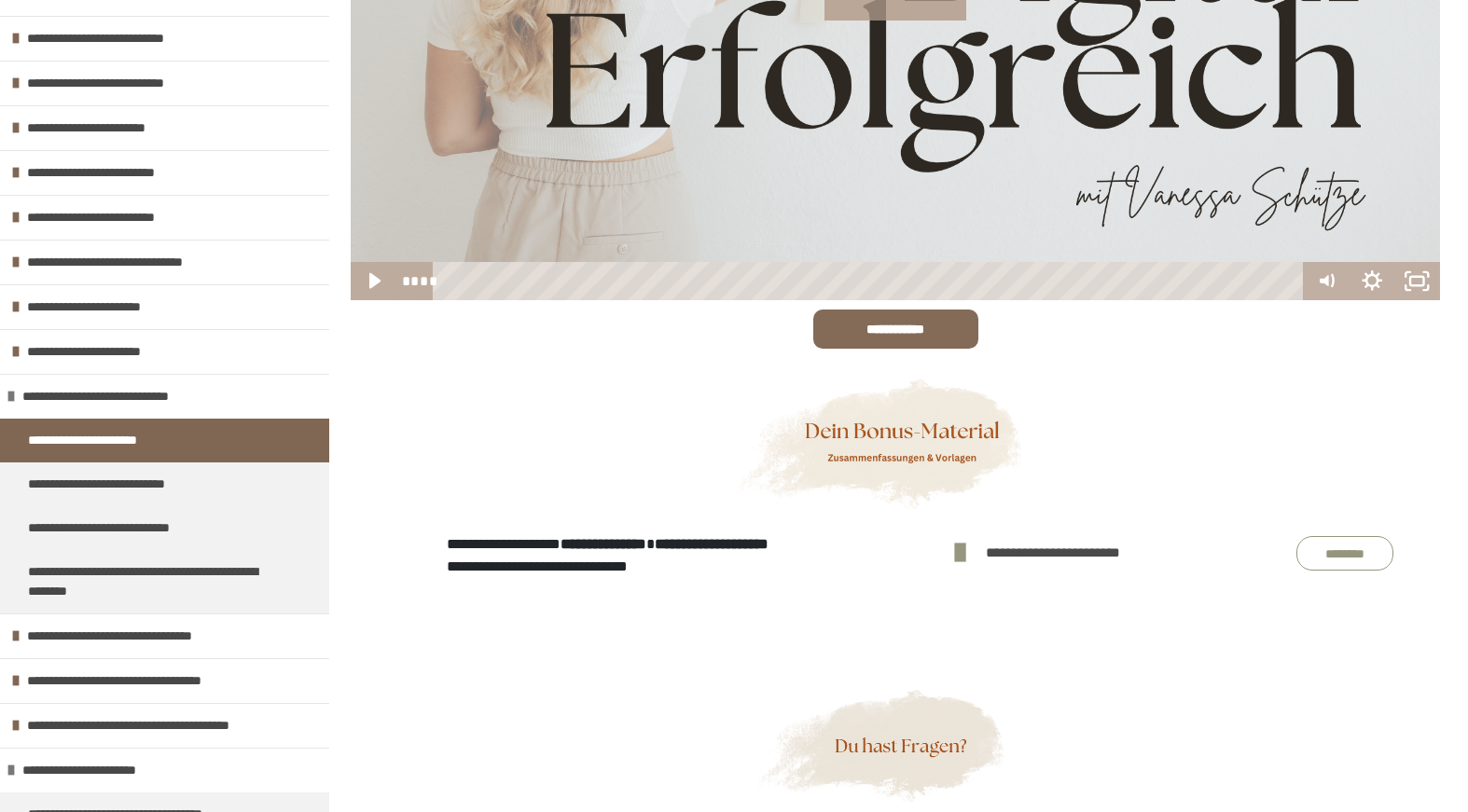 scroll, scrollTop: 641, scrollLeft: 0, axis: vertical 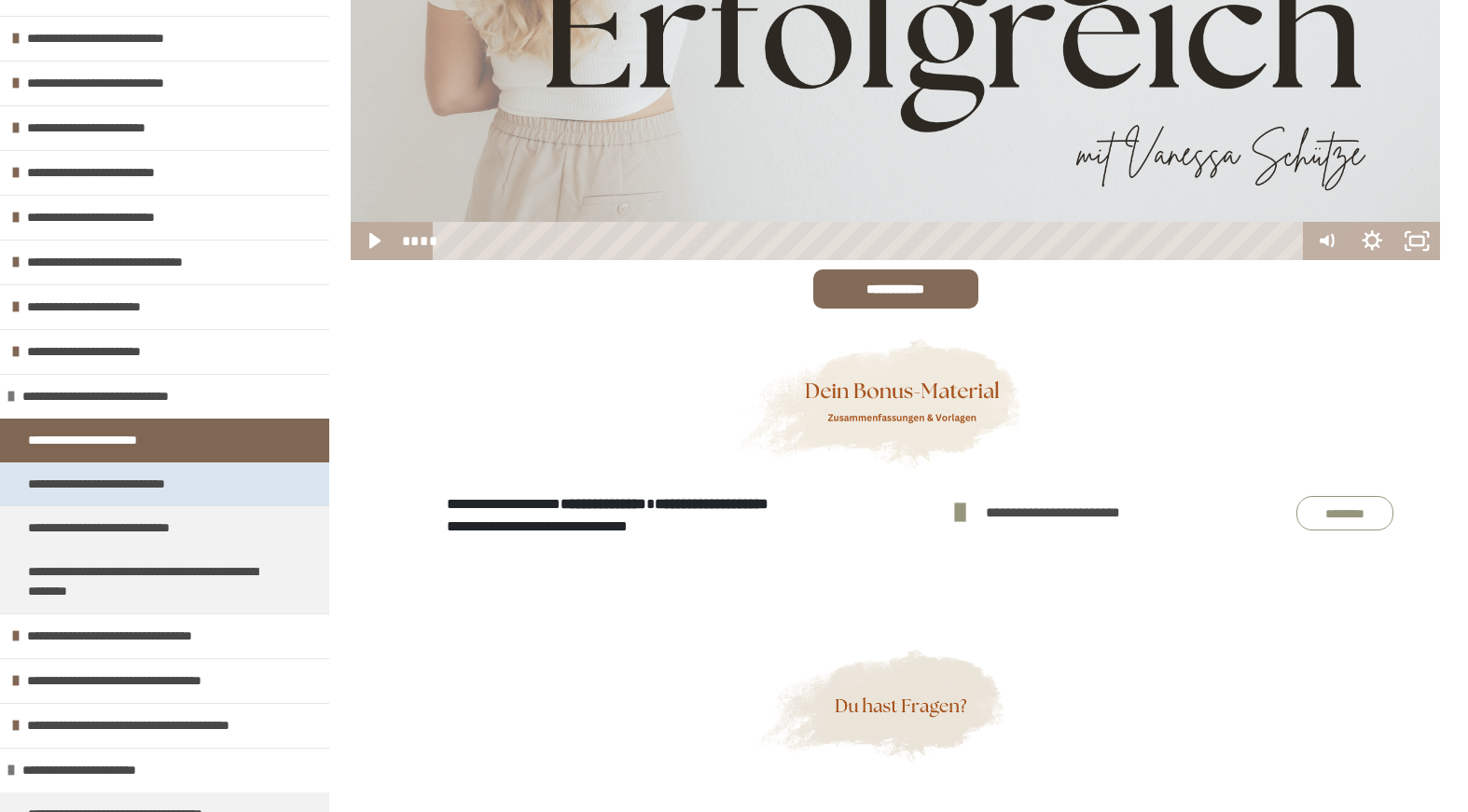click on "**********" at bounding box center (119, 484) 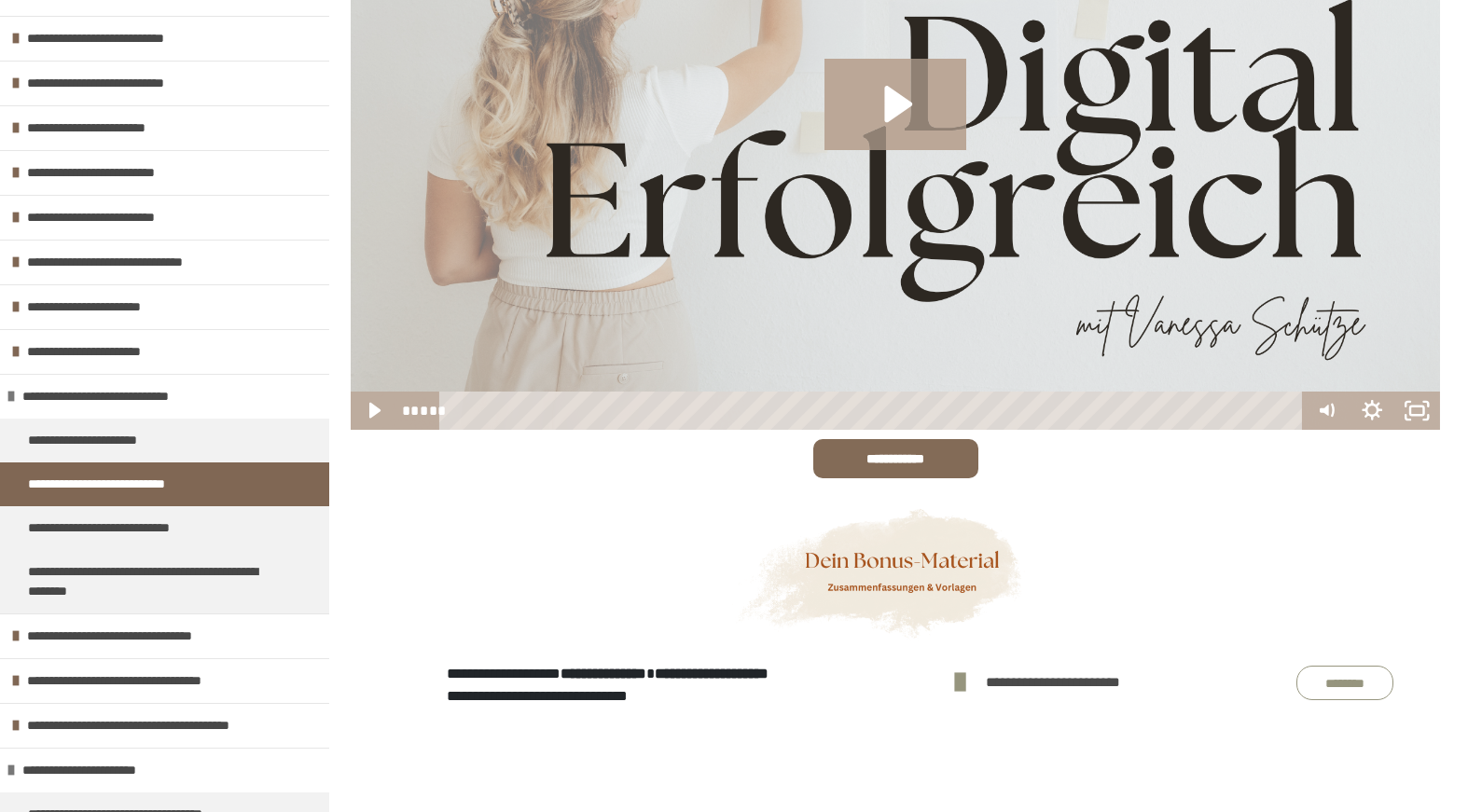 scroll, scrollTop: 613, scrollLeft: 0, axis: vertical 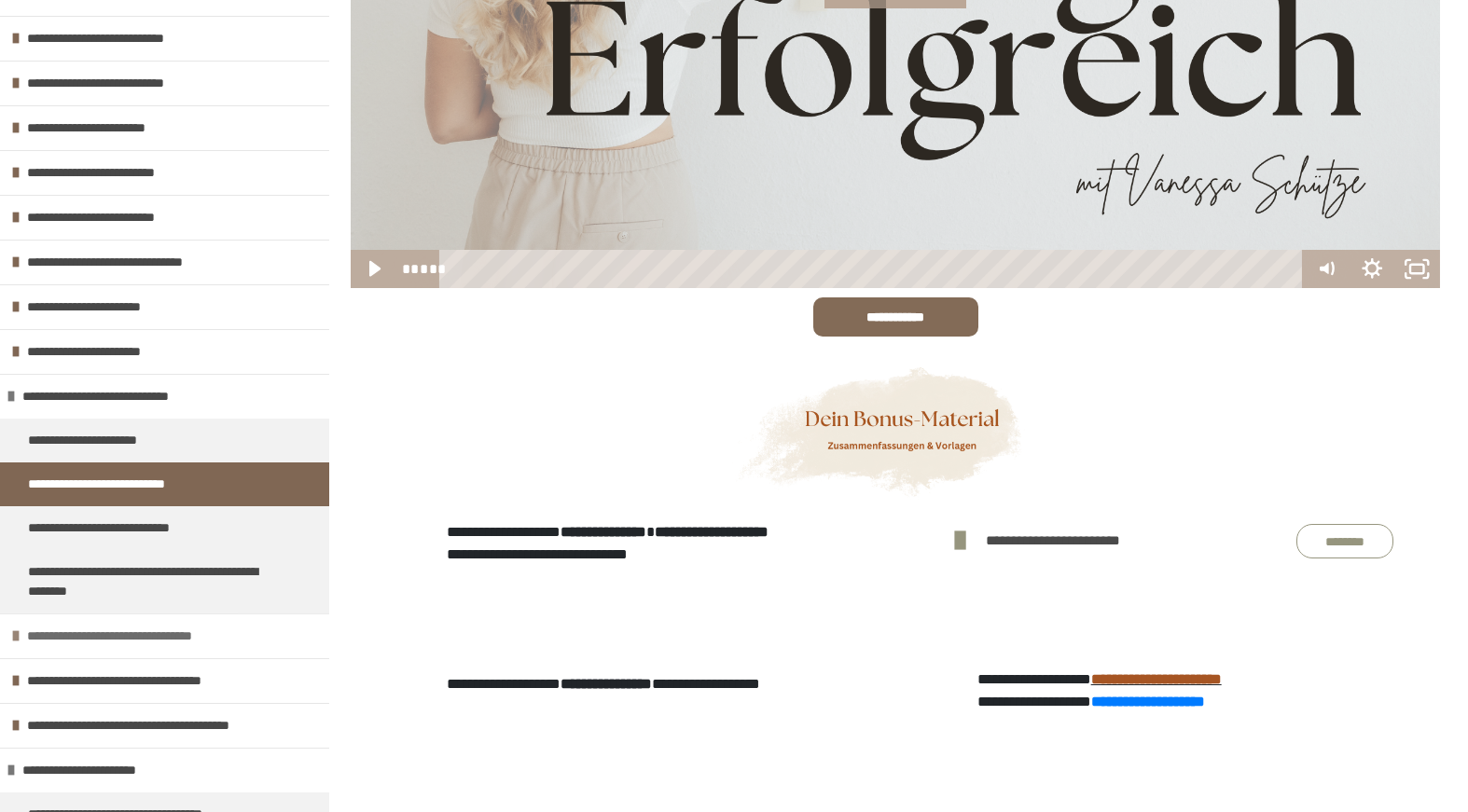 click on "**********" at bounding box center [138, 636] 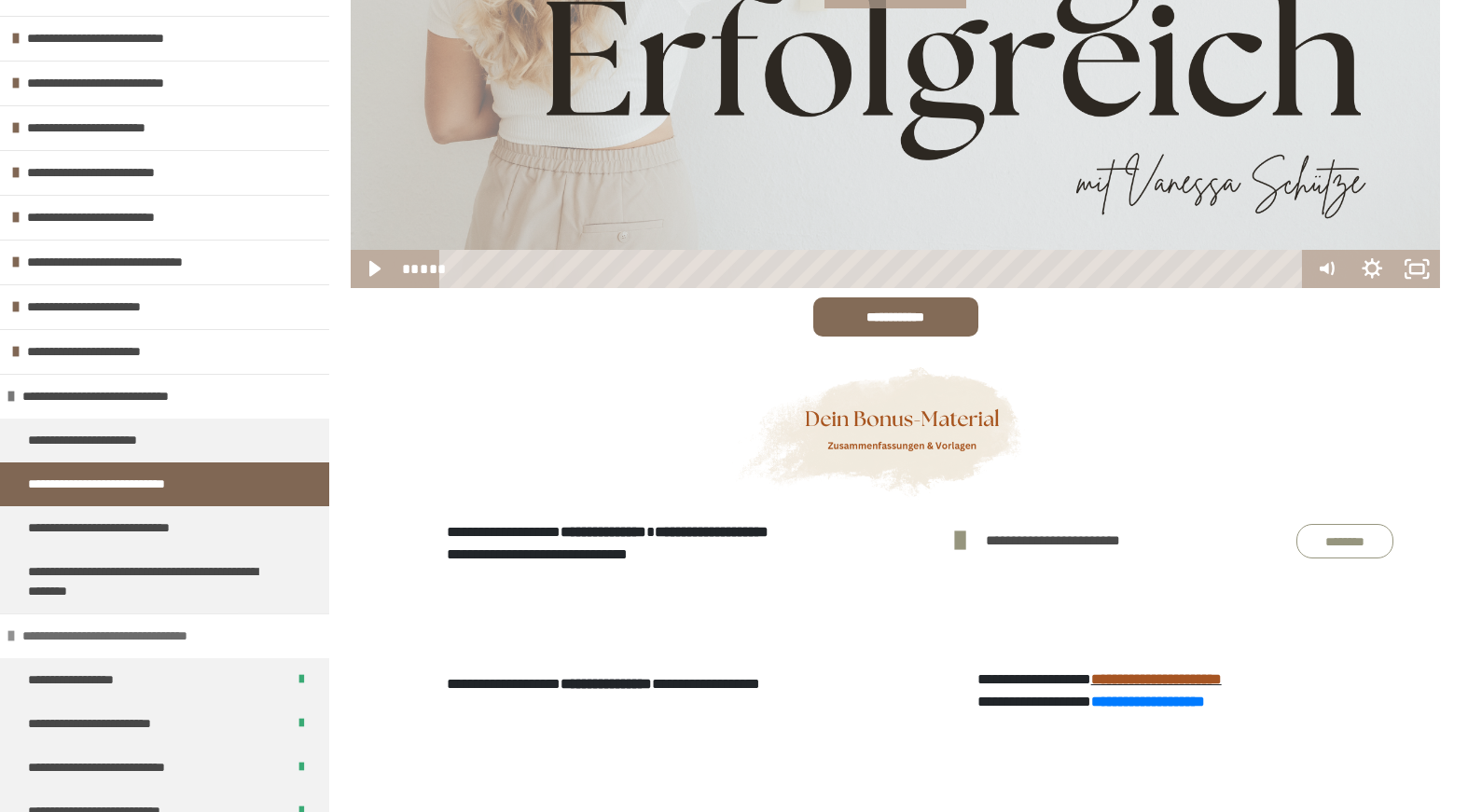 click on "**********" at bounding box center (133, 636) 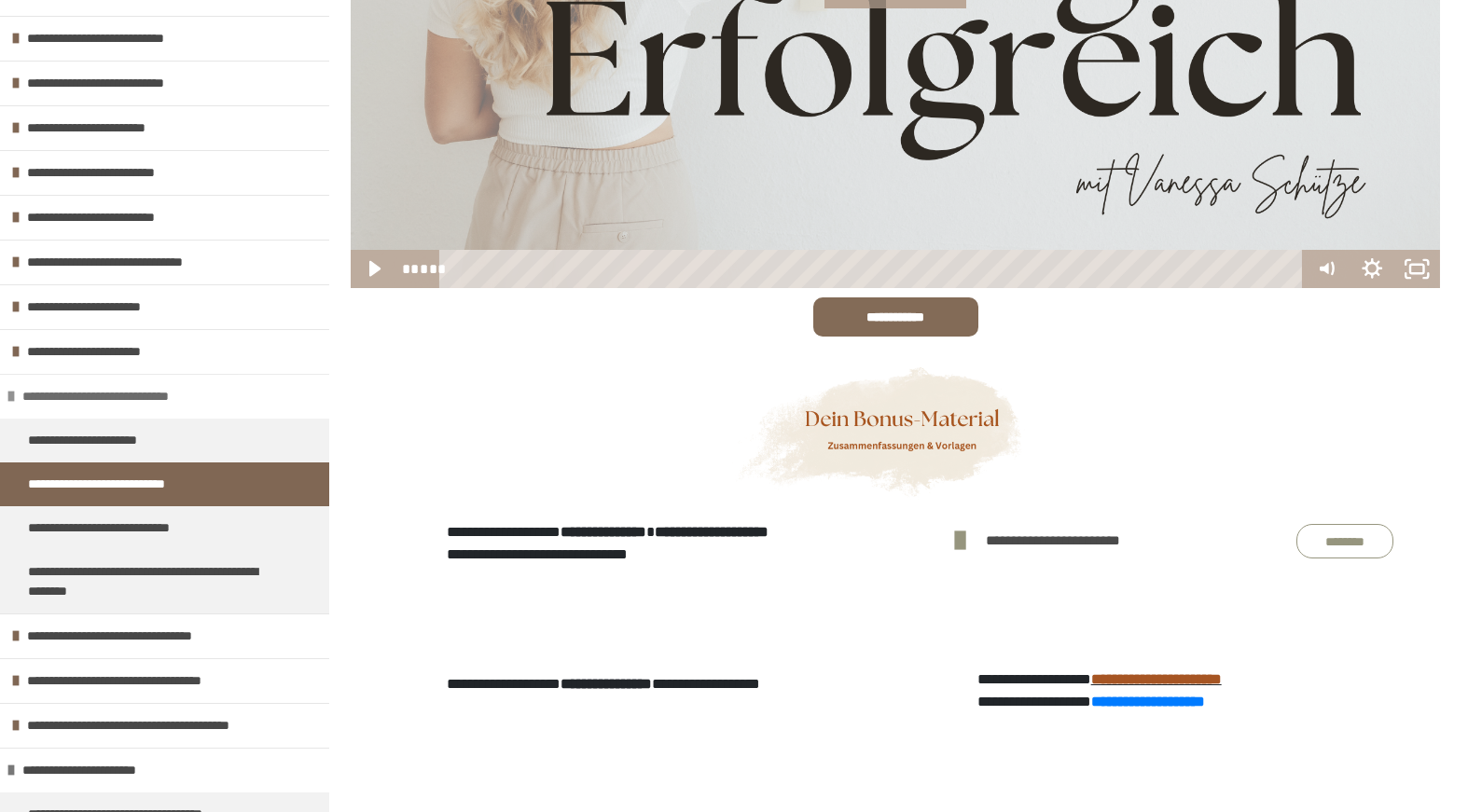 click on "**********" at bounding box center [134, 396] 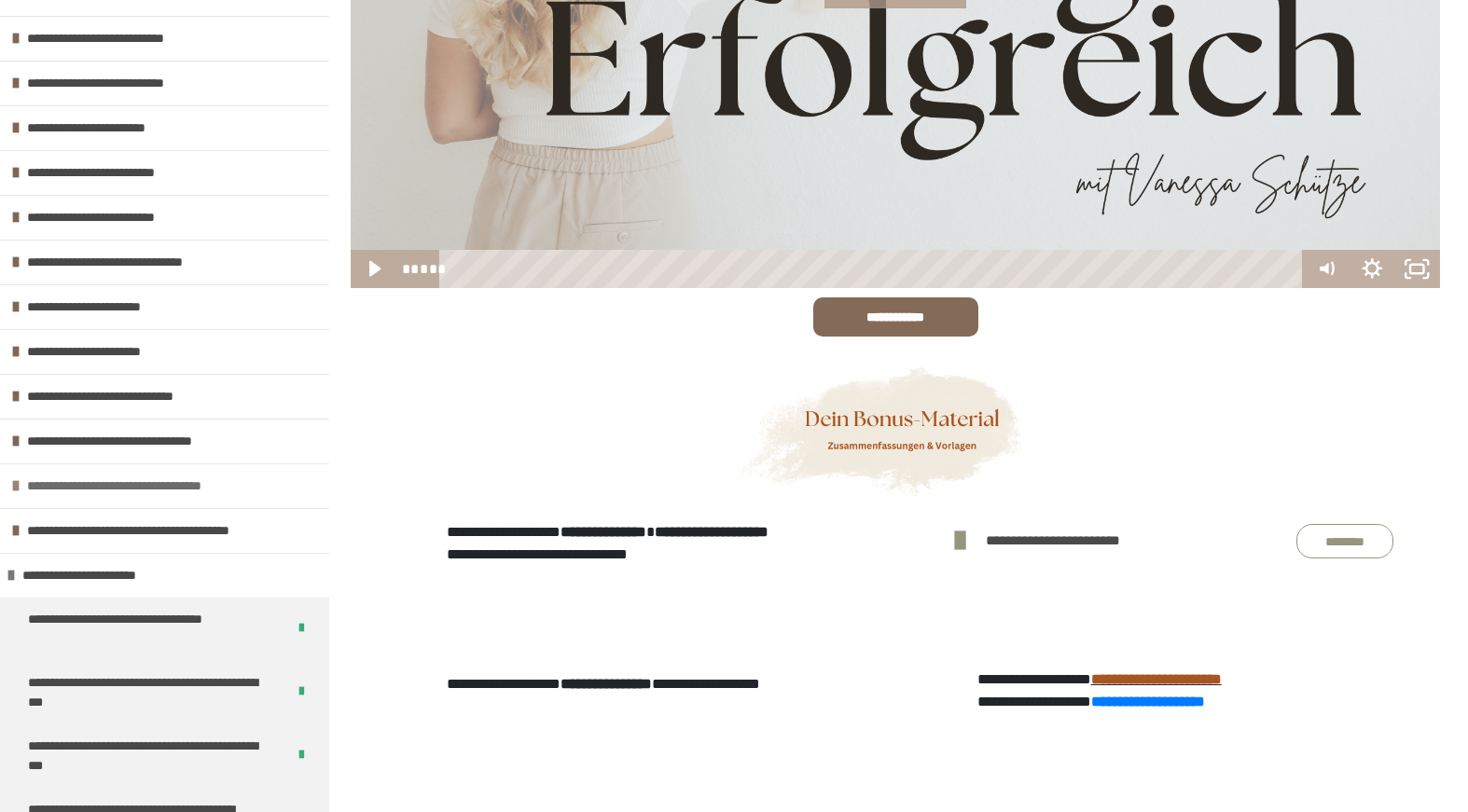 click on "**********" at bounding box center [145, 486] 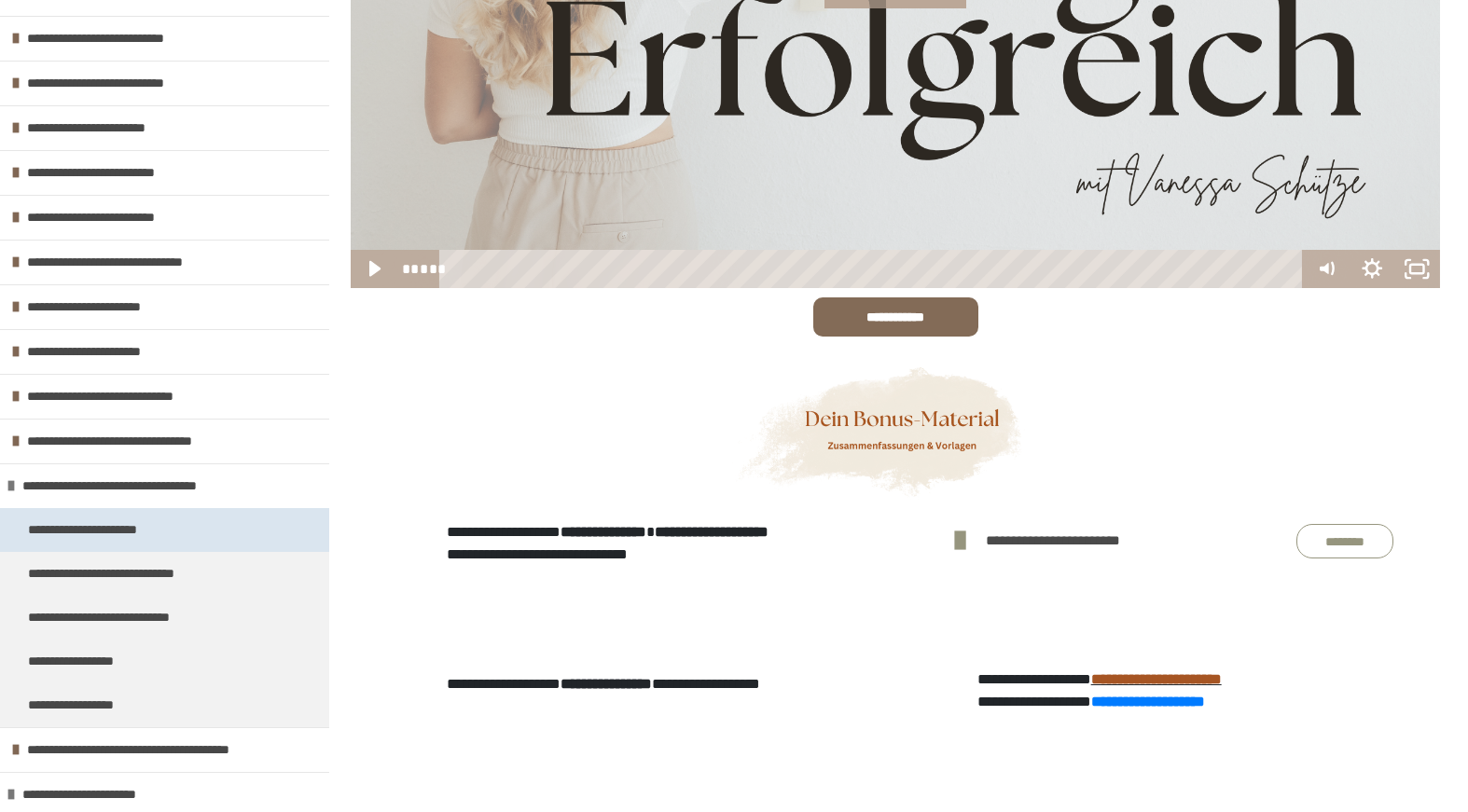 click on "**********" at bounding box center (104, 530) 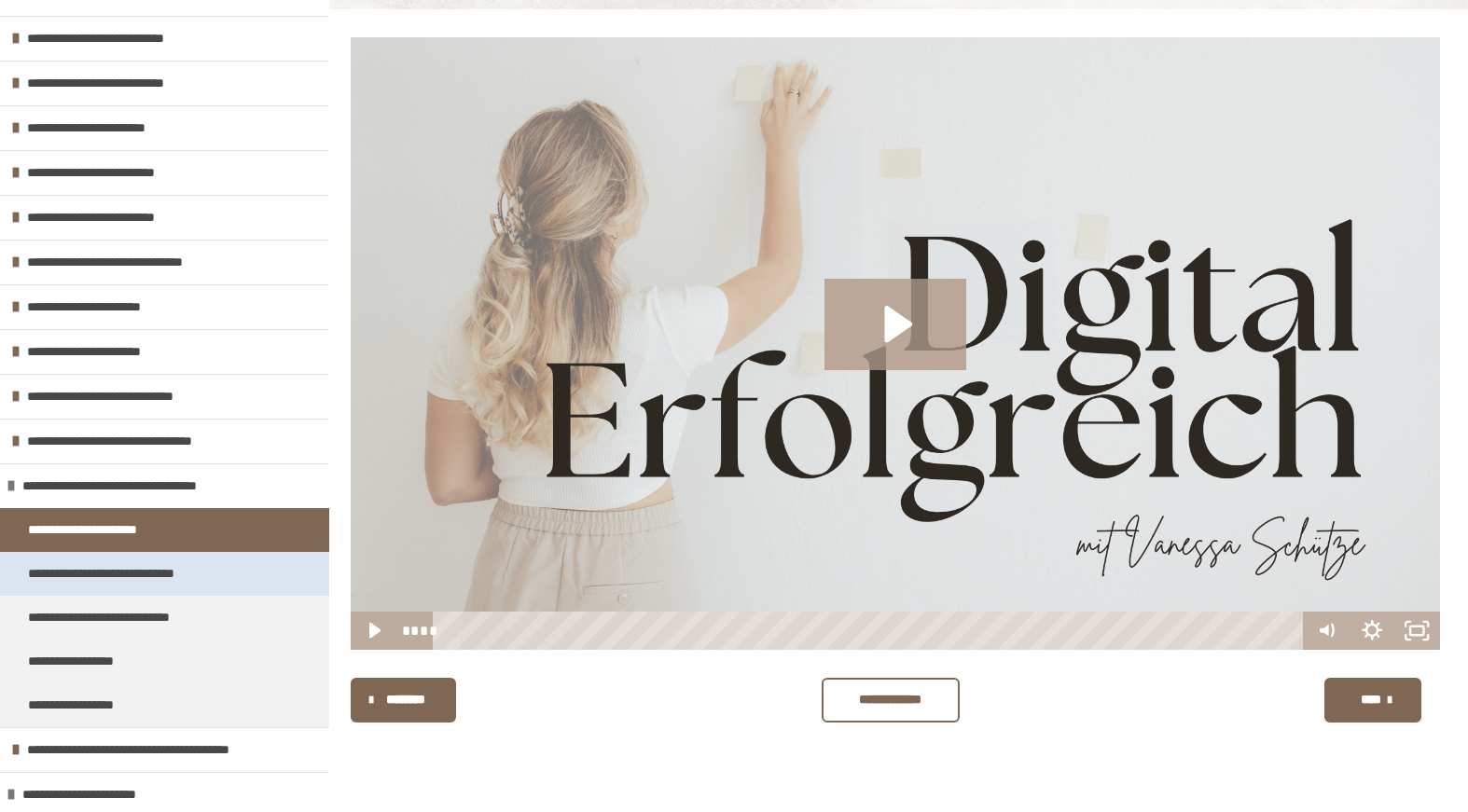 click on "**********" at bounding box center (133, 573) 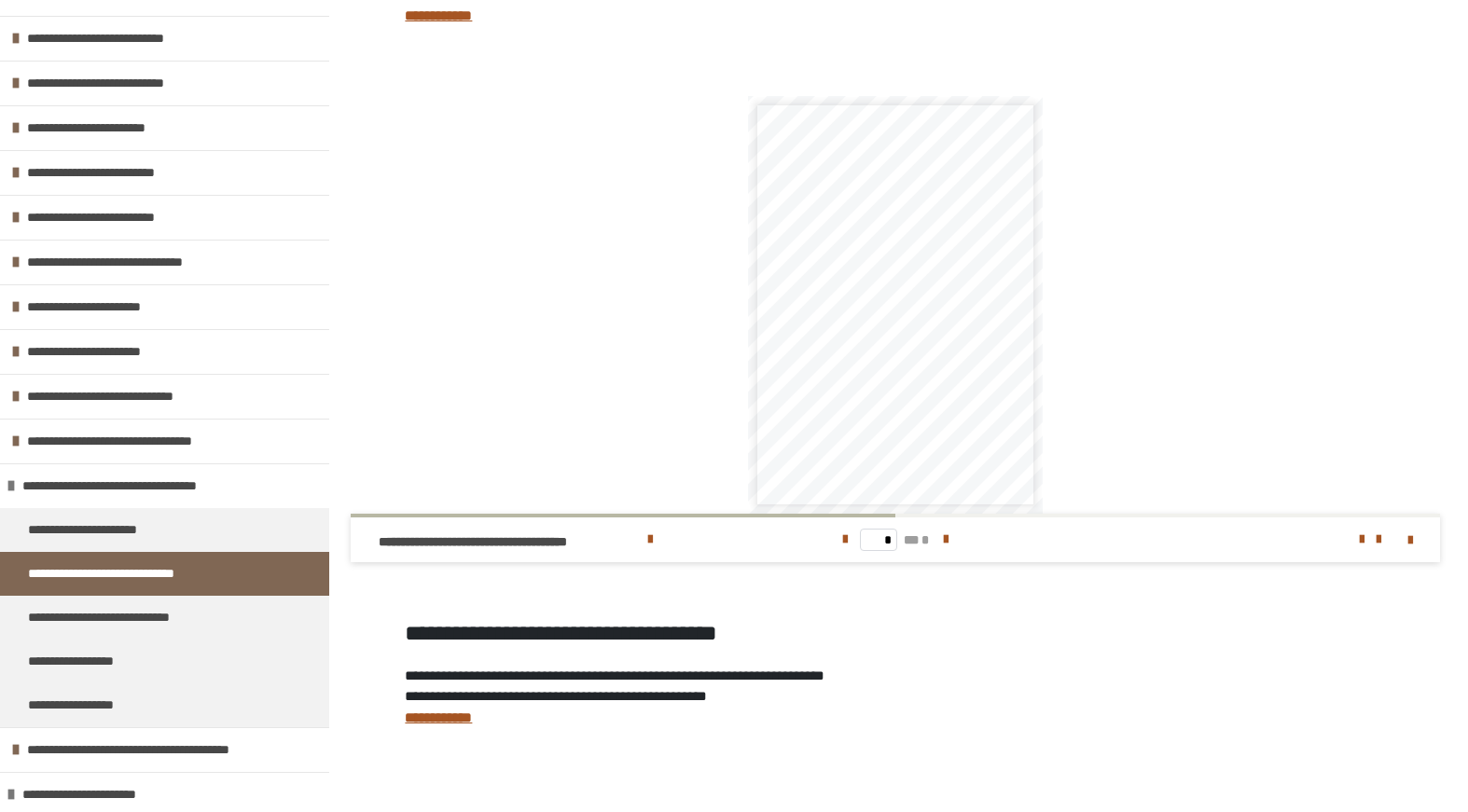 scroll, scrollTop: 1012, scrollLeft: 0, axis: vertical 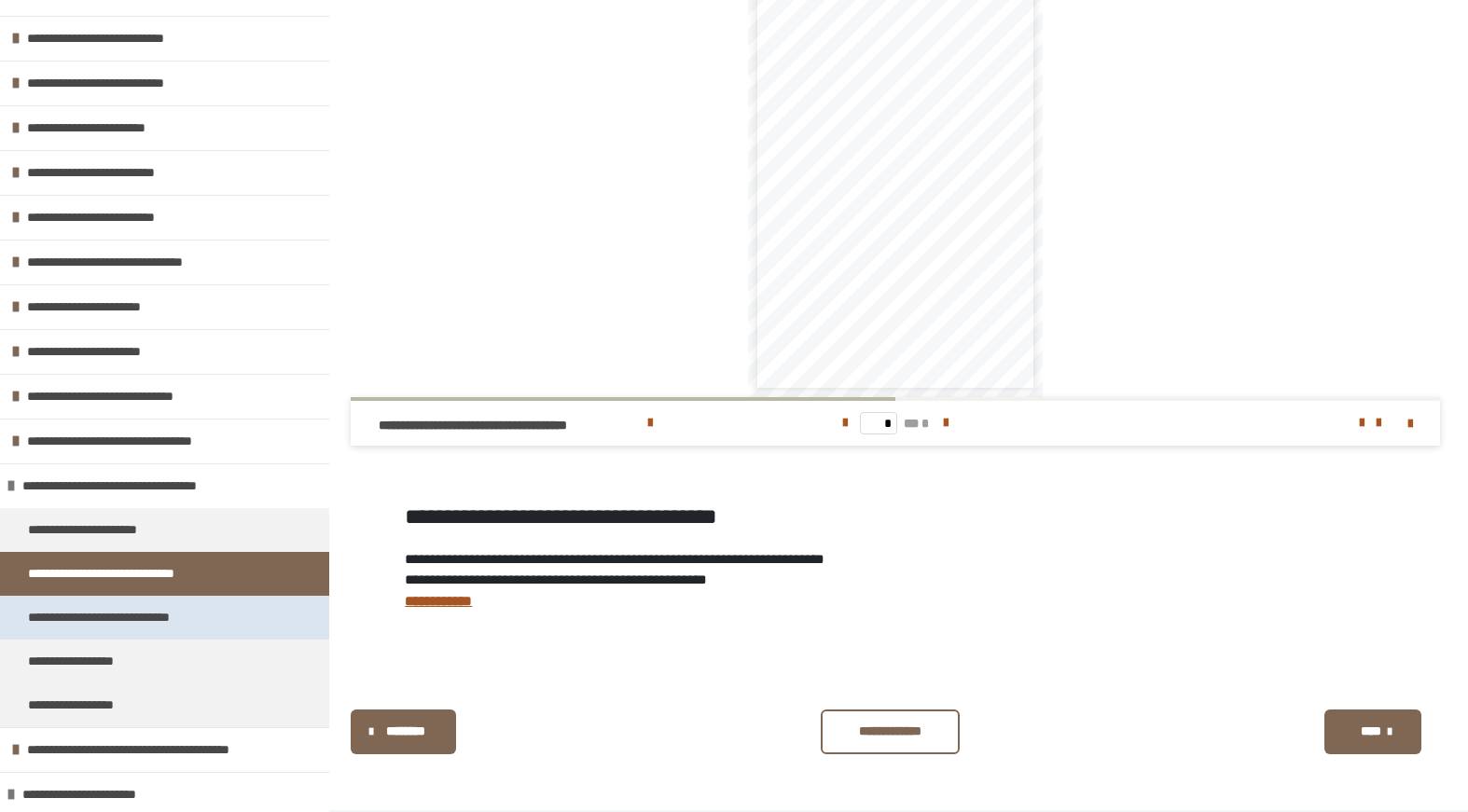 click on "**********" at bounding box center [132, 617] 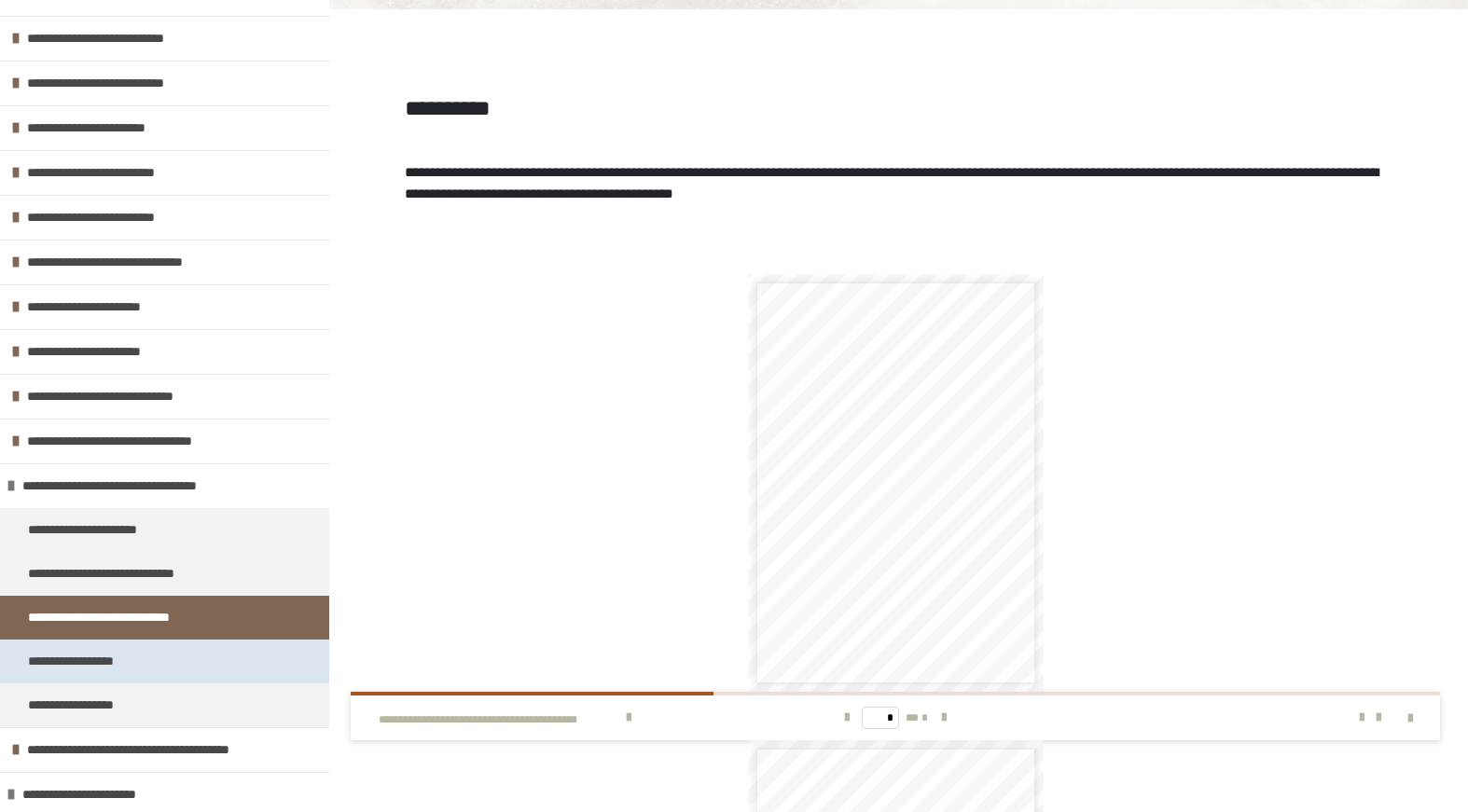 click on "**********" at bounding box center (88, 661) 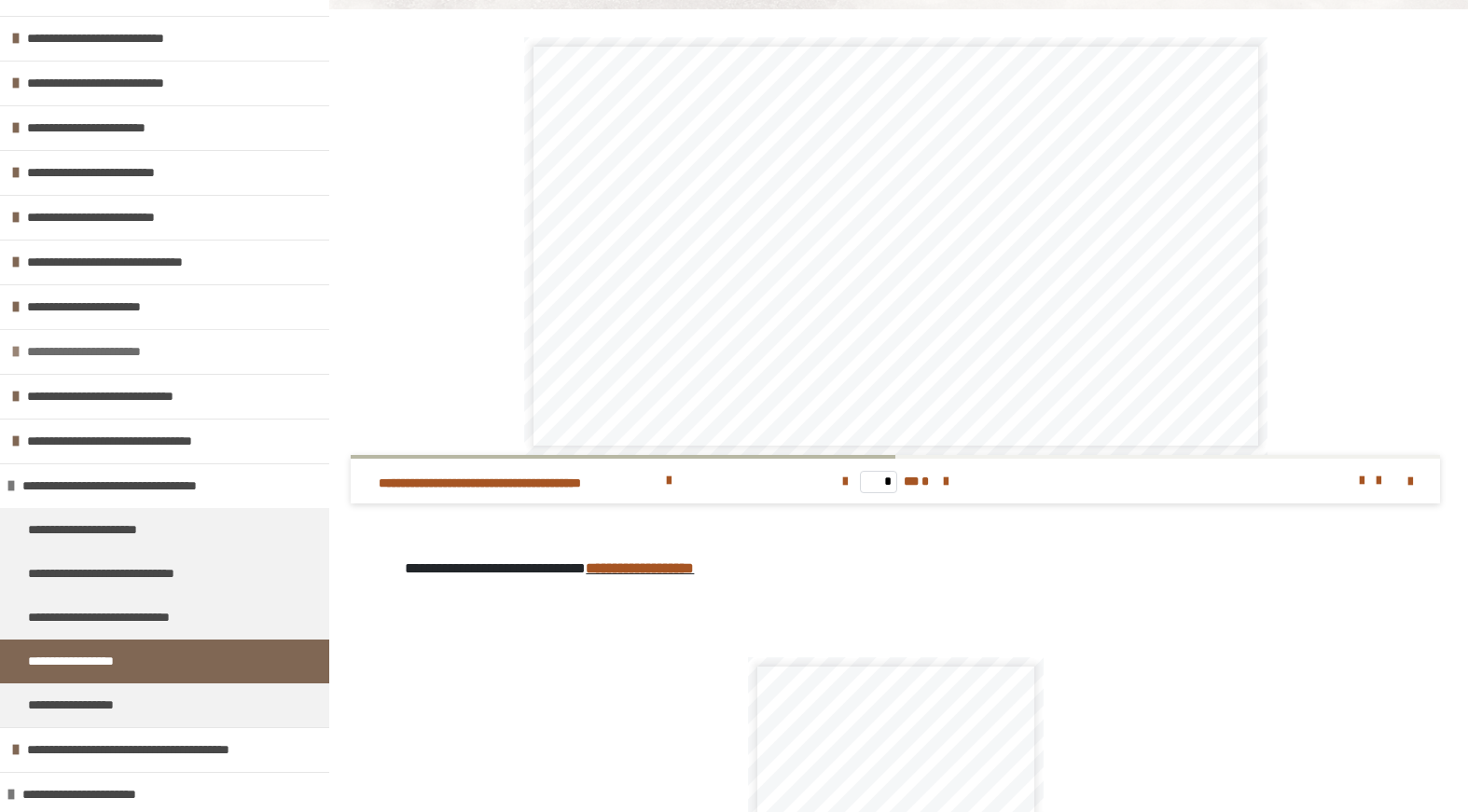 click on "**********" at bounding box center (112, 351) 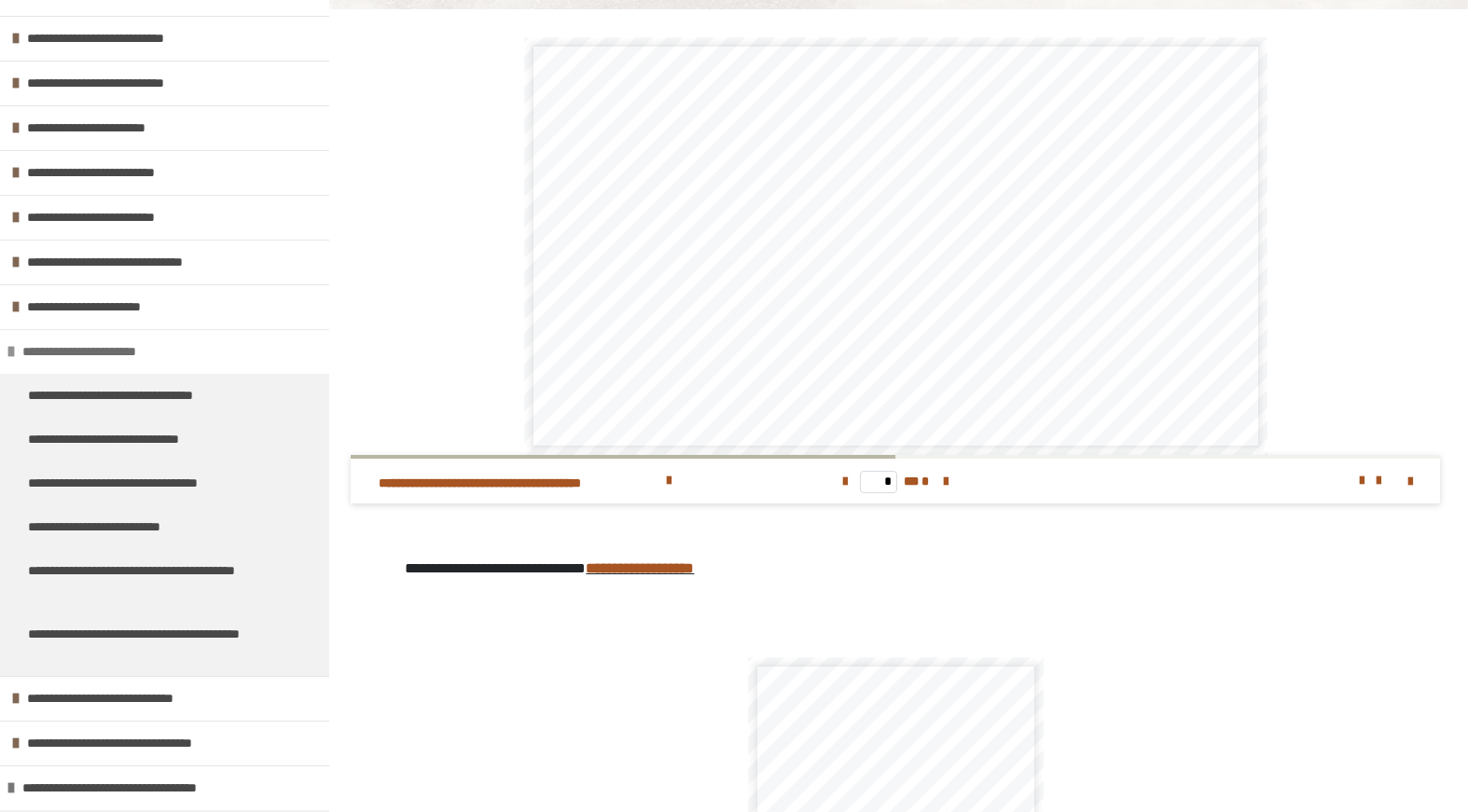 click on "**********" at bounding box center (107, 351) 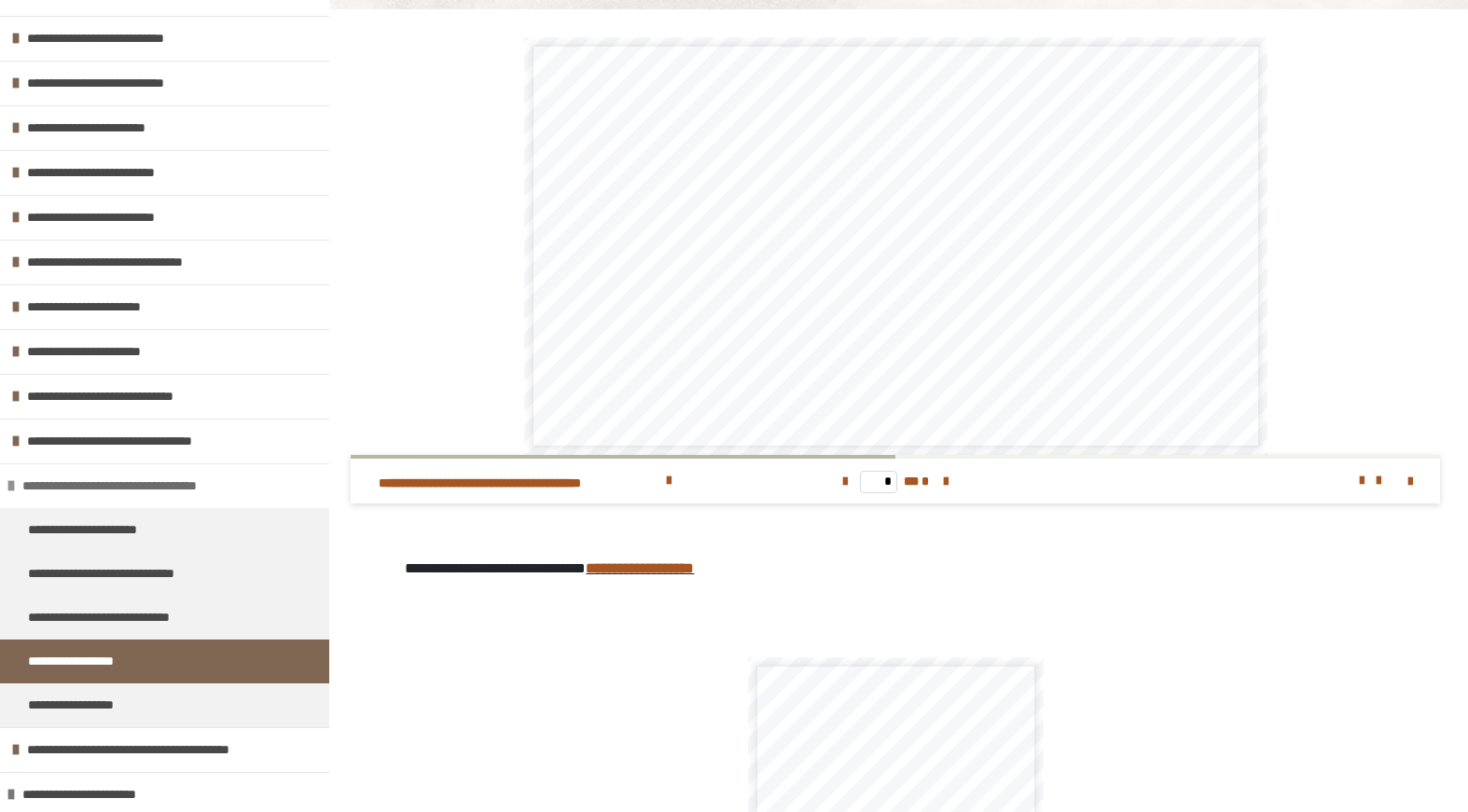click on "**********" at bounding box center [140, 486] 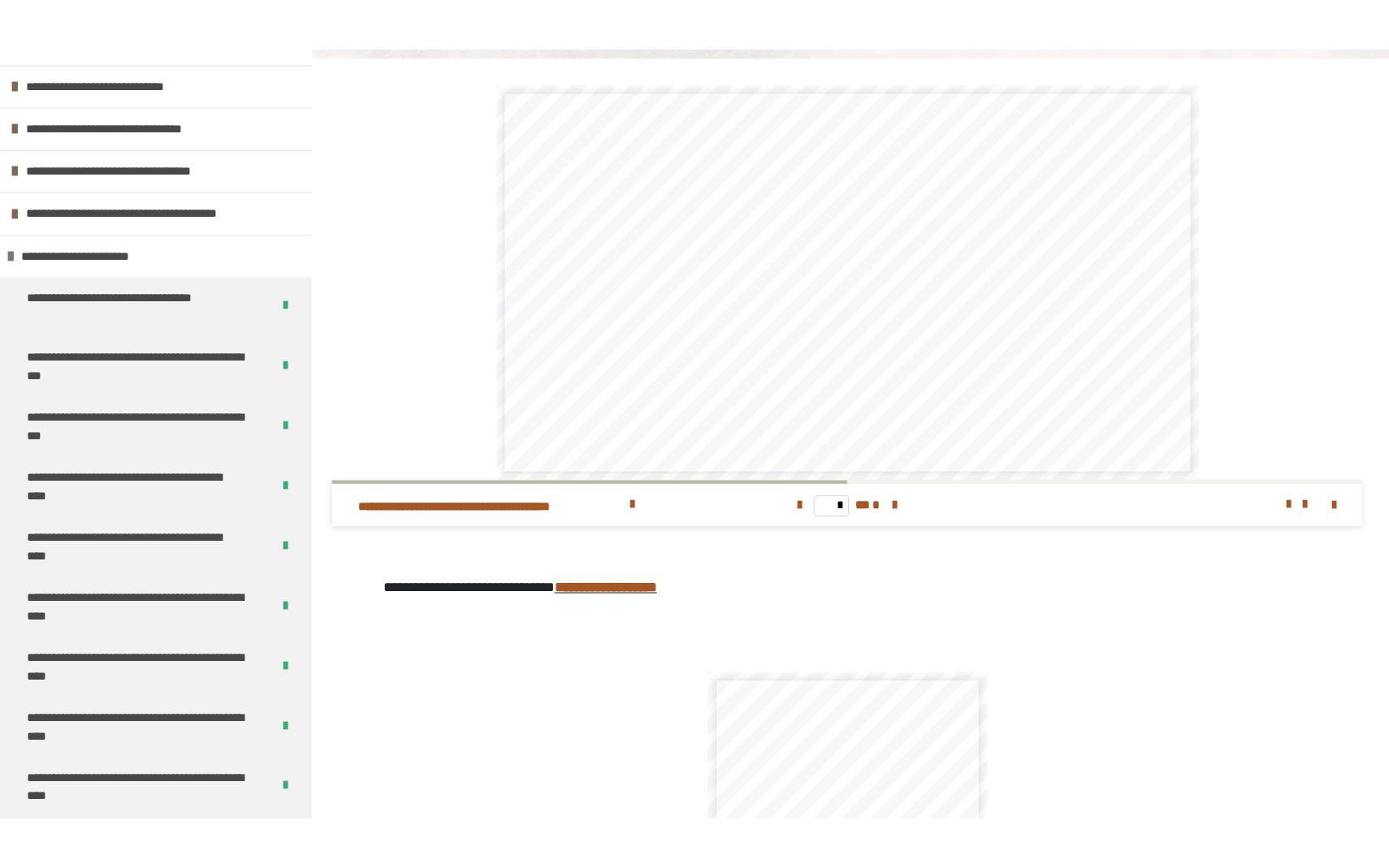 scroll, scrollTop: 565, scrollLeft: 0, axis: vertical 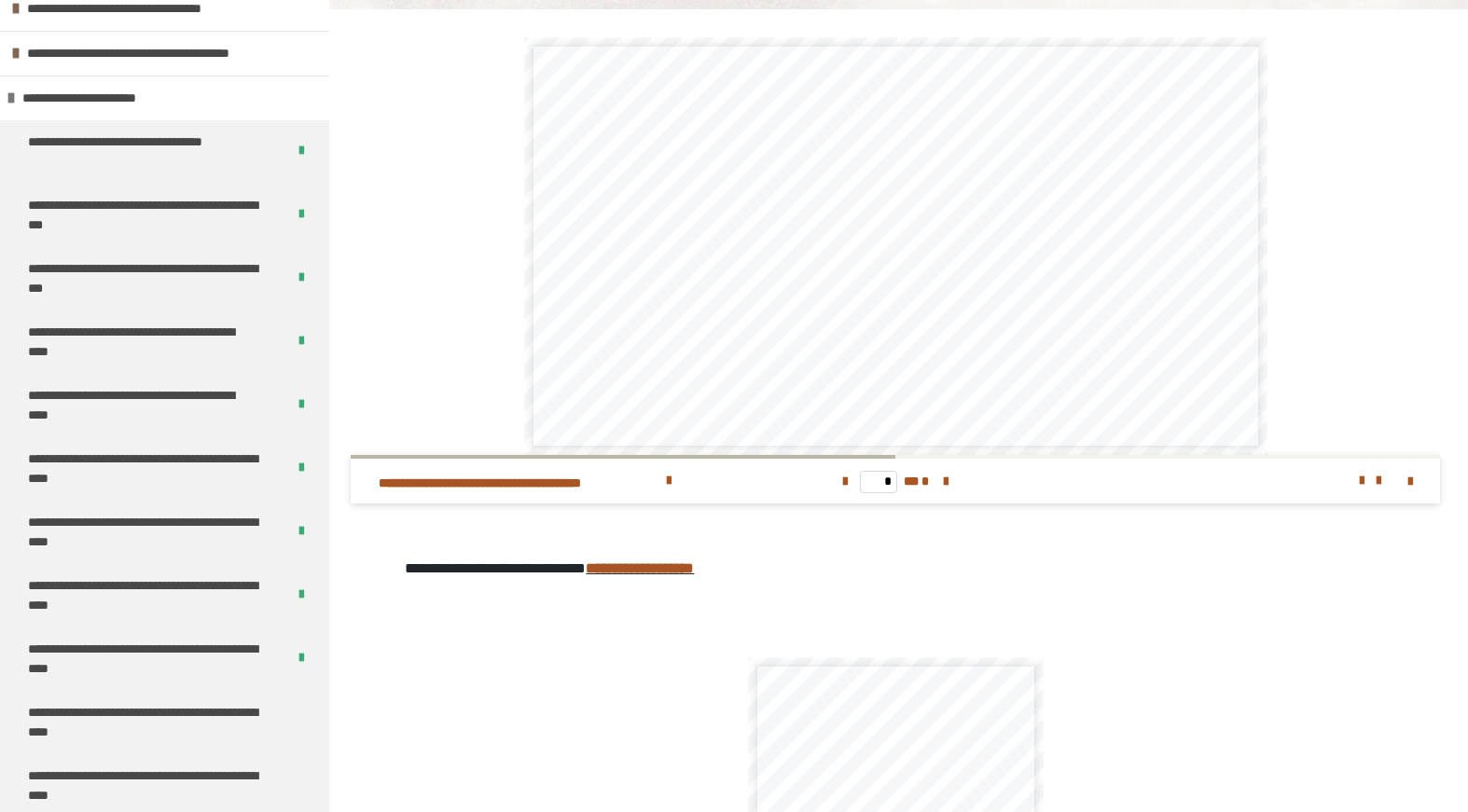 drag, startPoint x: 208, startPoint y: 722, endPoint x: 325, endPoint y: 683, distance: 123.32883 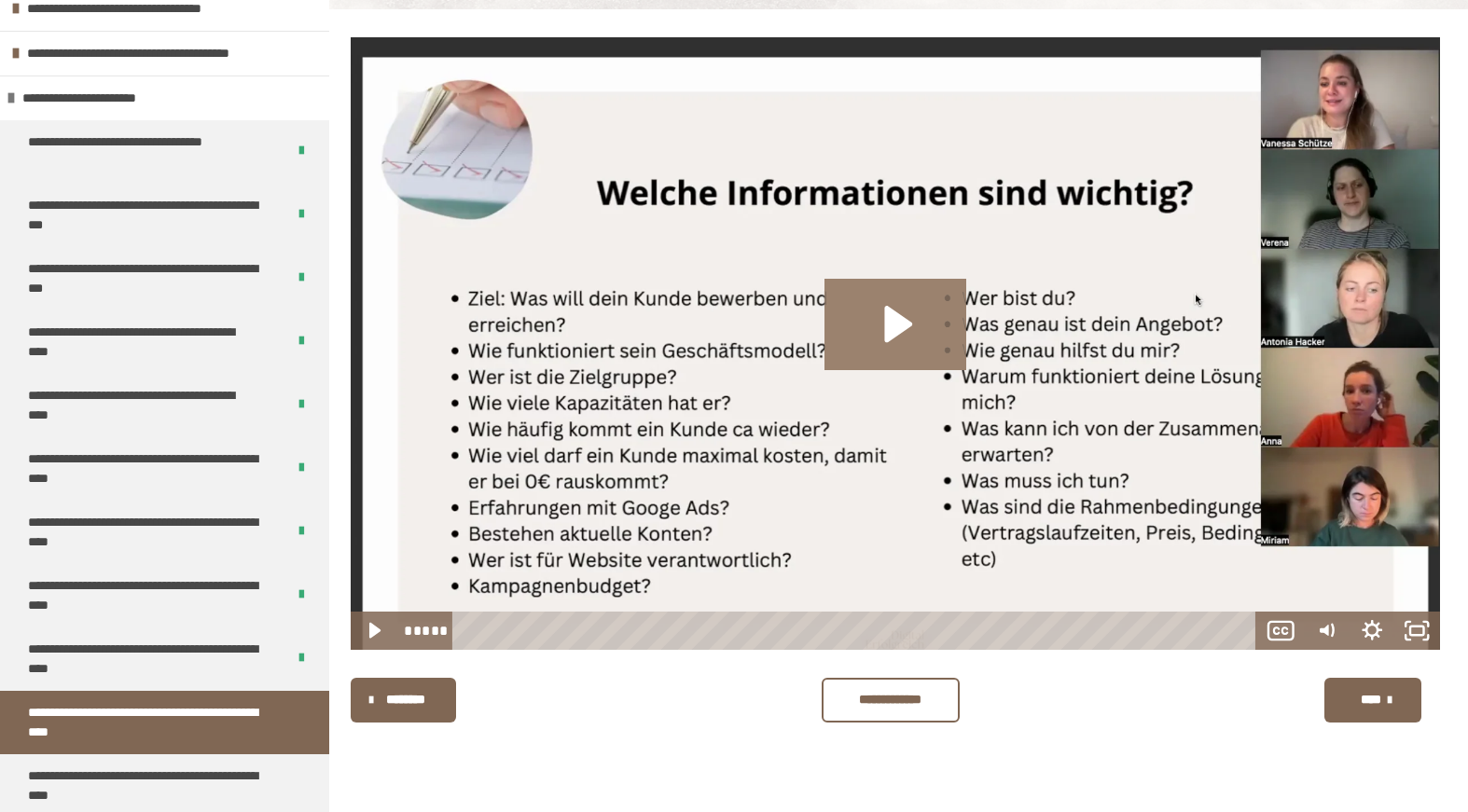 click 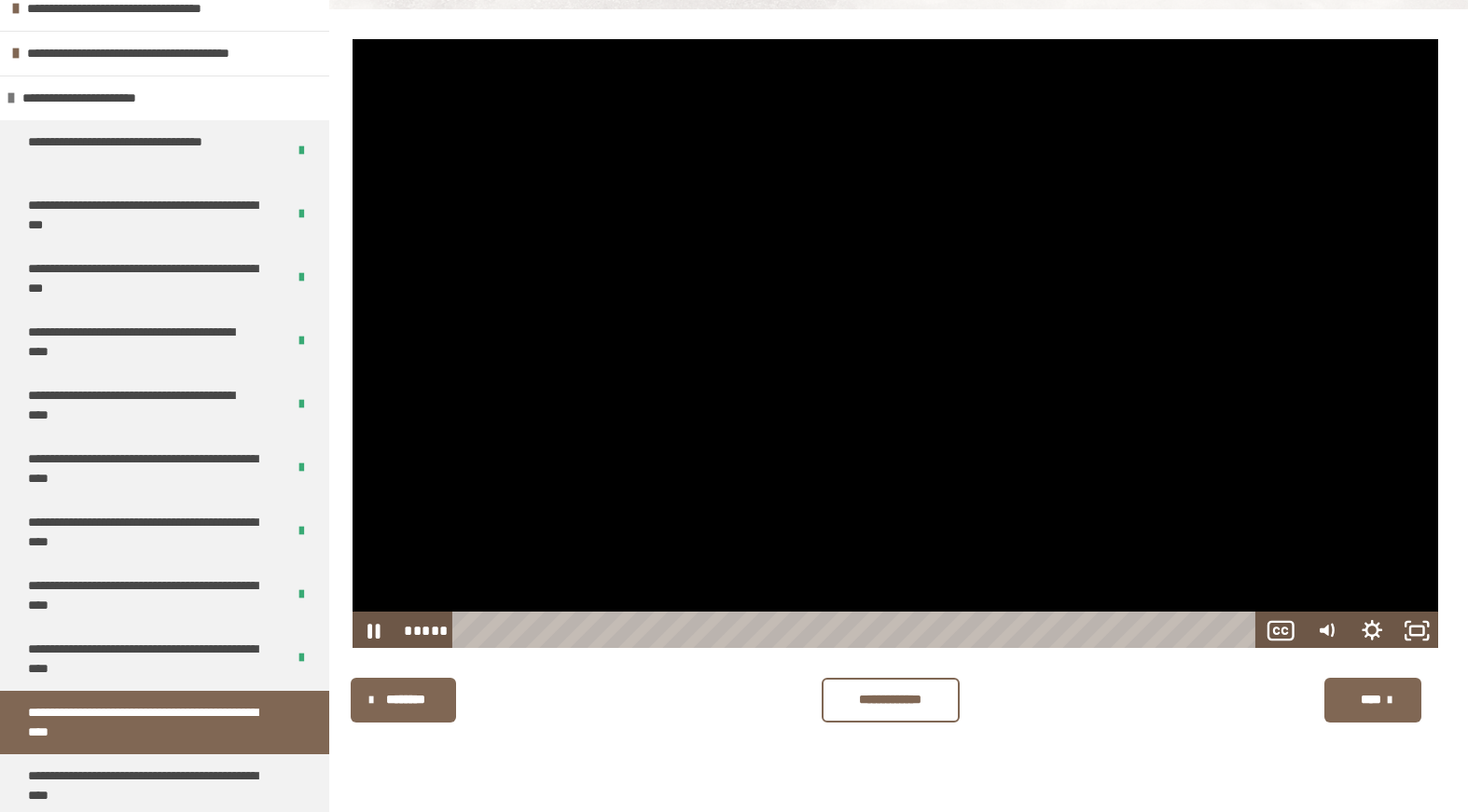 click at bounding box center [895, 343] 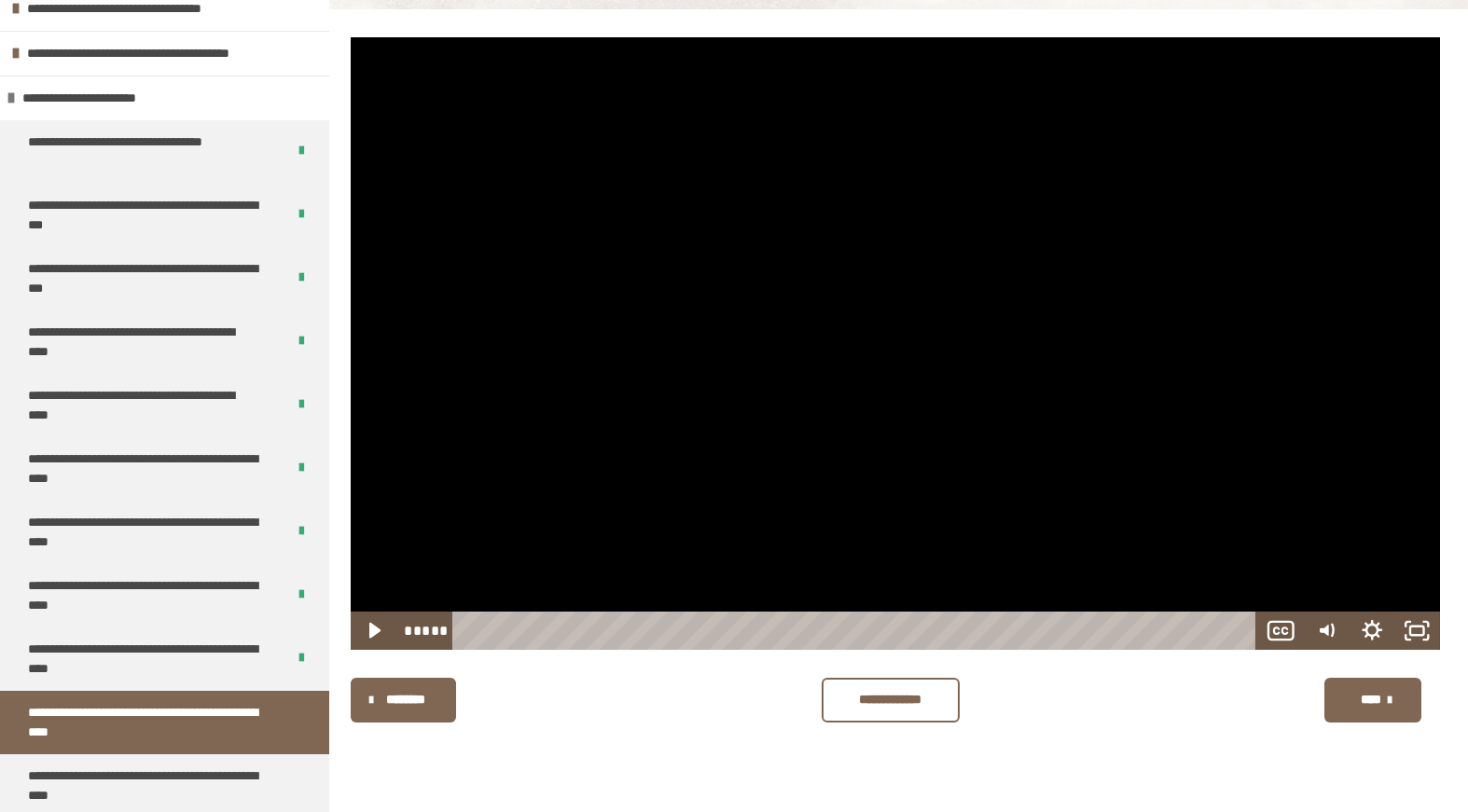 click at bounding box center [895, 343] 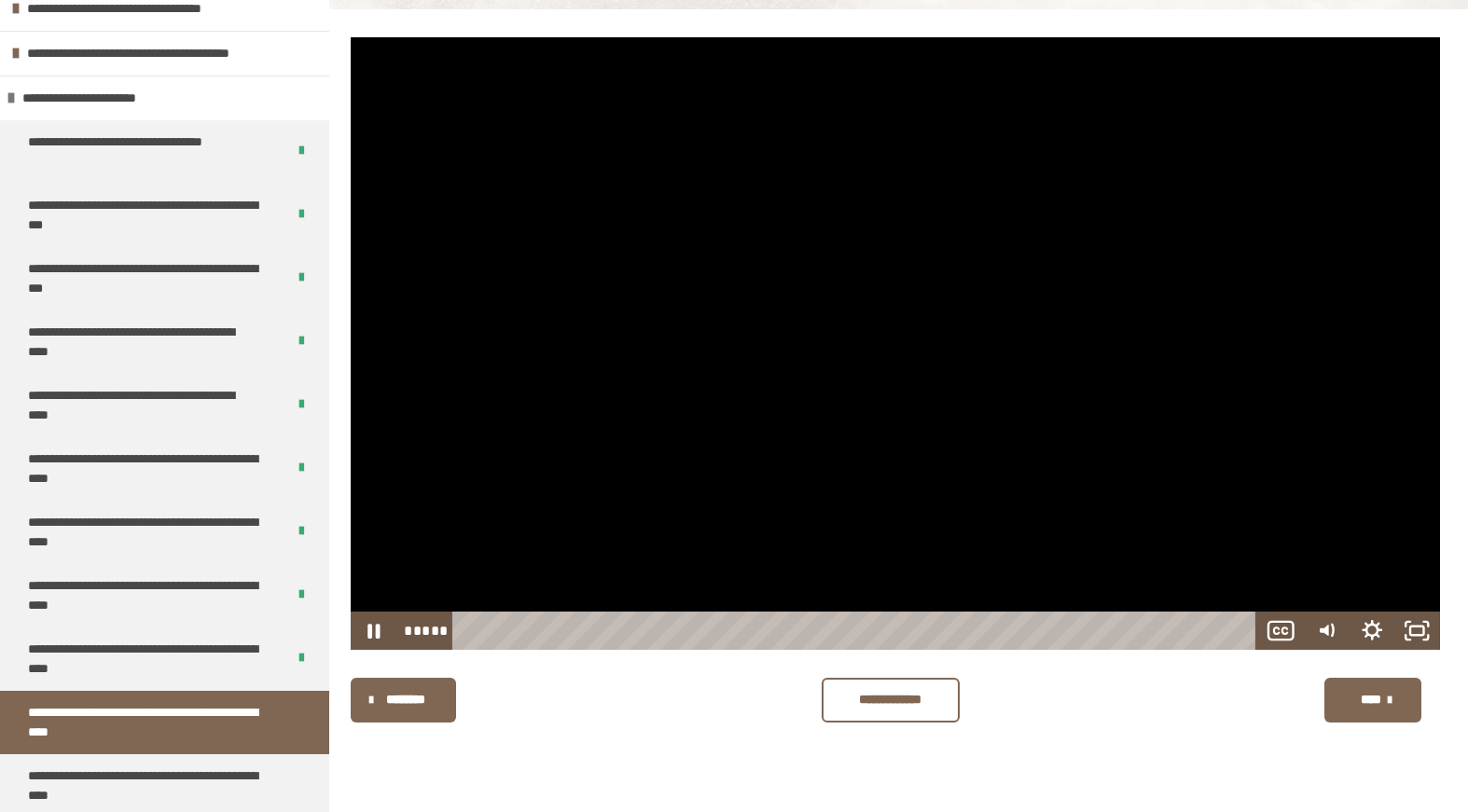 click at bounding box center [895, 343] 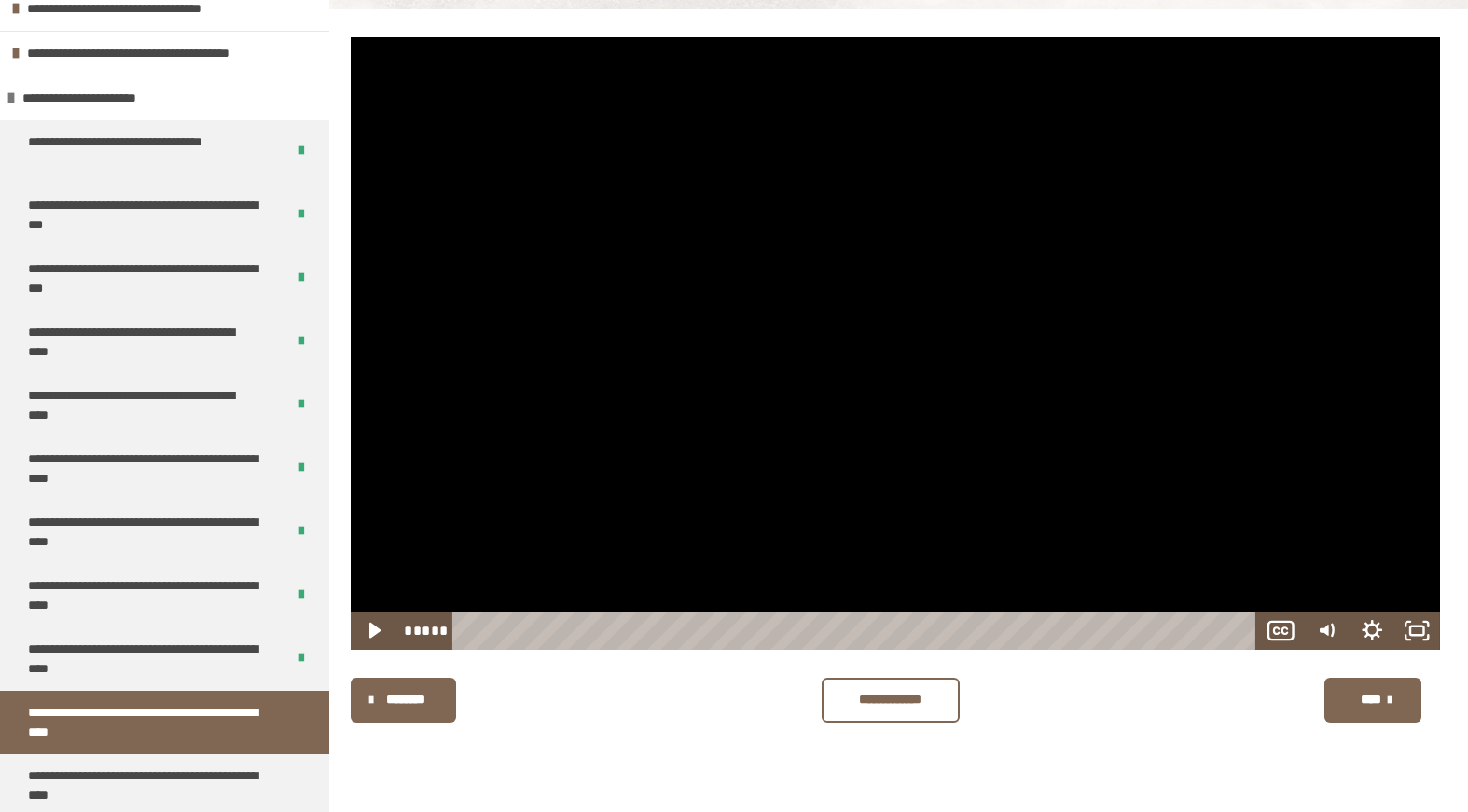 click at bounding box center (895, 343) 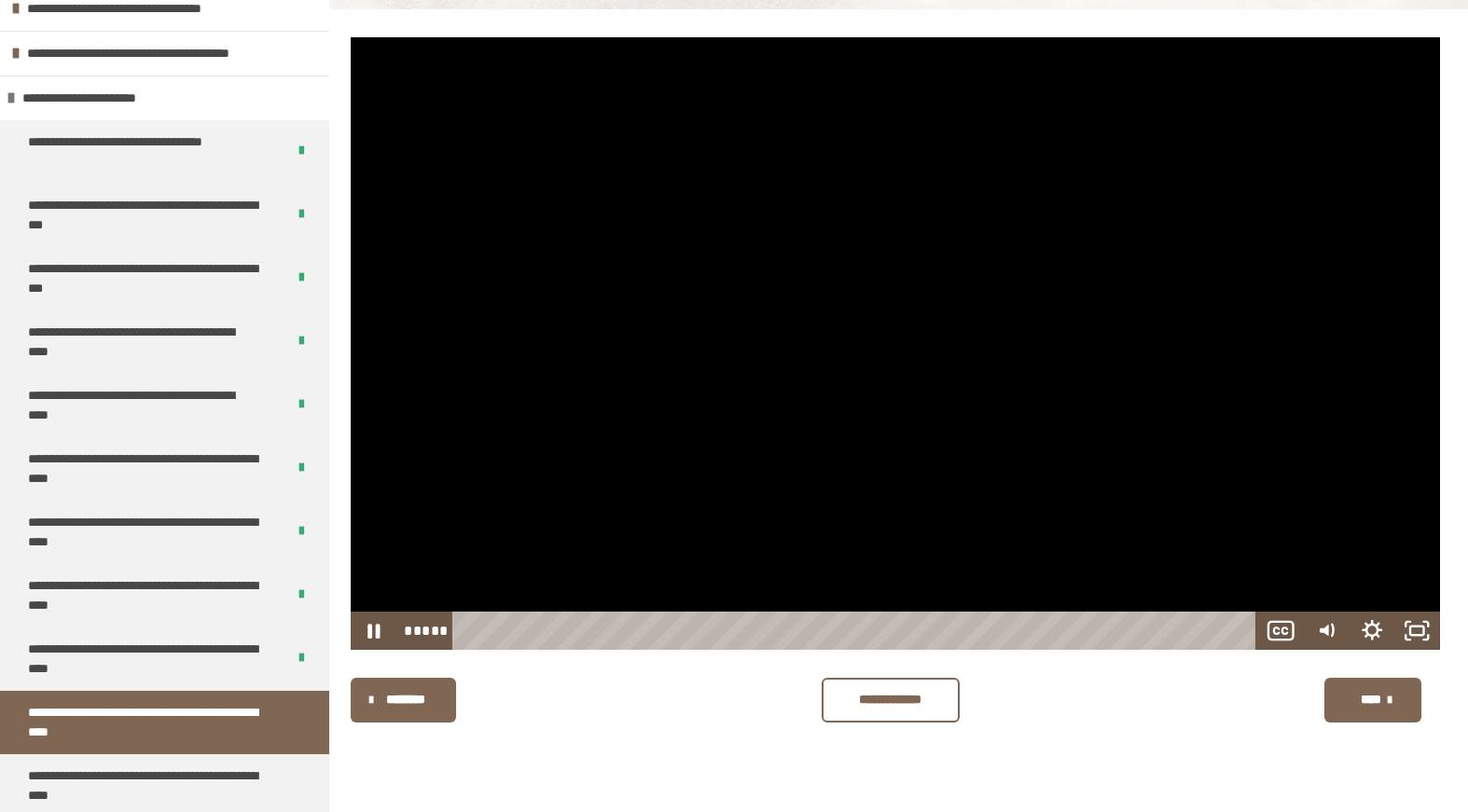 click at bounding box center (895, 343) 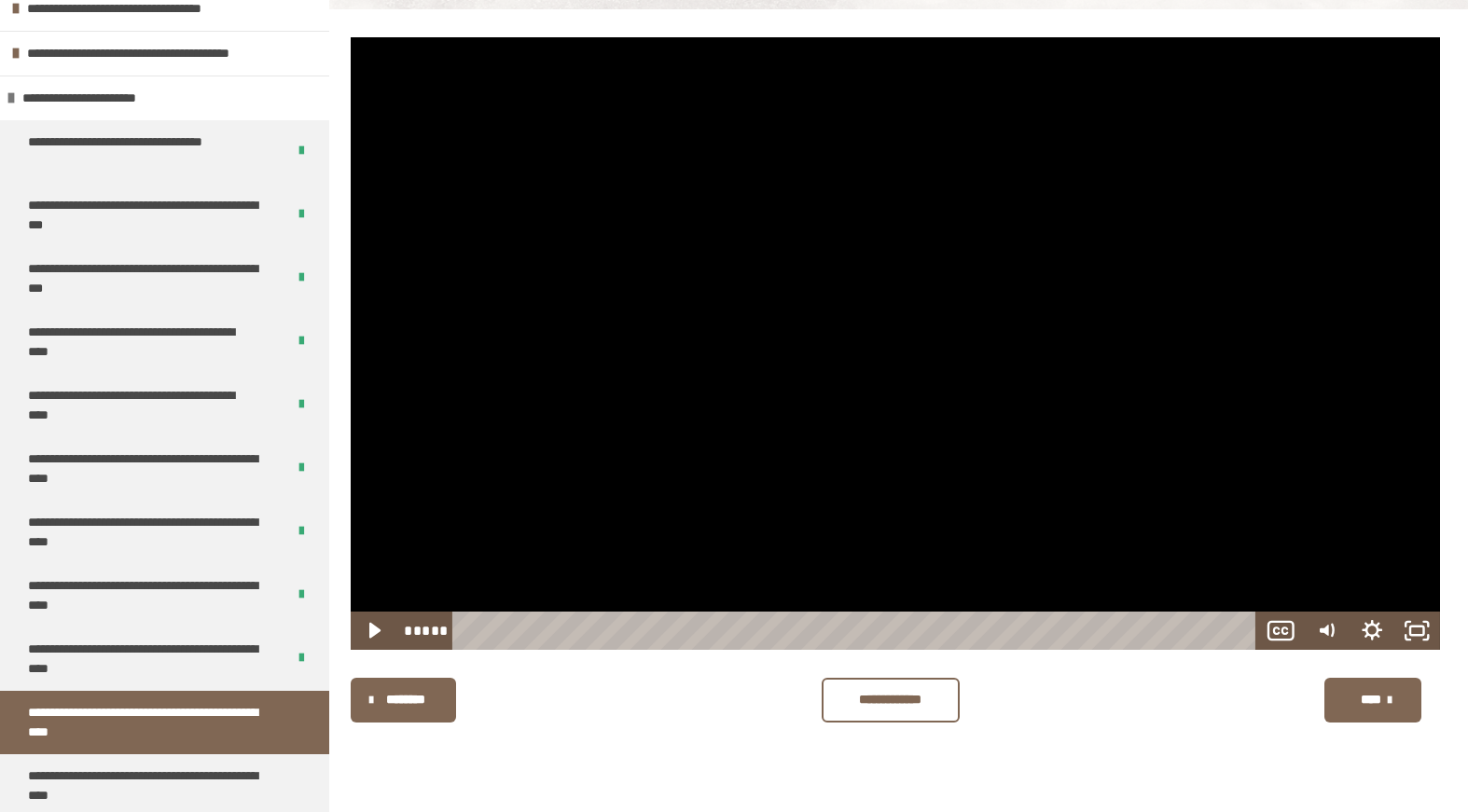 click at bounding box center (895, 343) 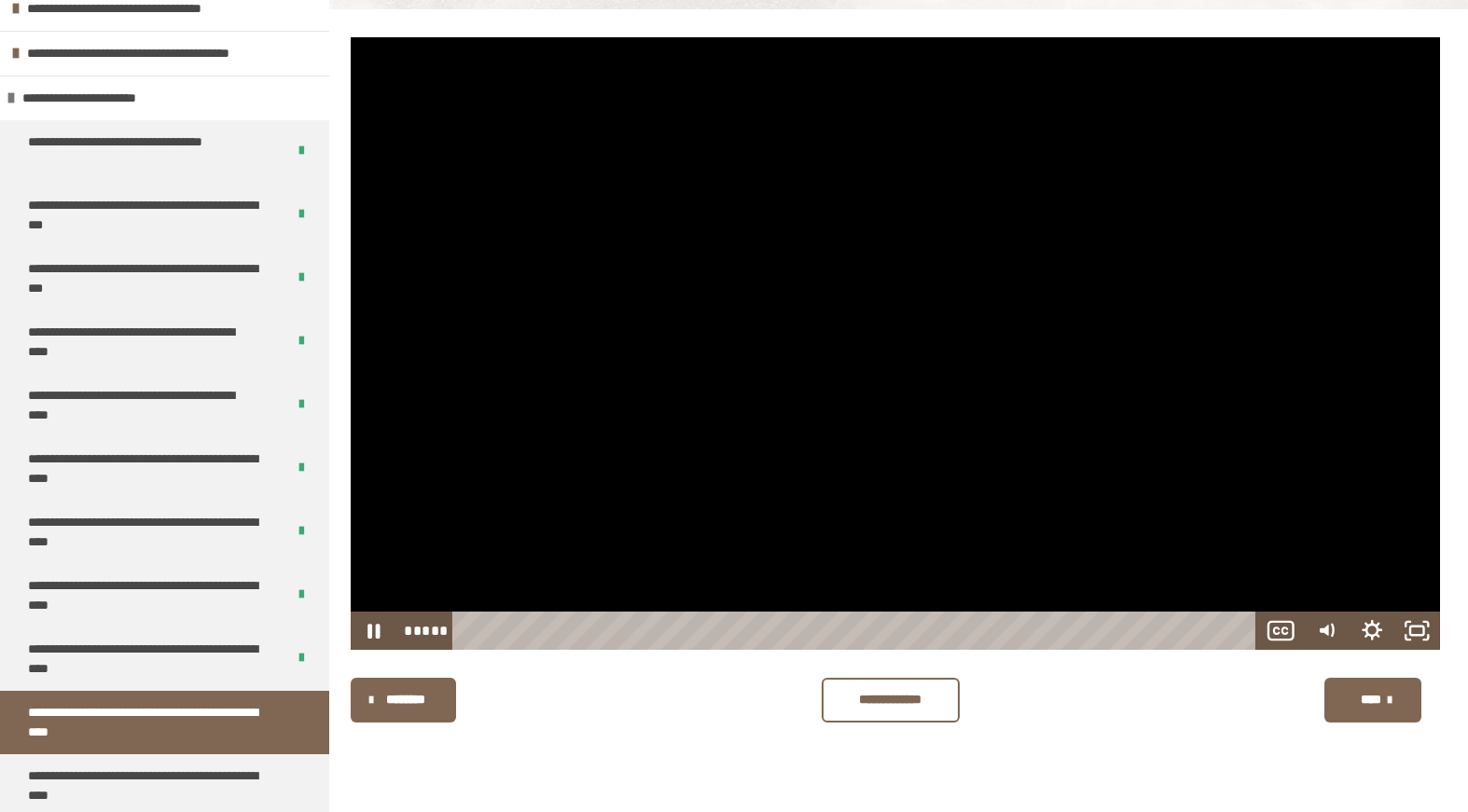 drag, startPoint x: 710, startPoint y: 681, endPoint x: 744, endPoint y: 654, distance: 43.41659 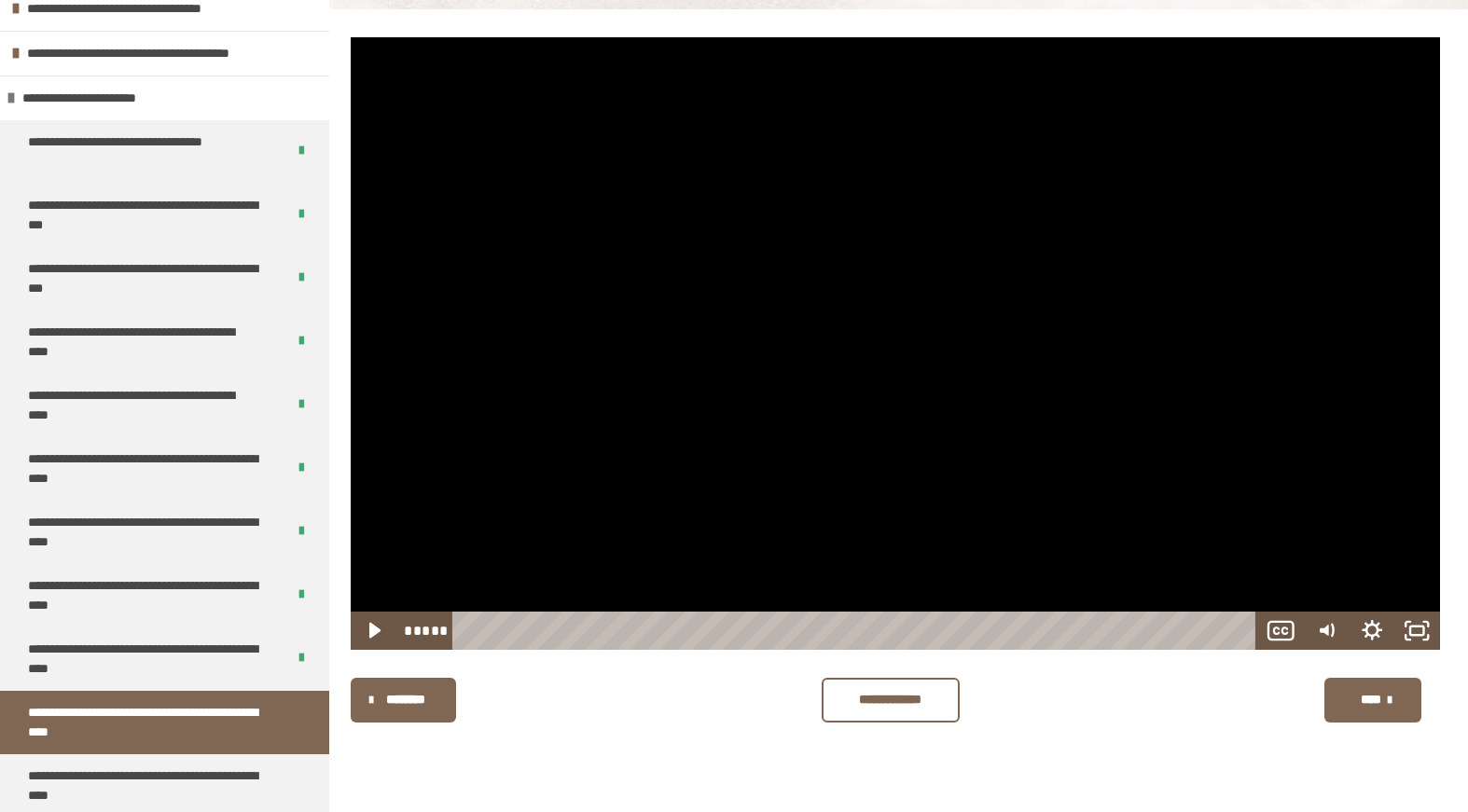 click at bounding box center (895, 343) 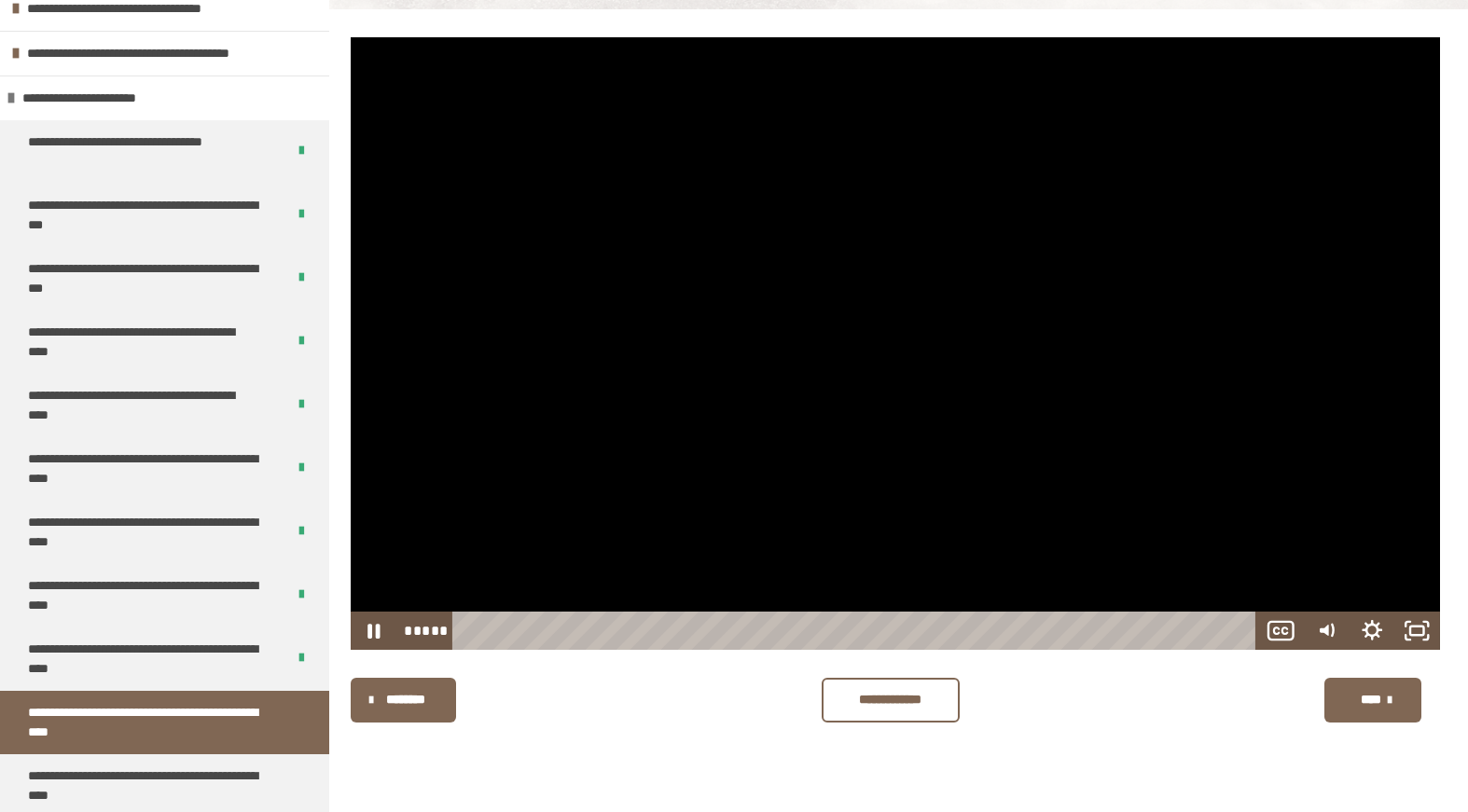 click at bounding box center [895, 343] 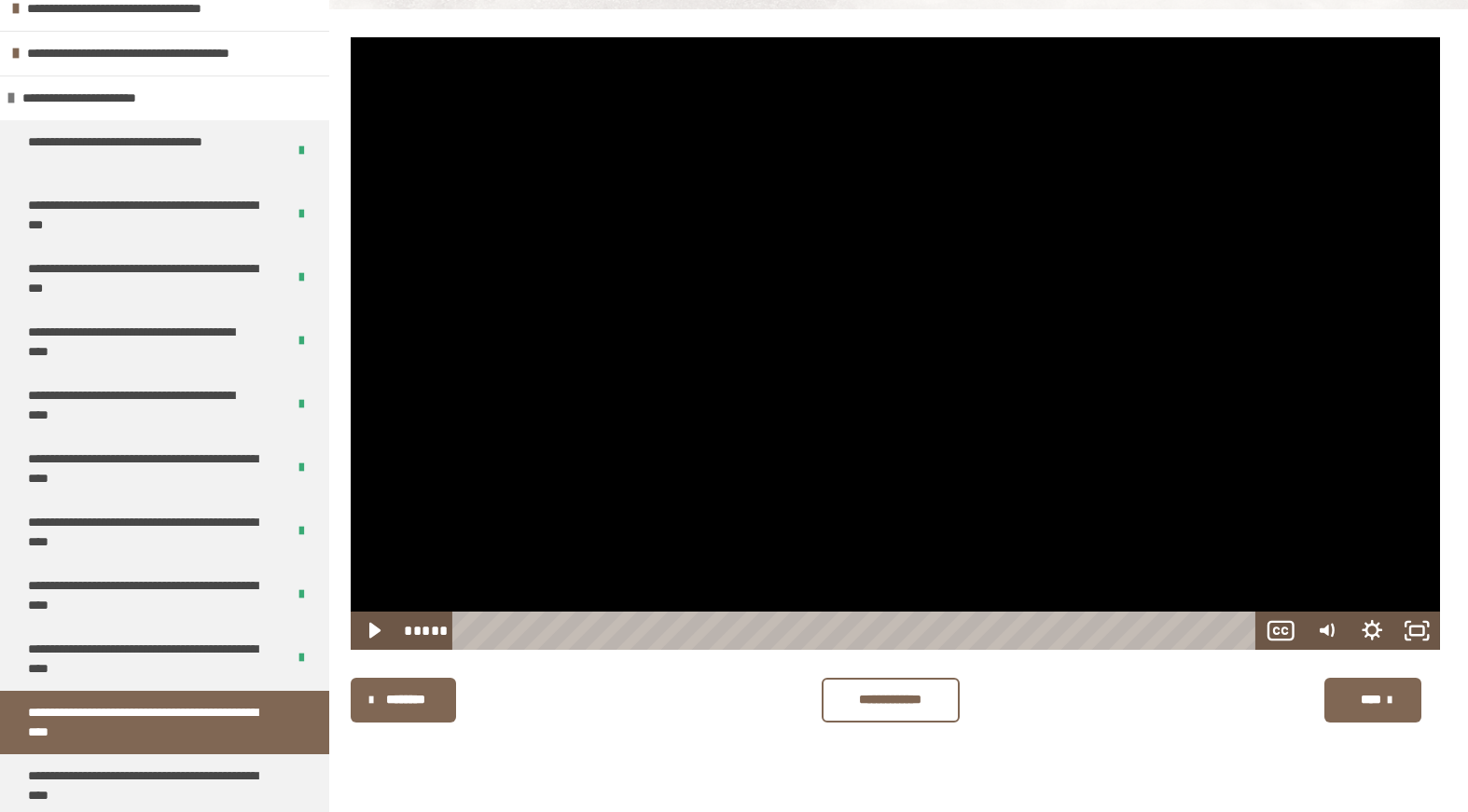 click at bounding box center (895, 343) 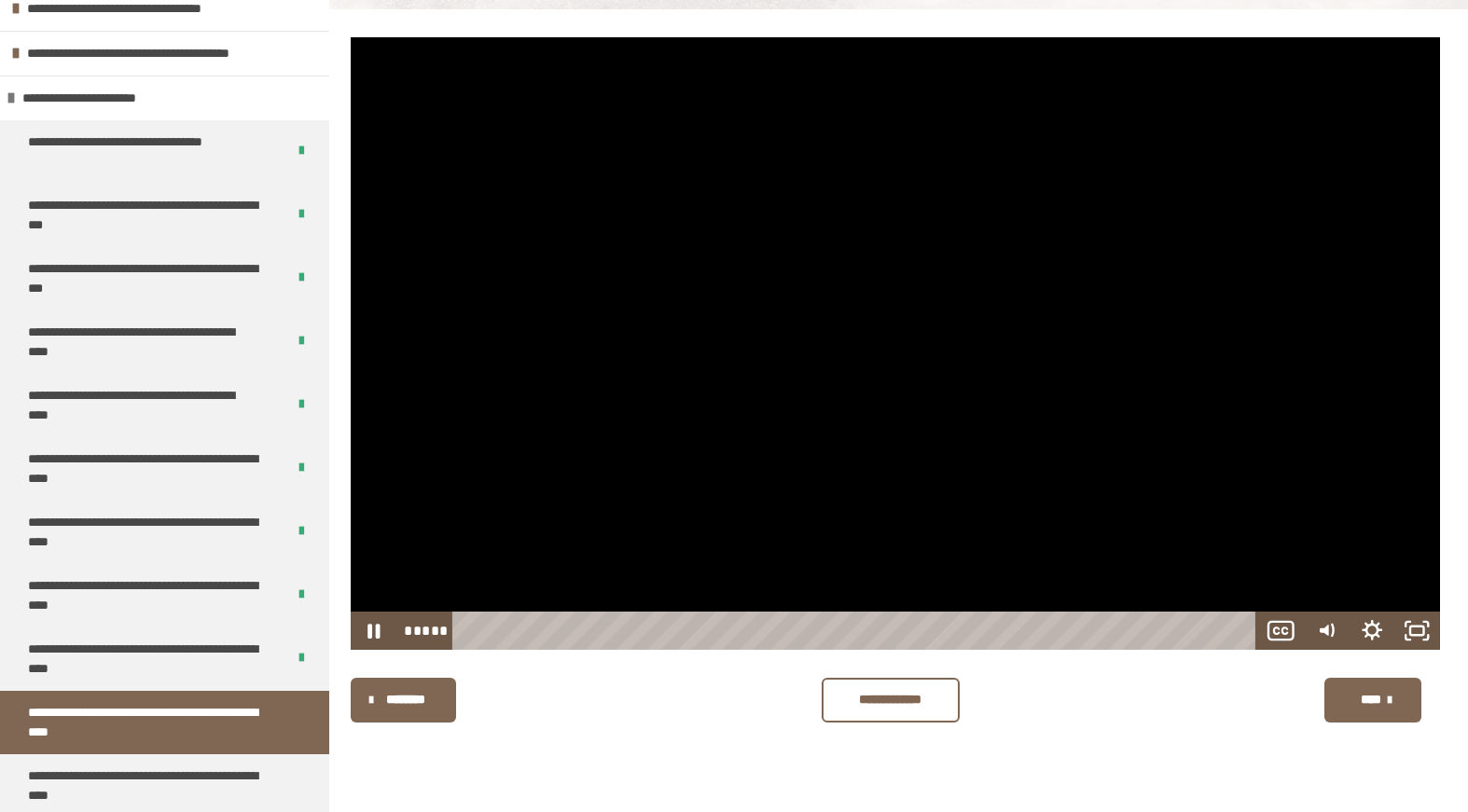 click at bounding box center [895, 343] 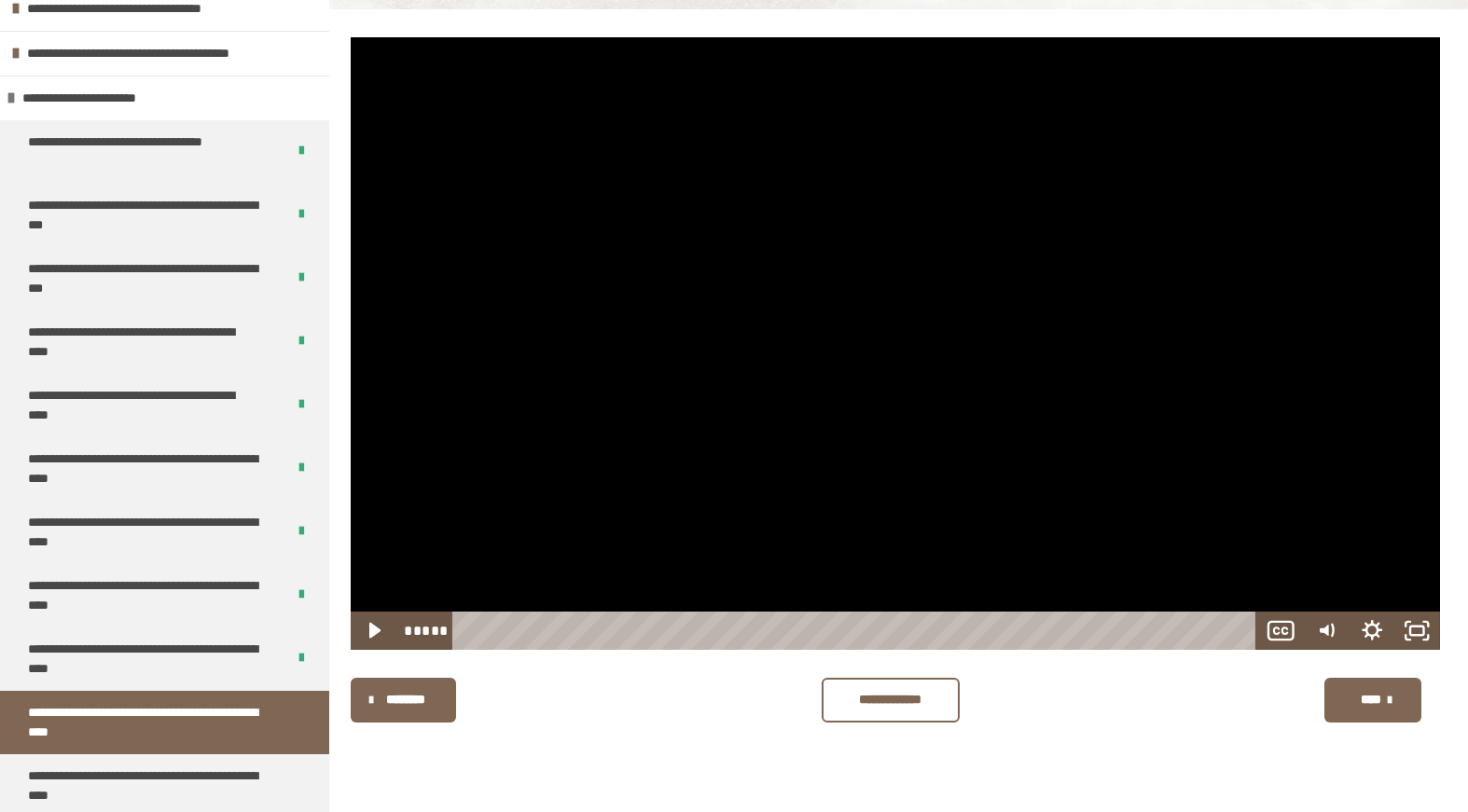 click at bounding box center [895, 343] 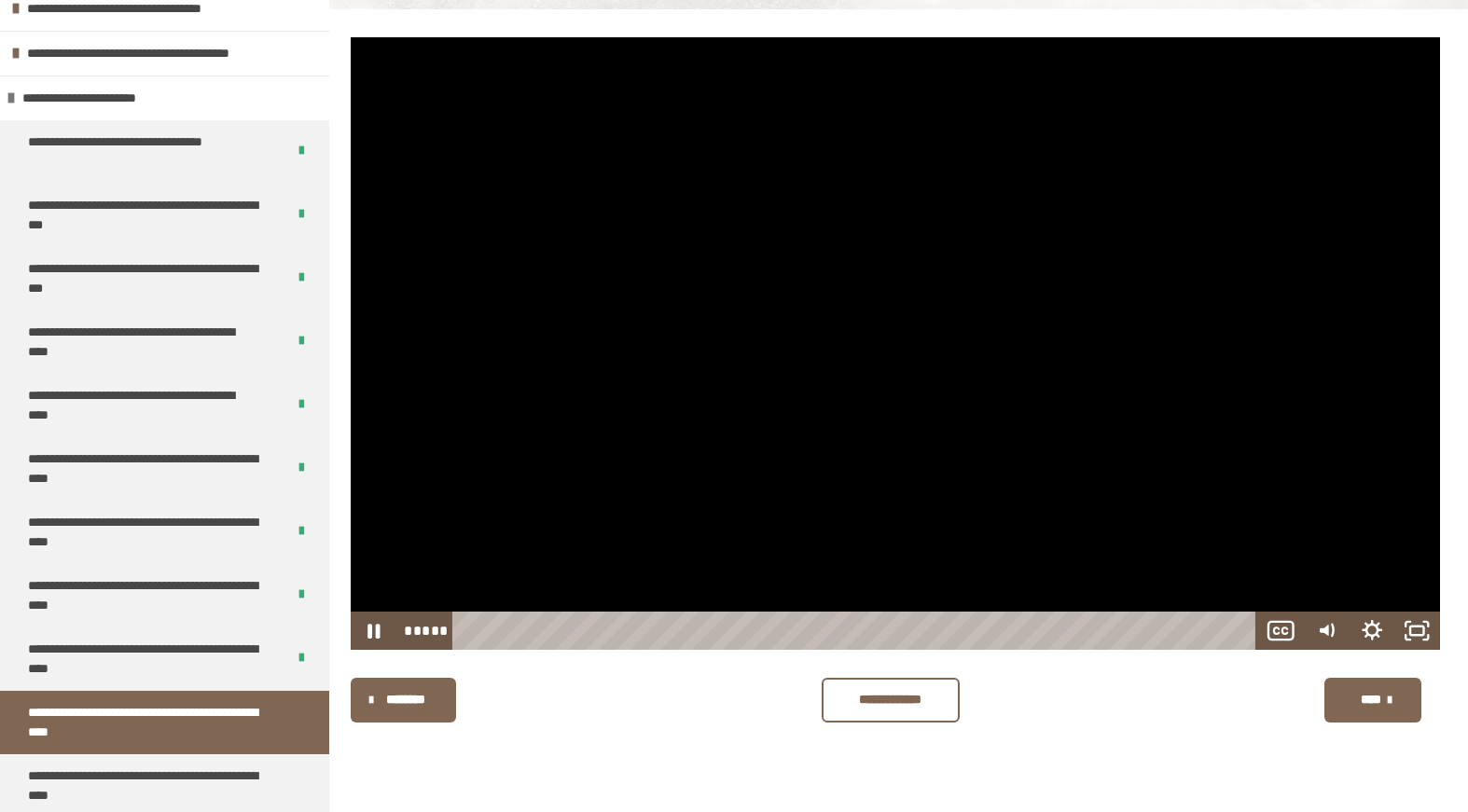 click at bounding box center (895, 343) 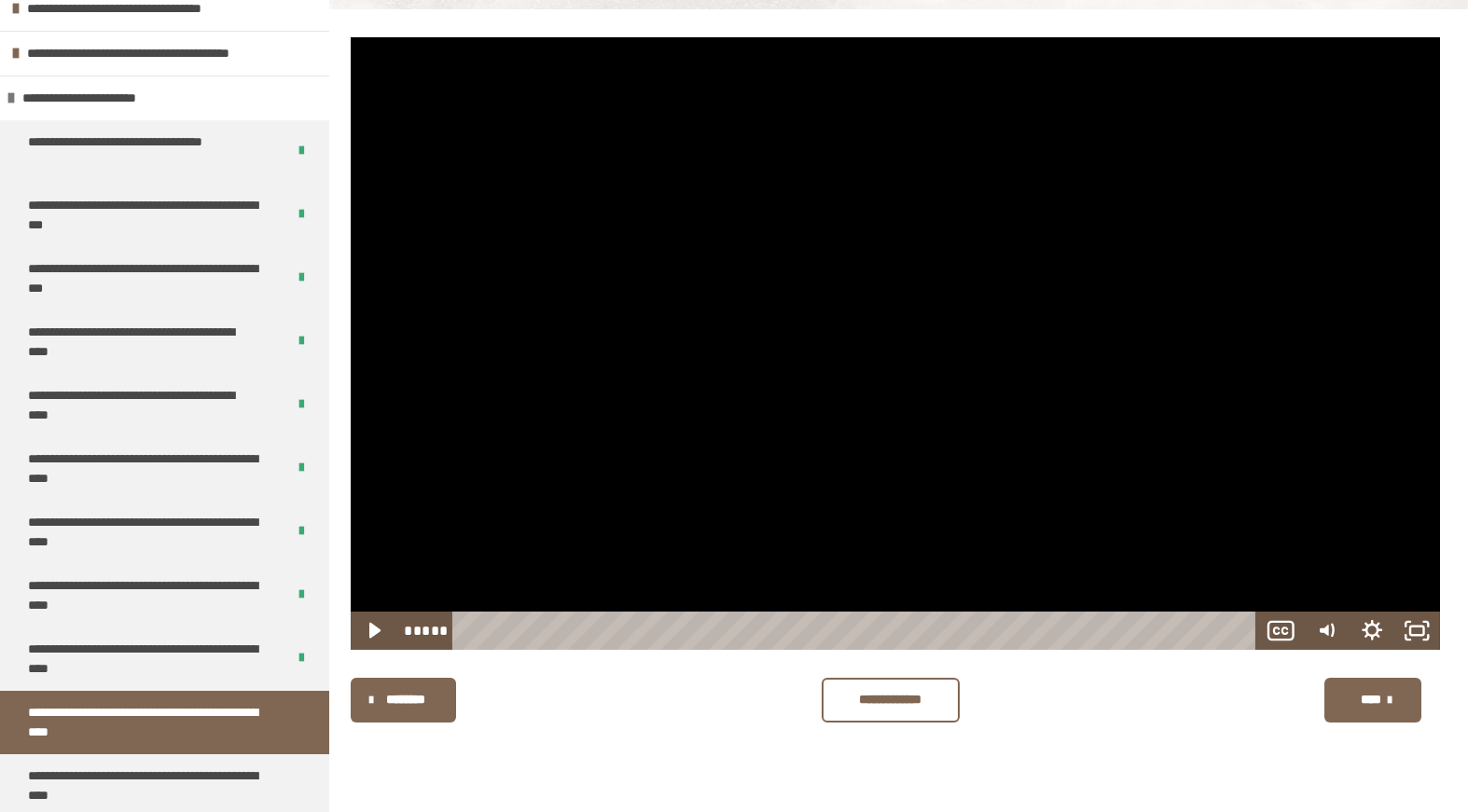 click at bounding box center (895, 343) 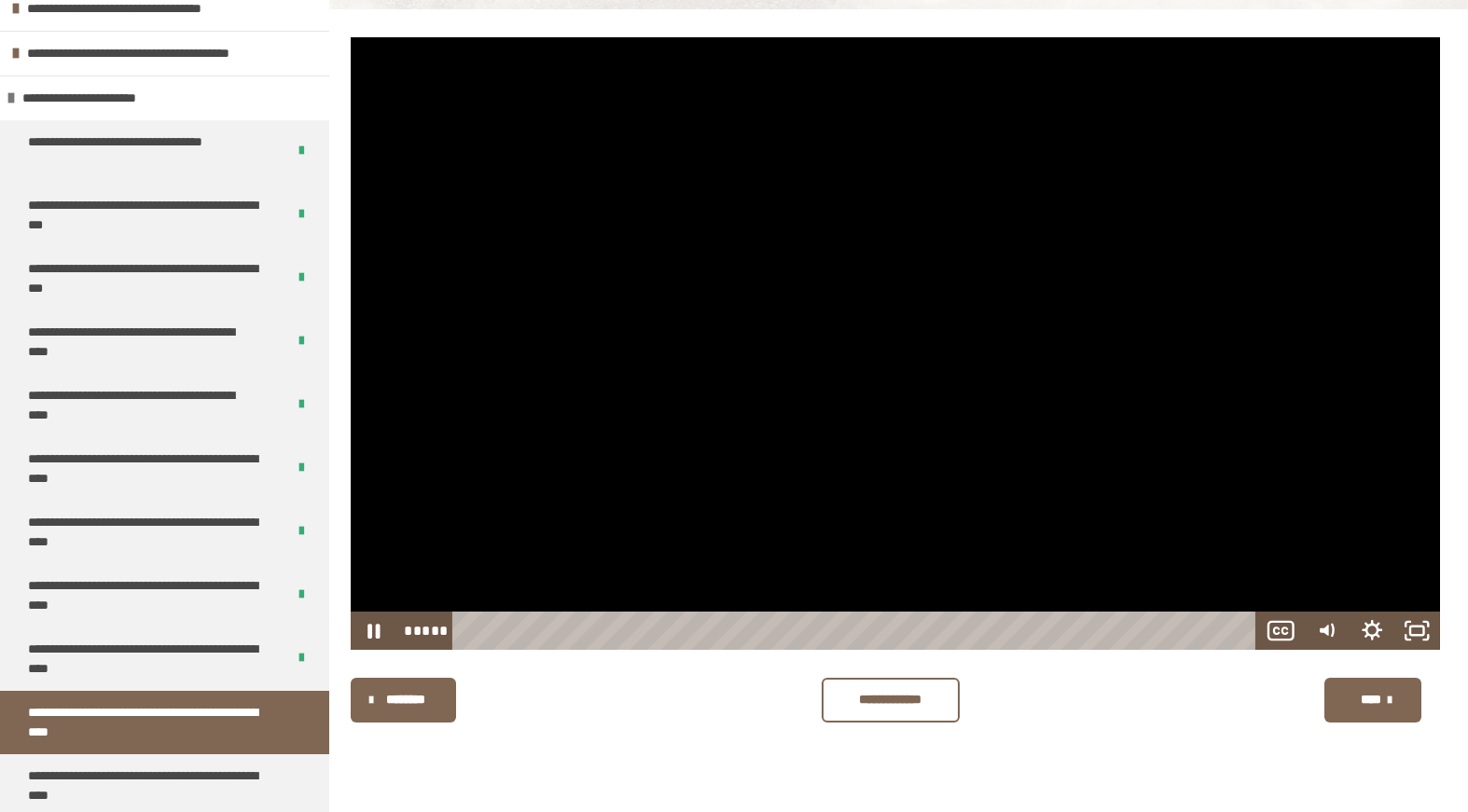 click at bounding box center (895, 343) 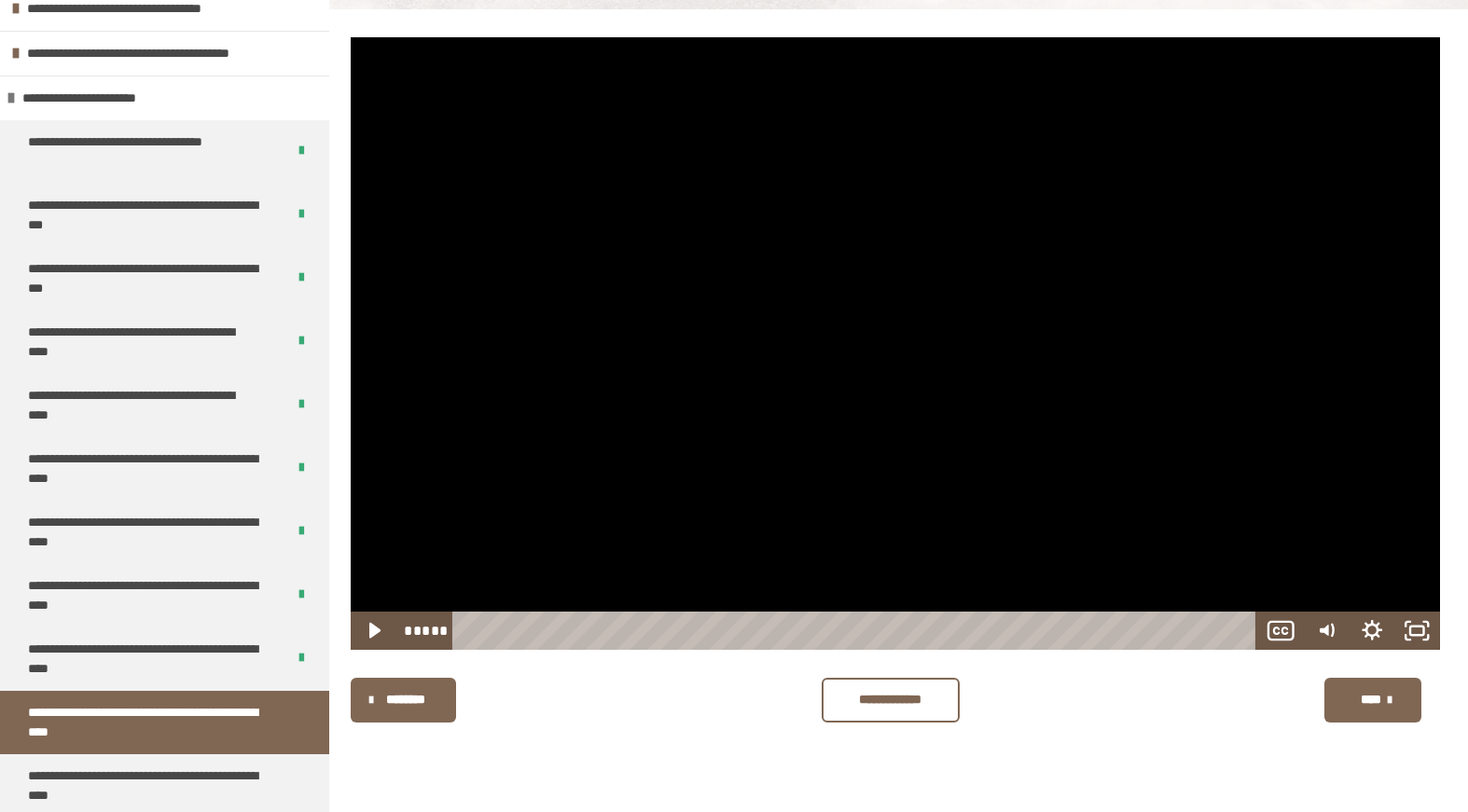 click at bounding box center [895, 343] 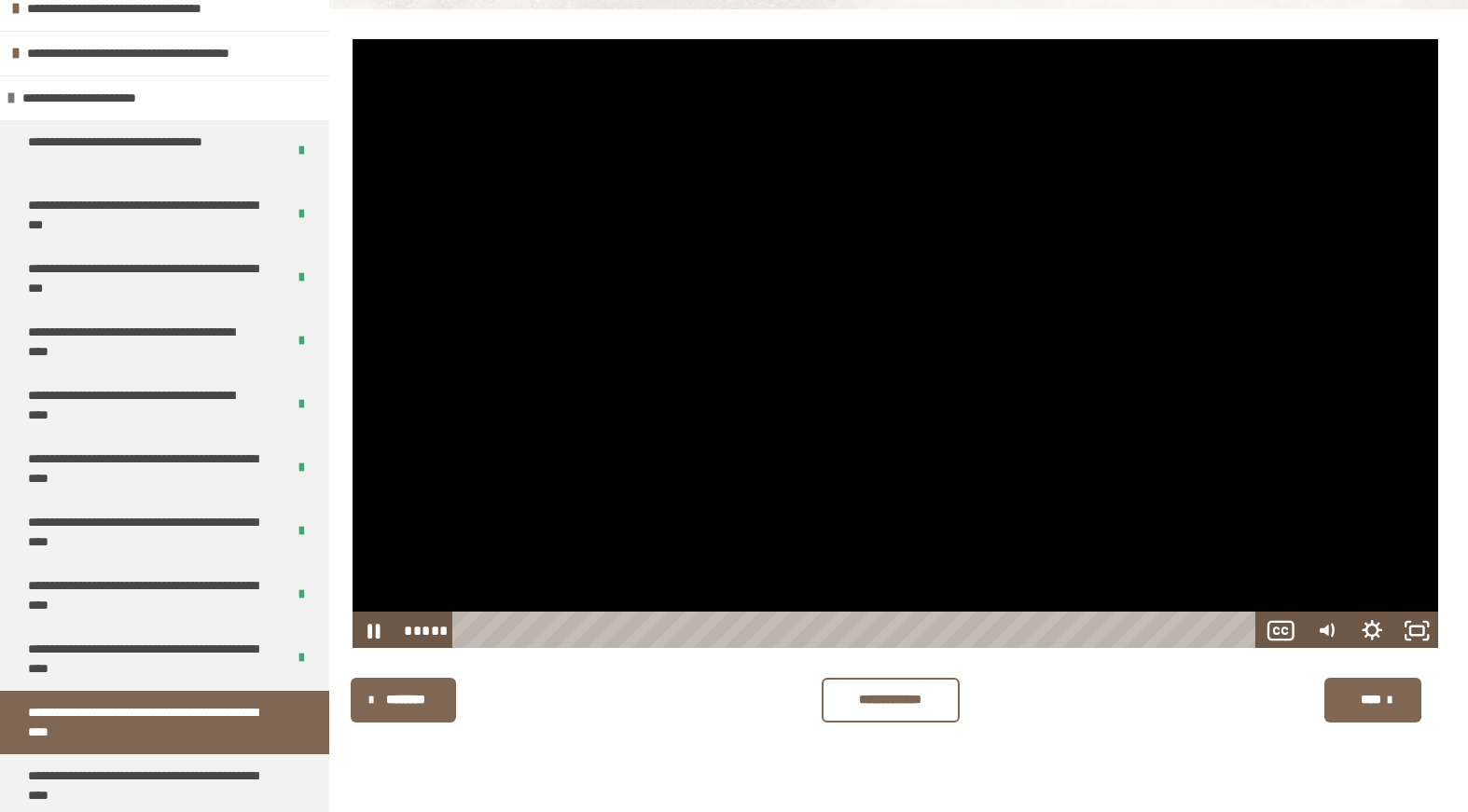 click on "**********" at bounding box center [895, 700] 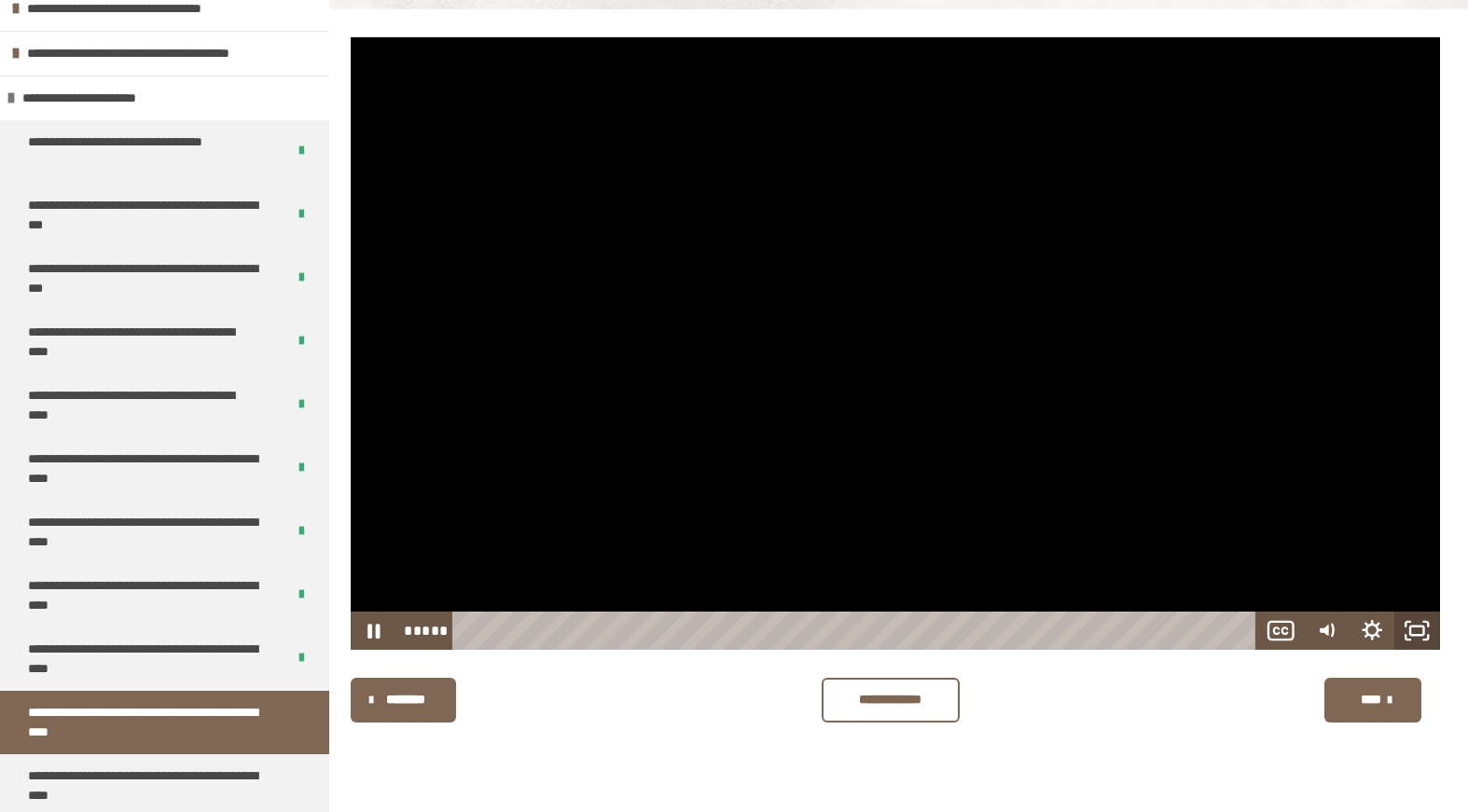 click 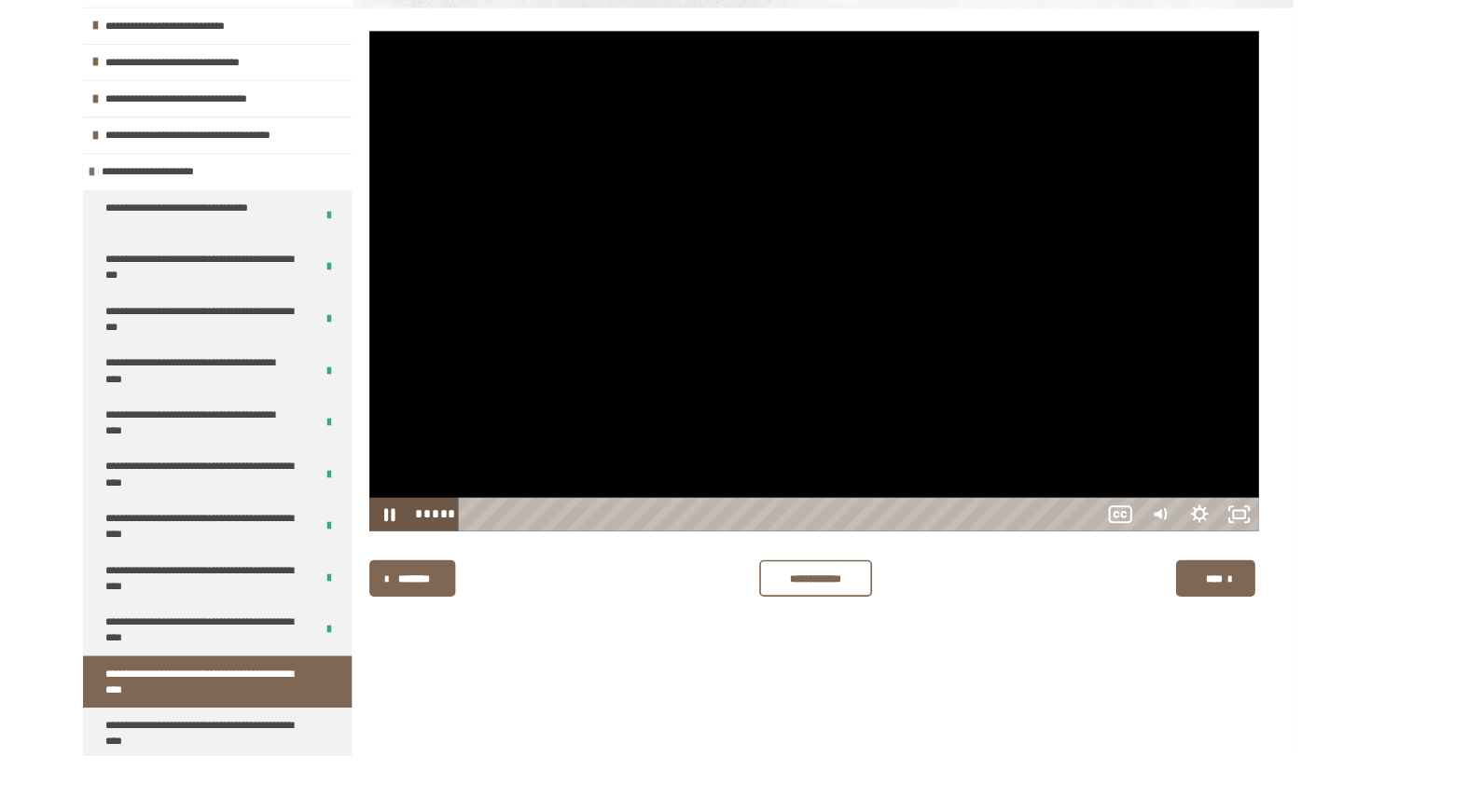 scroll, scrollTop: 464, scrollLeft: 0, axis: vertical 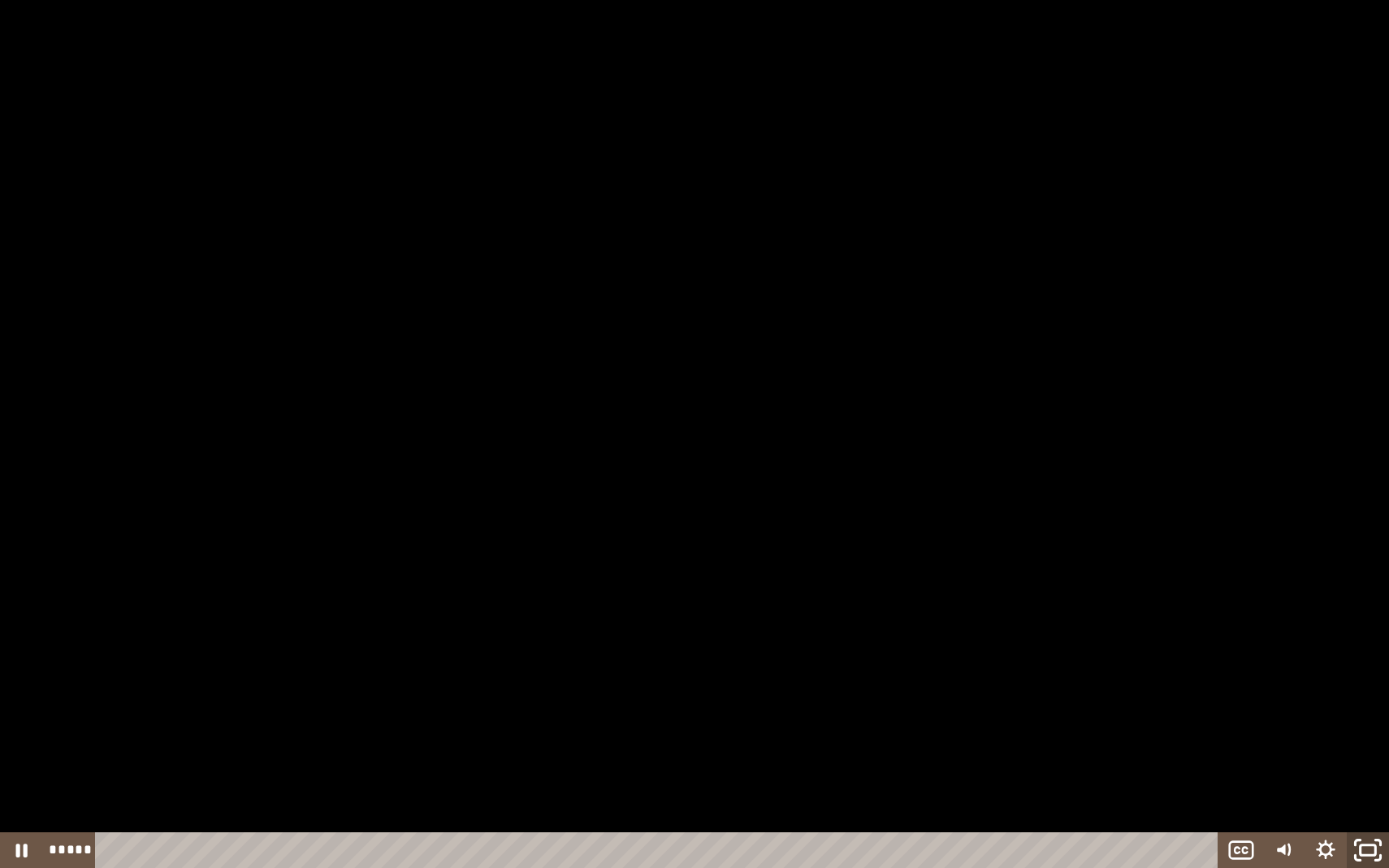 click 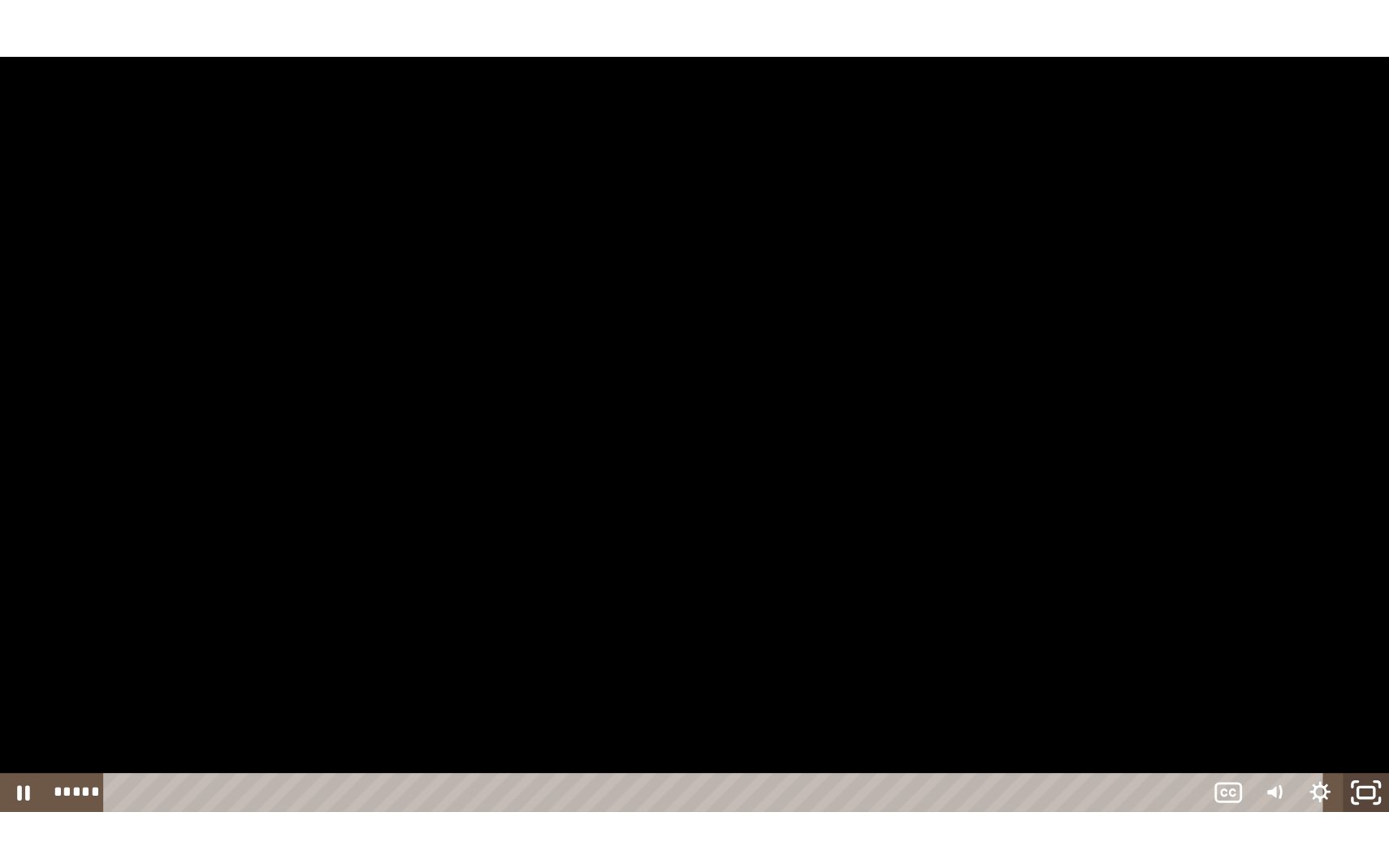 scroll, scrollTop: 565, scrollLeft: 0, axis: vertical 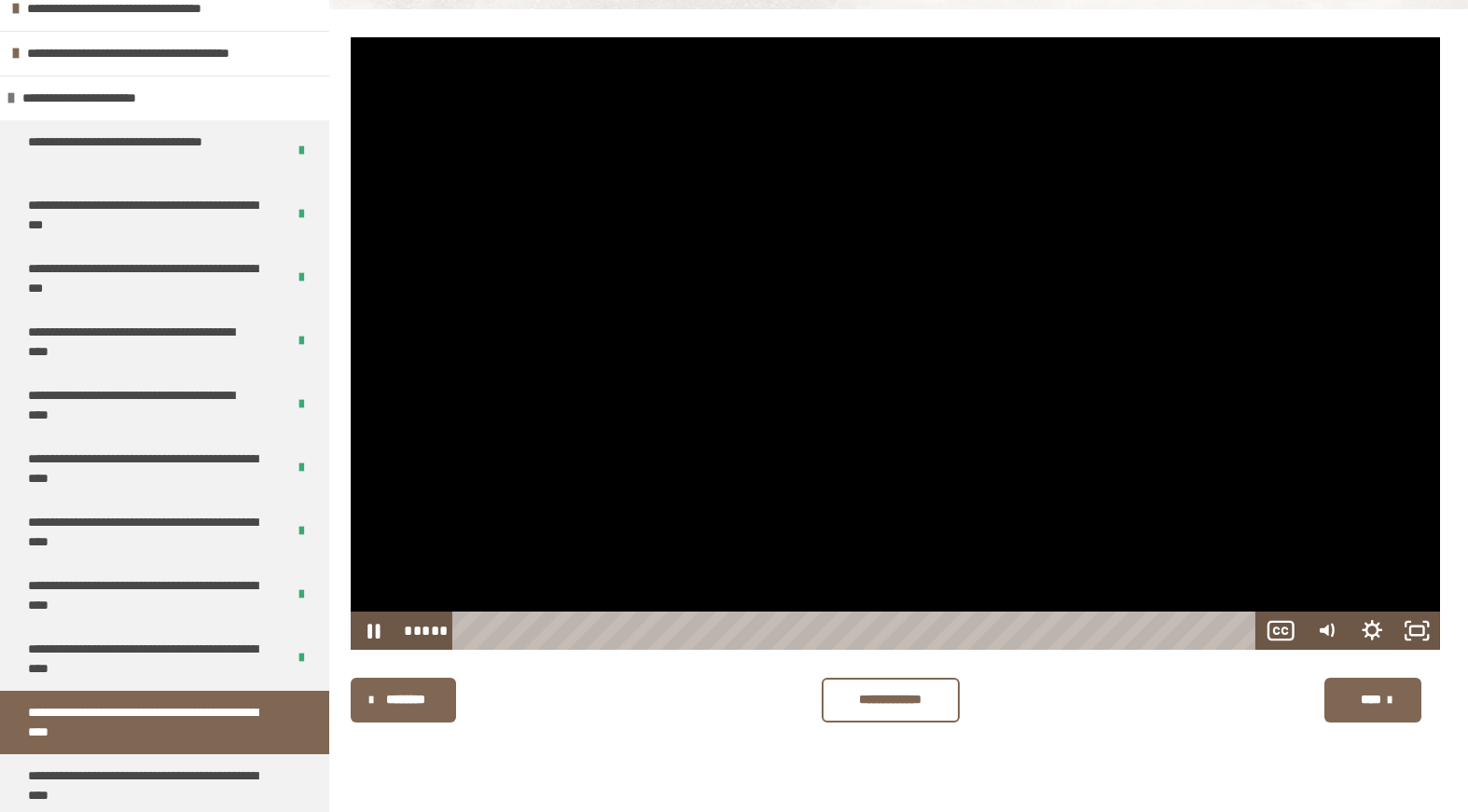 click at bounding box center (895, 343) 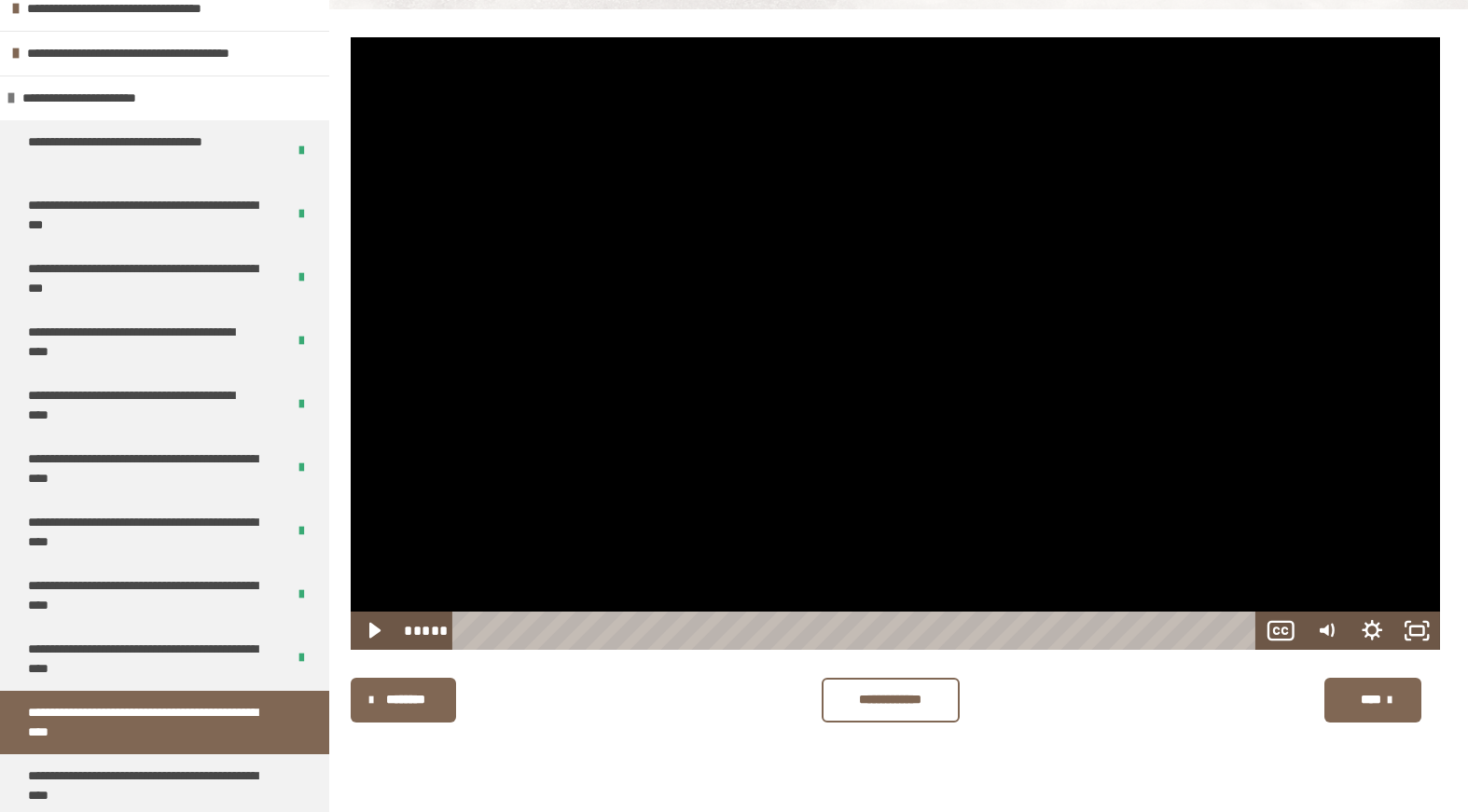 drag, startPoint x: 1038, startPoint y: 239, endPoint x: 1027, endPoint y: 218, distance: 23.706539 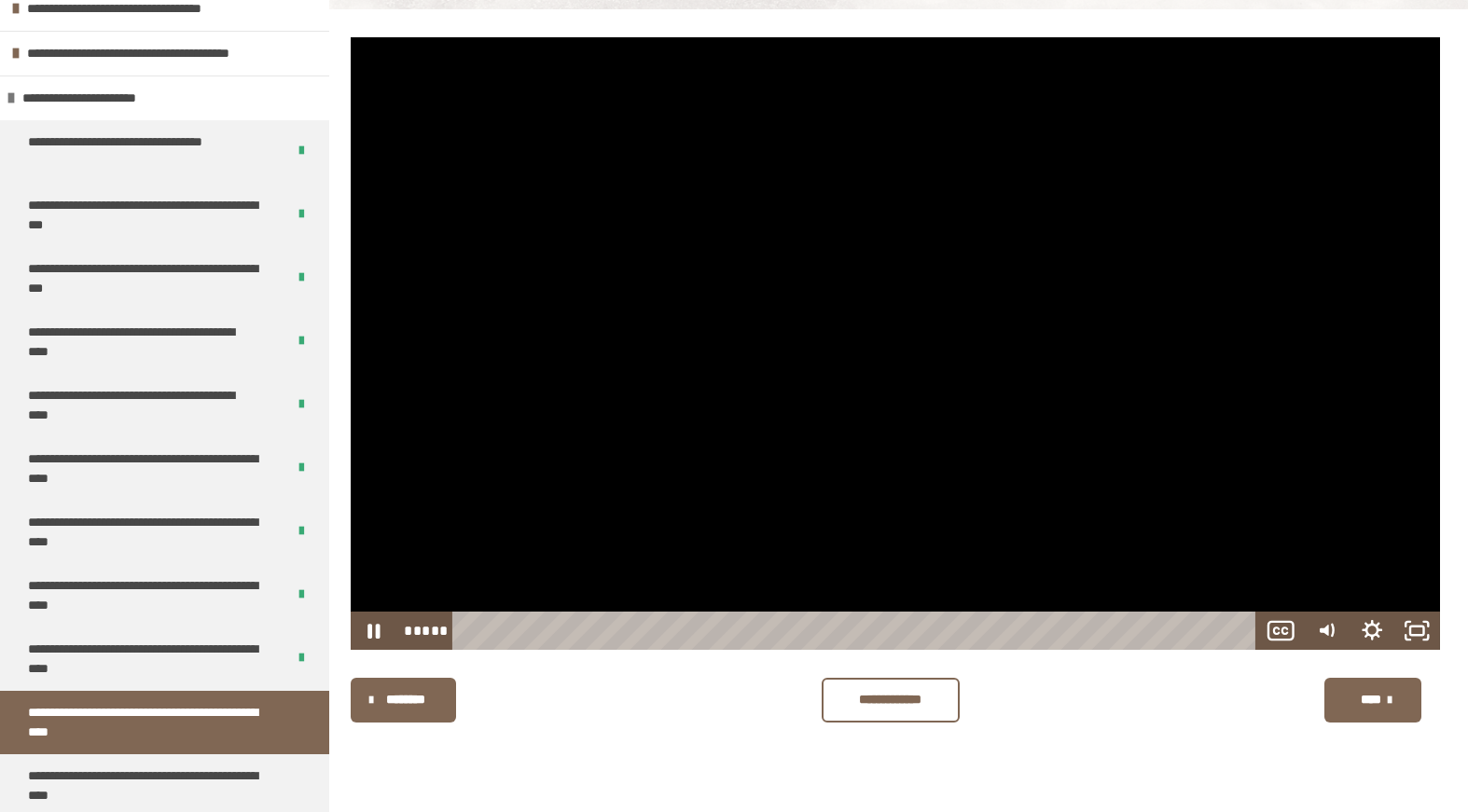 click at bounding box center [895, 343] 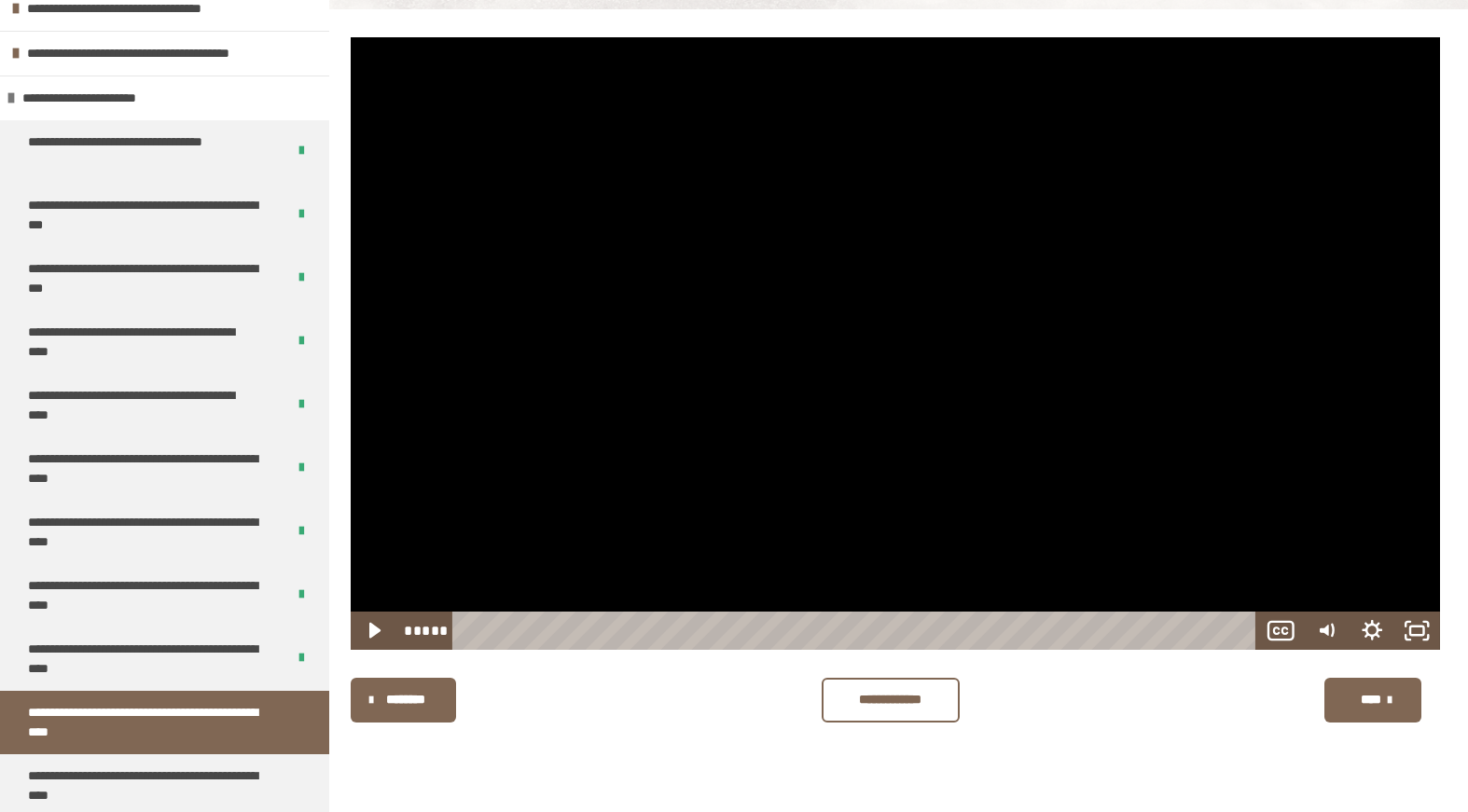 click at bounding box center [895, 343] 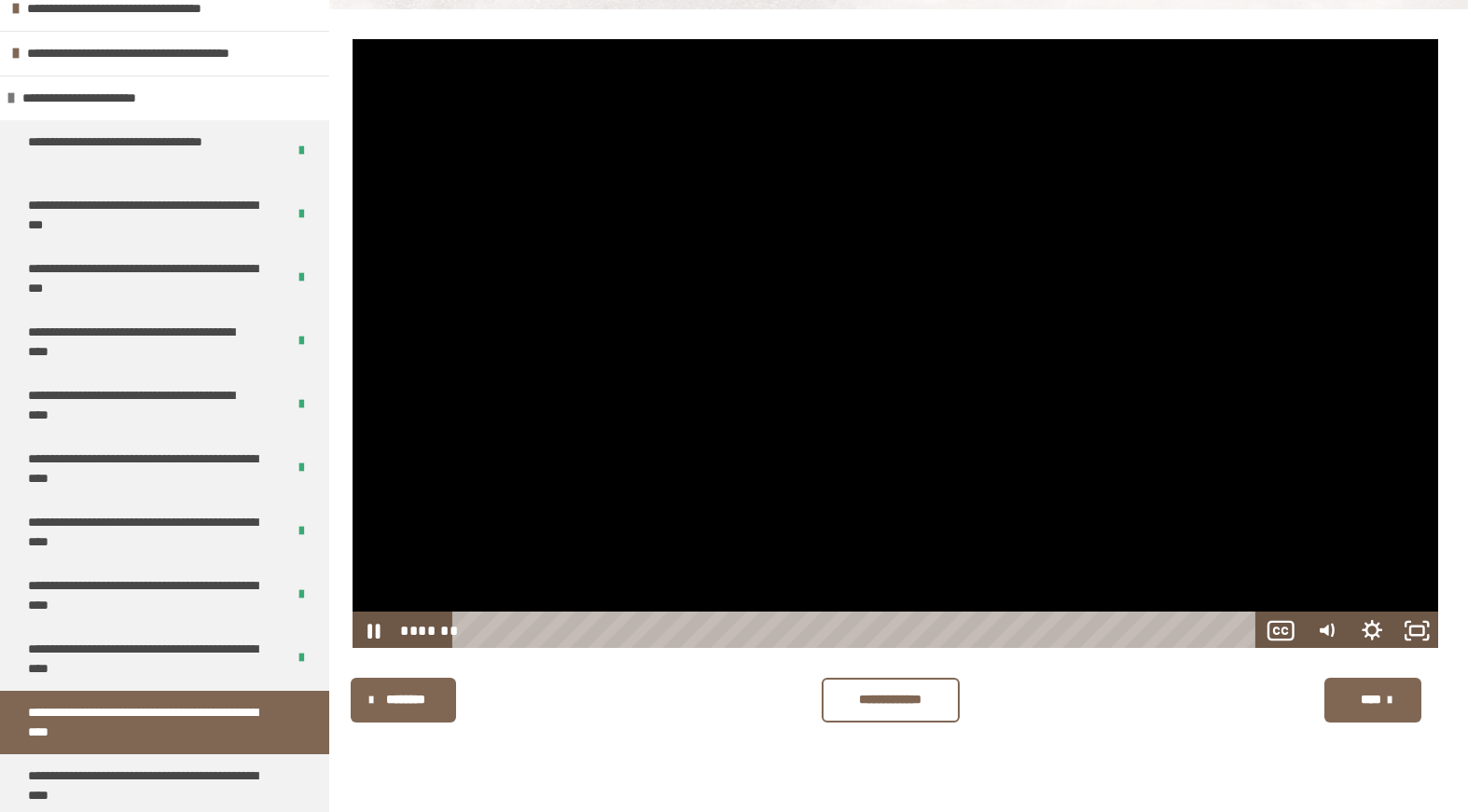 click at bounding box center [895, 343] 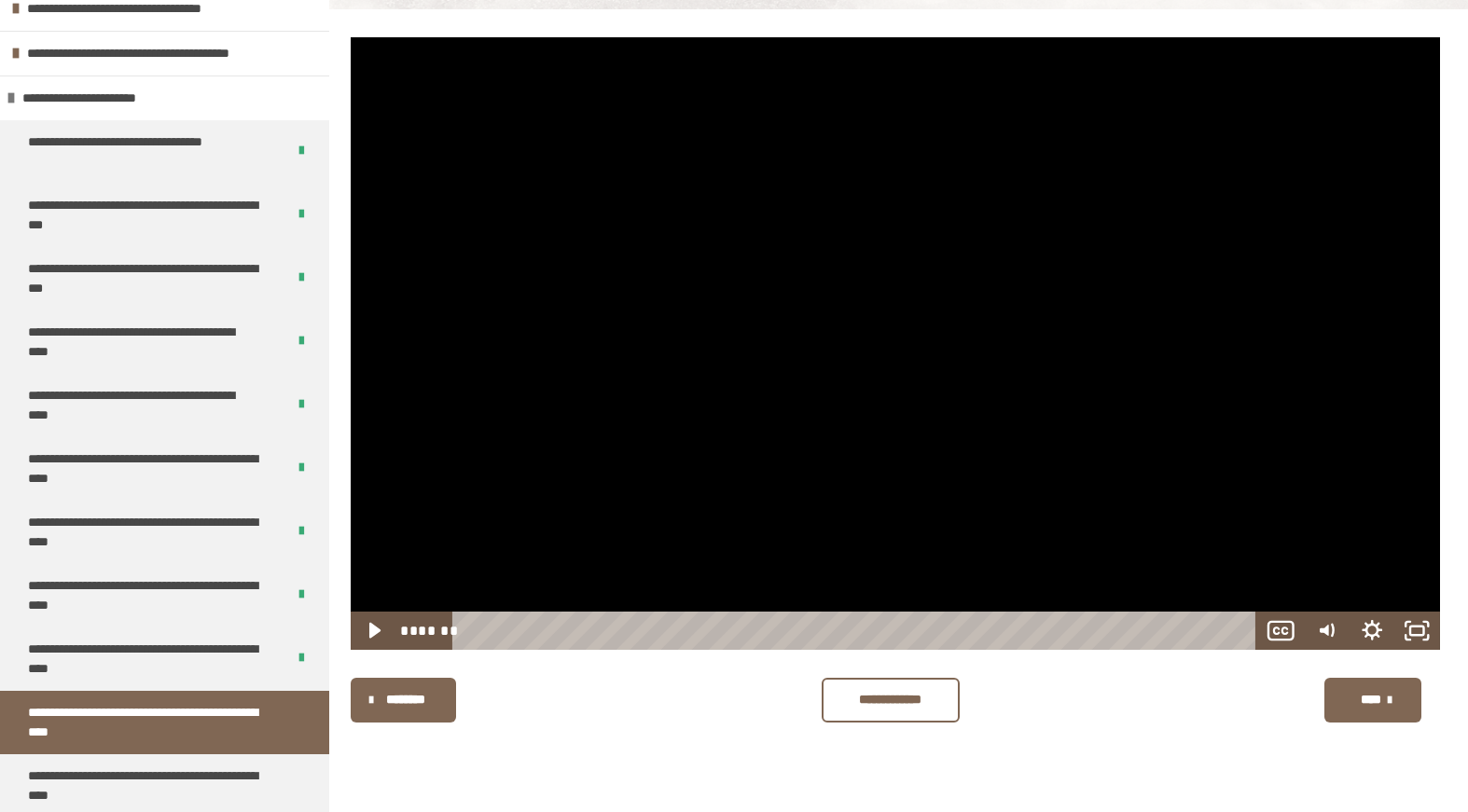 click at bounding box center (895, 343) 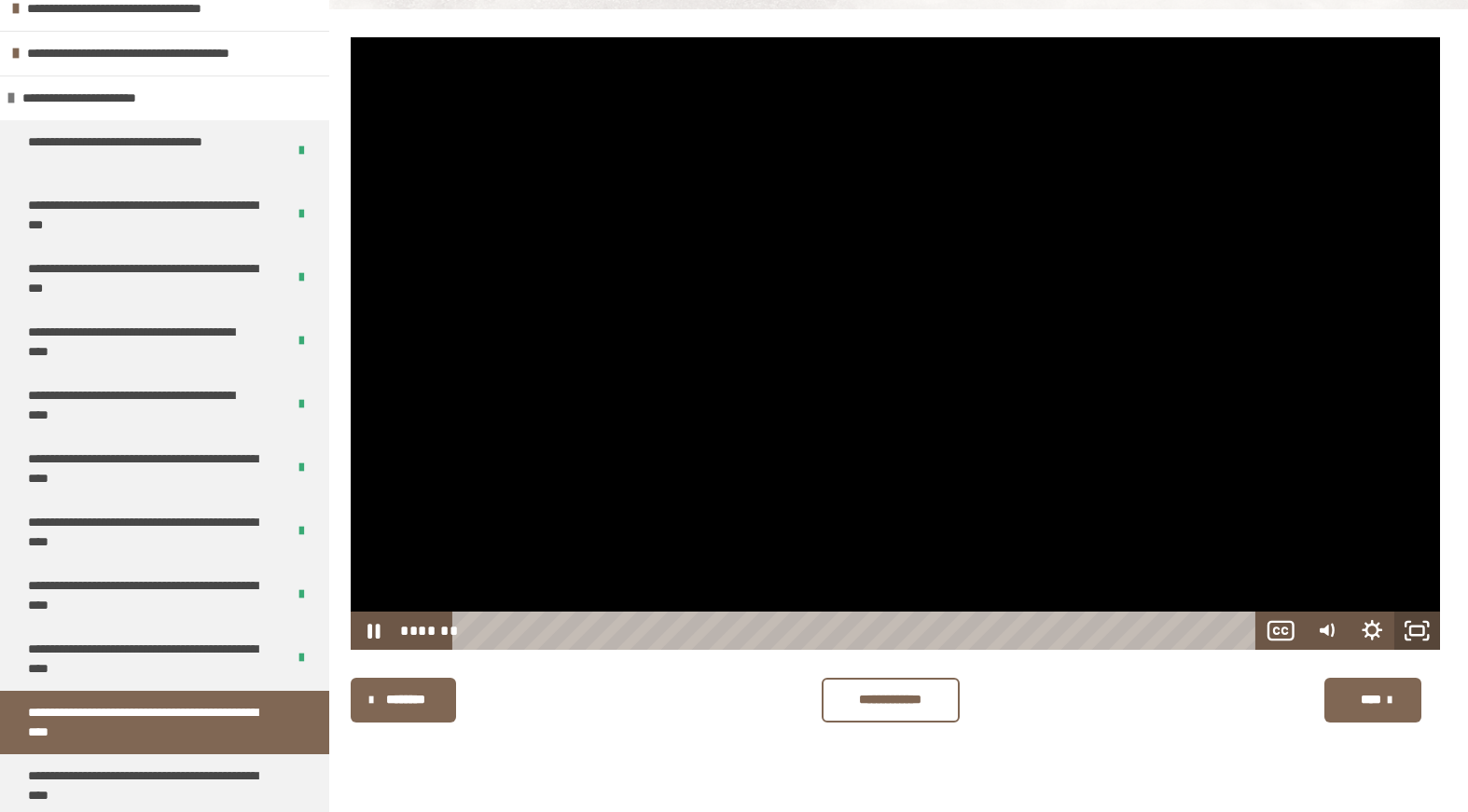click 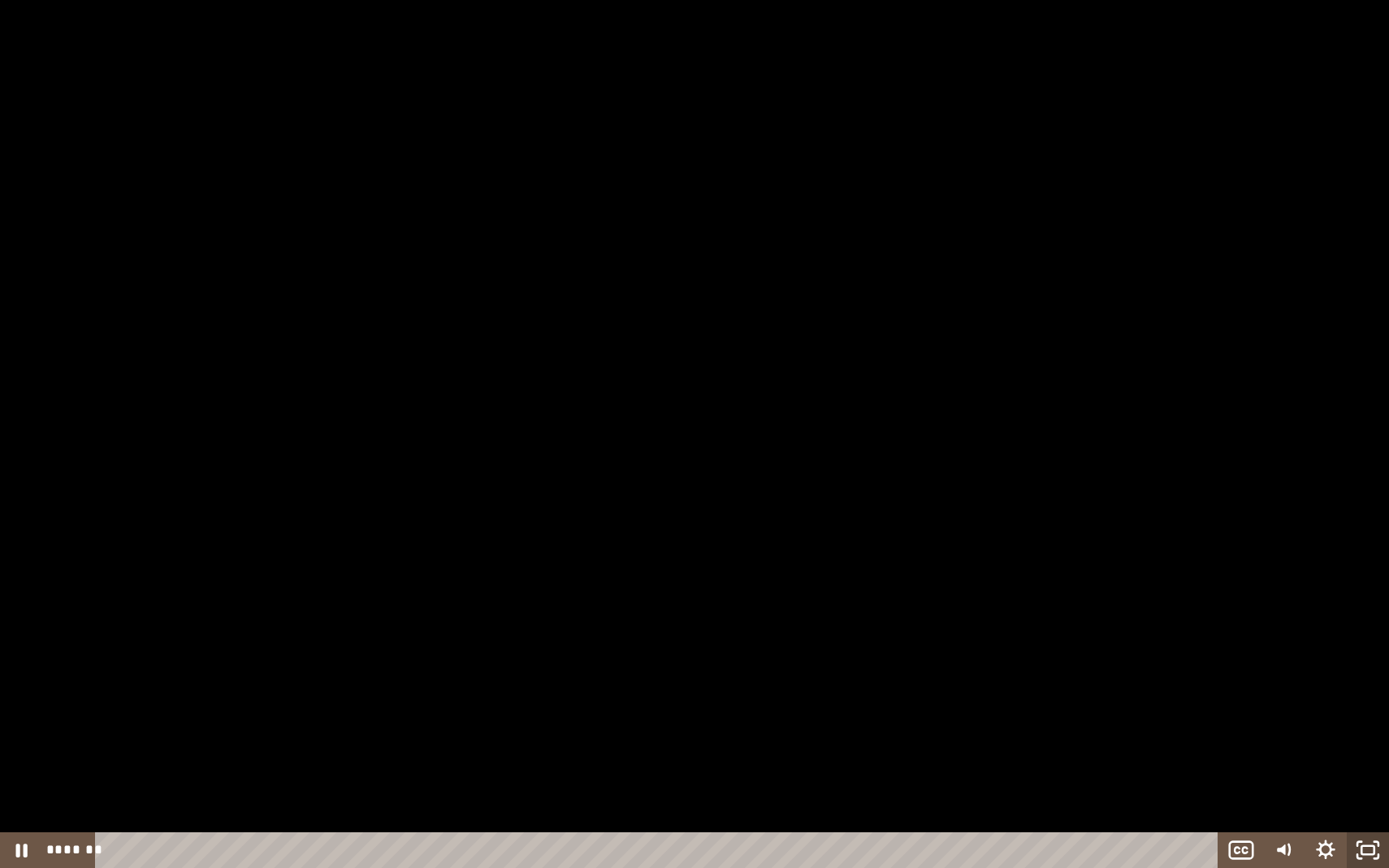 click 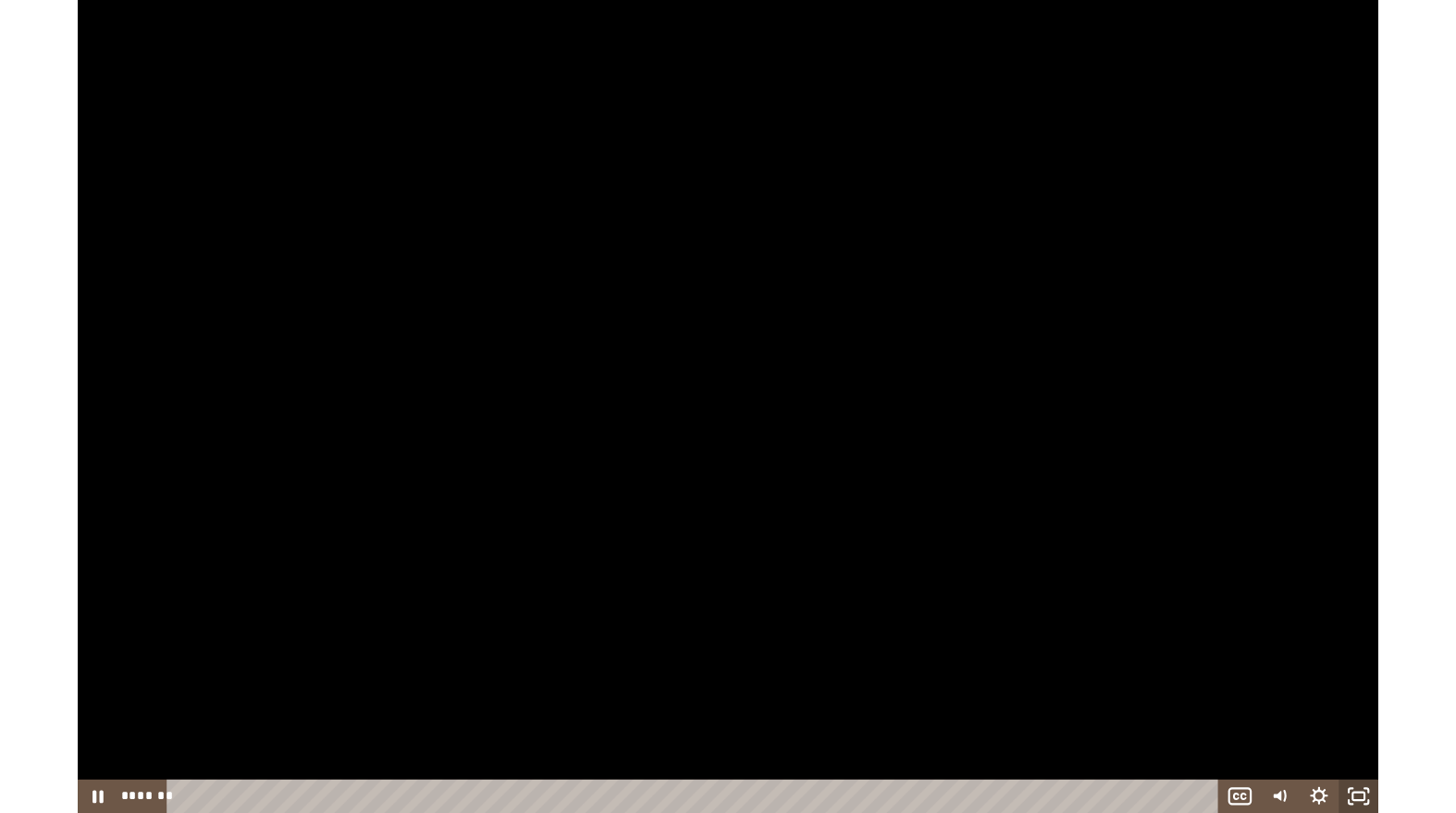 scroll, scrollTop: 644, scrollLeft: 0, axis: vertical 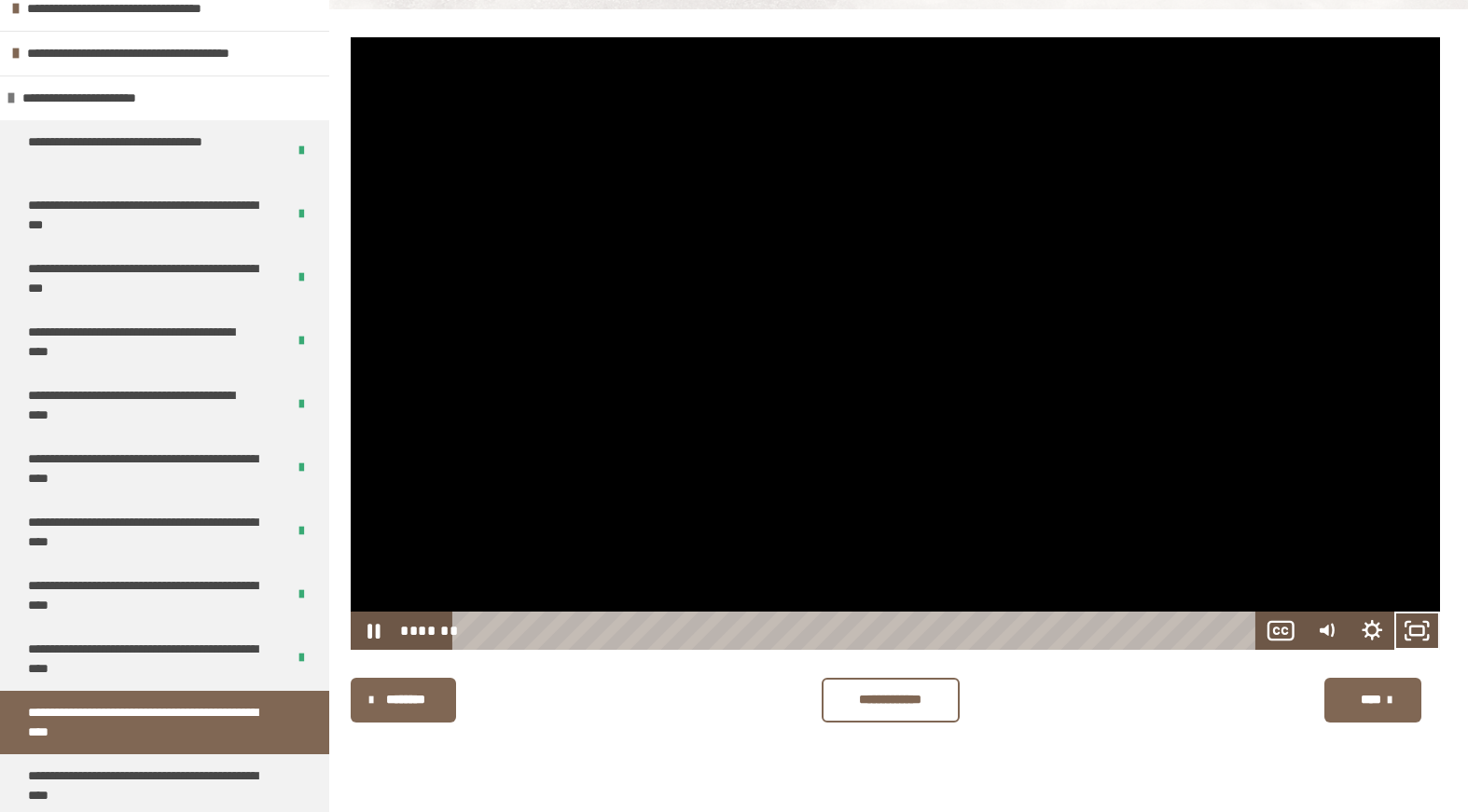 click at bounding box center [895, 343] 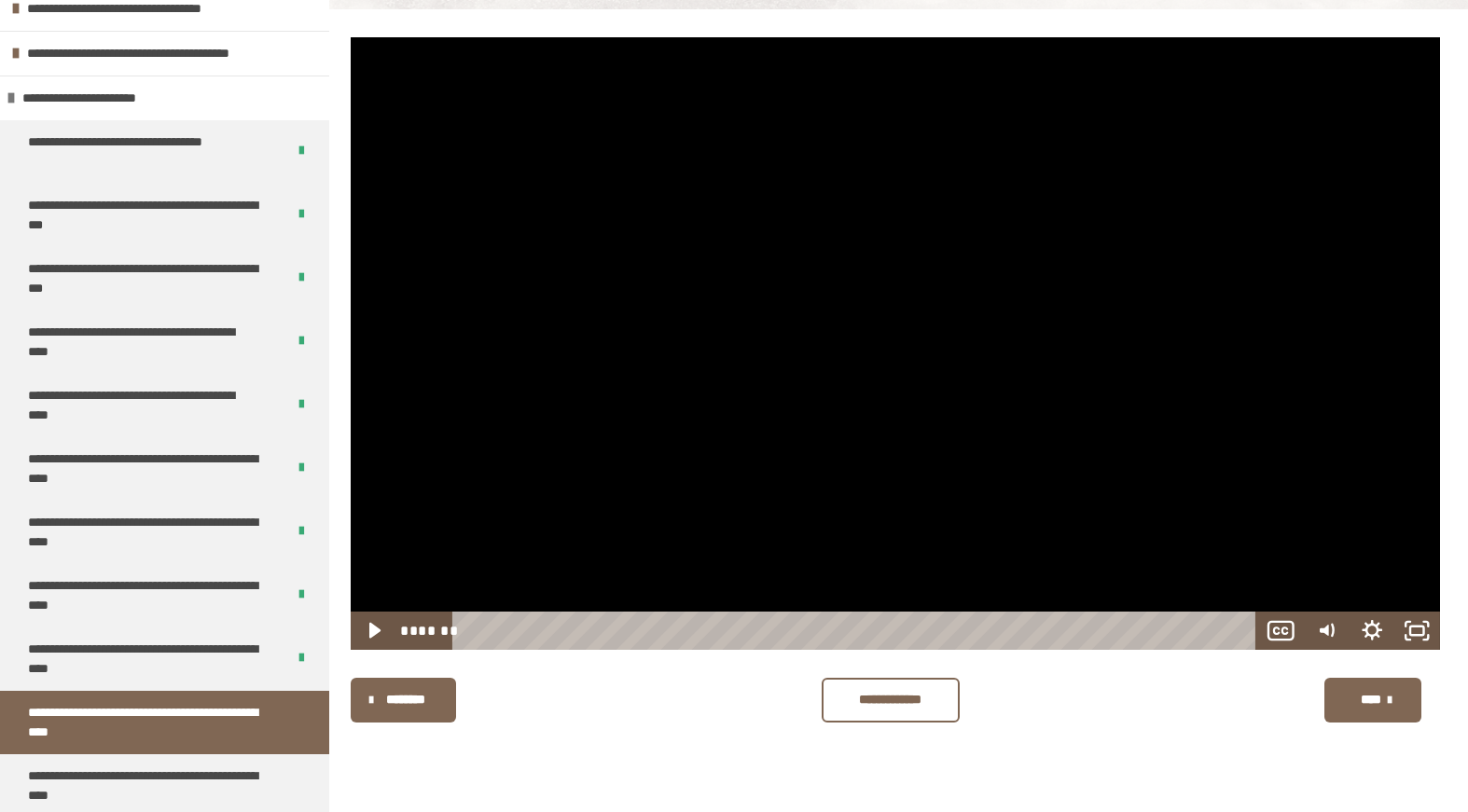 click at bounding box center (895, 343) 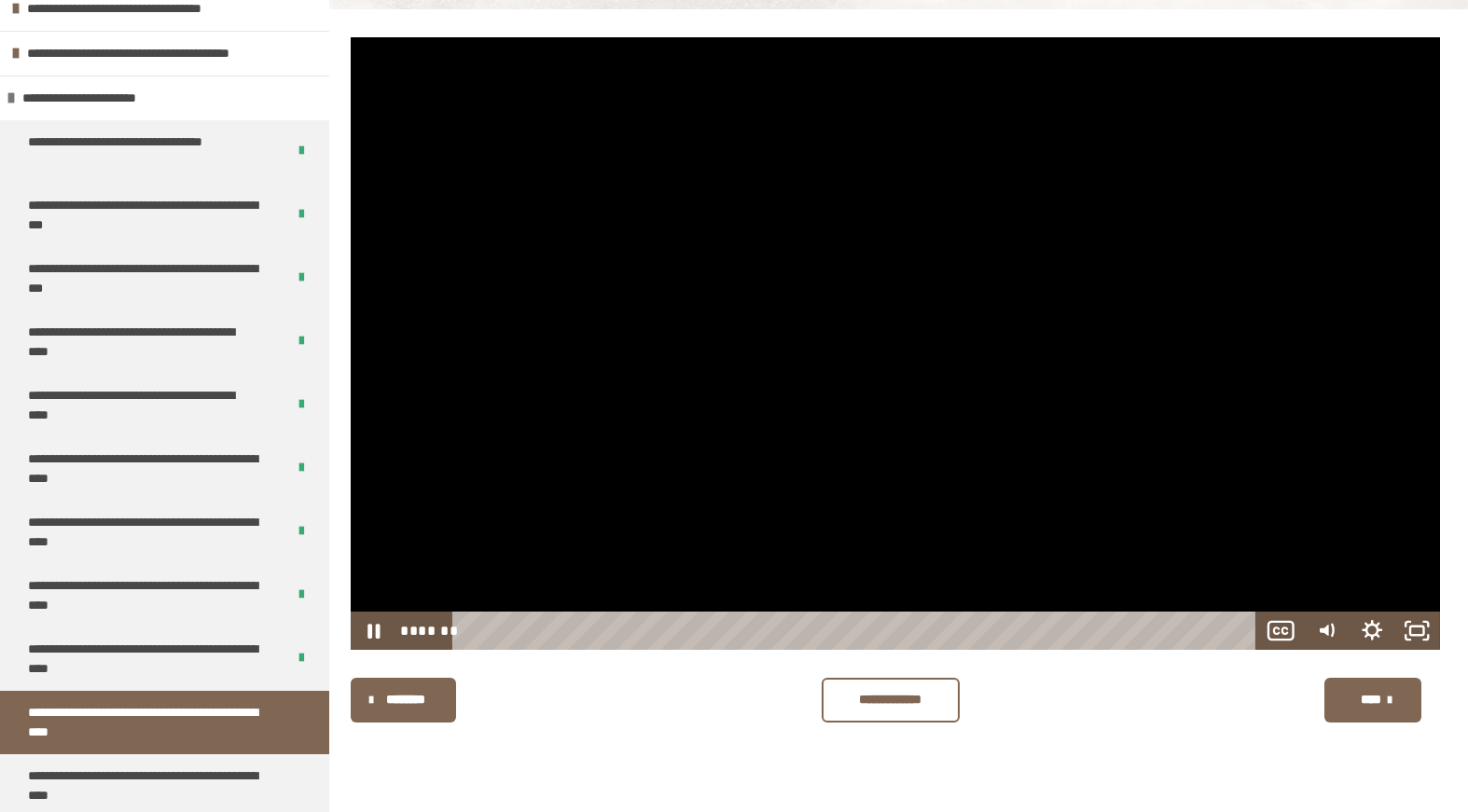 click at bounding box center (895, 343) 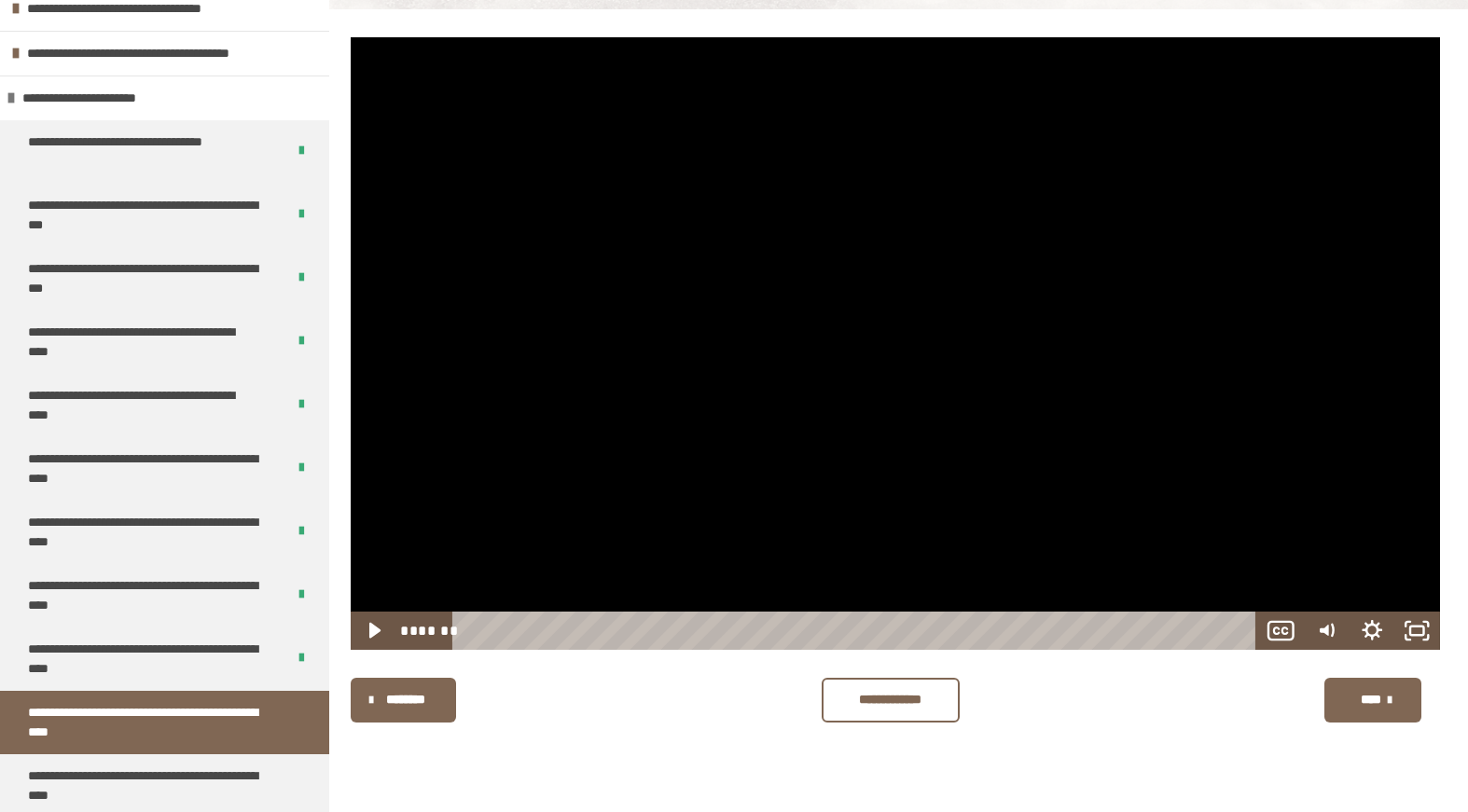 click at bounding box center (895, 343) 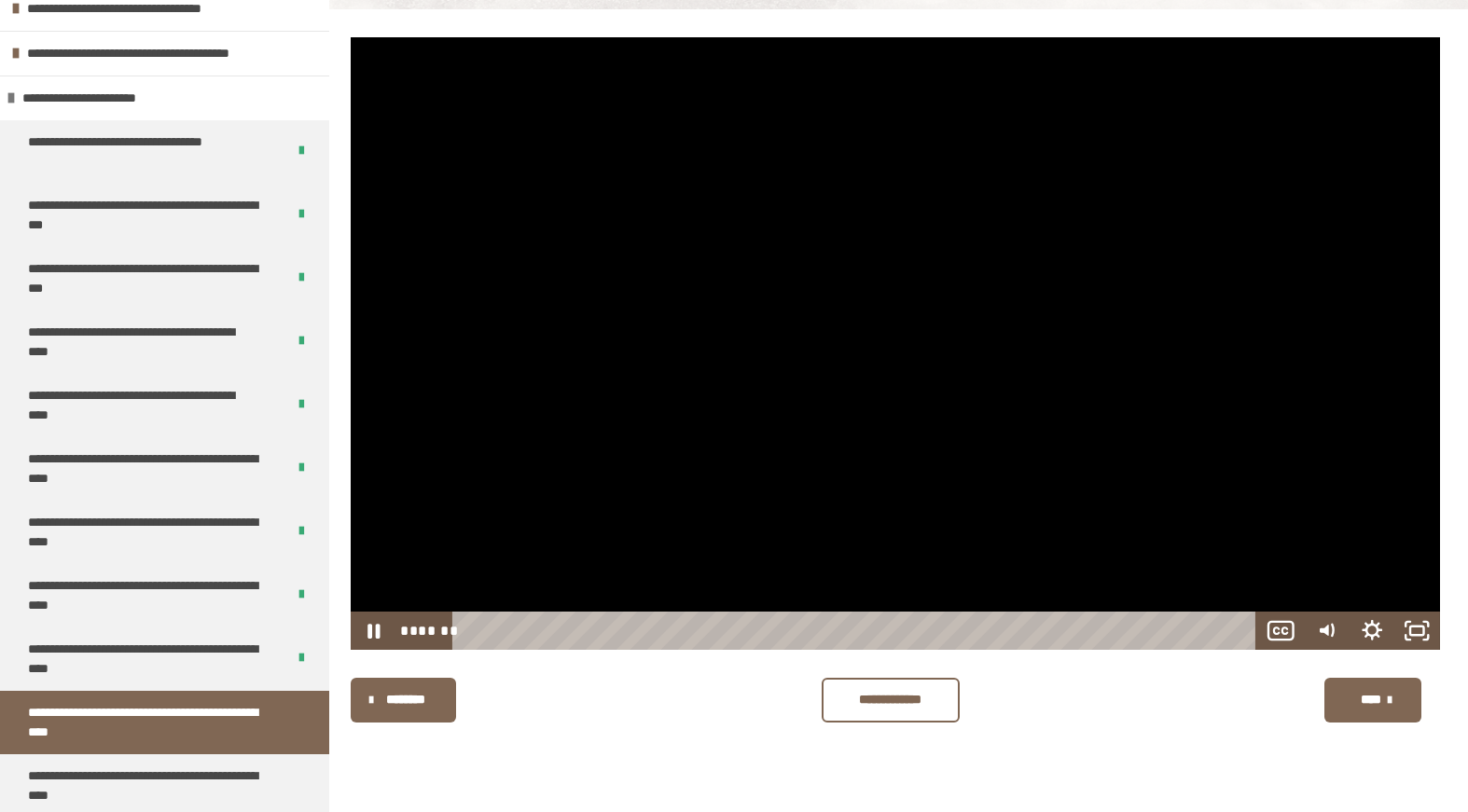 click at bounding box center (895, 343) 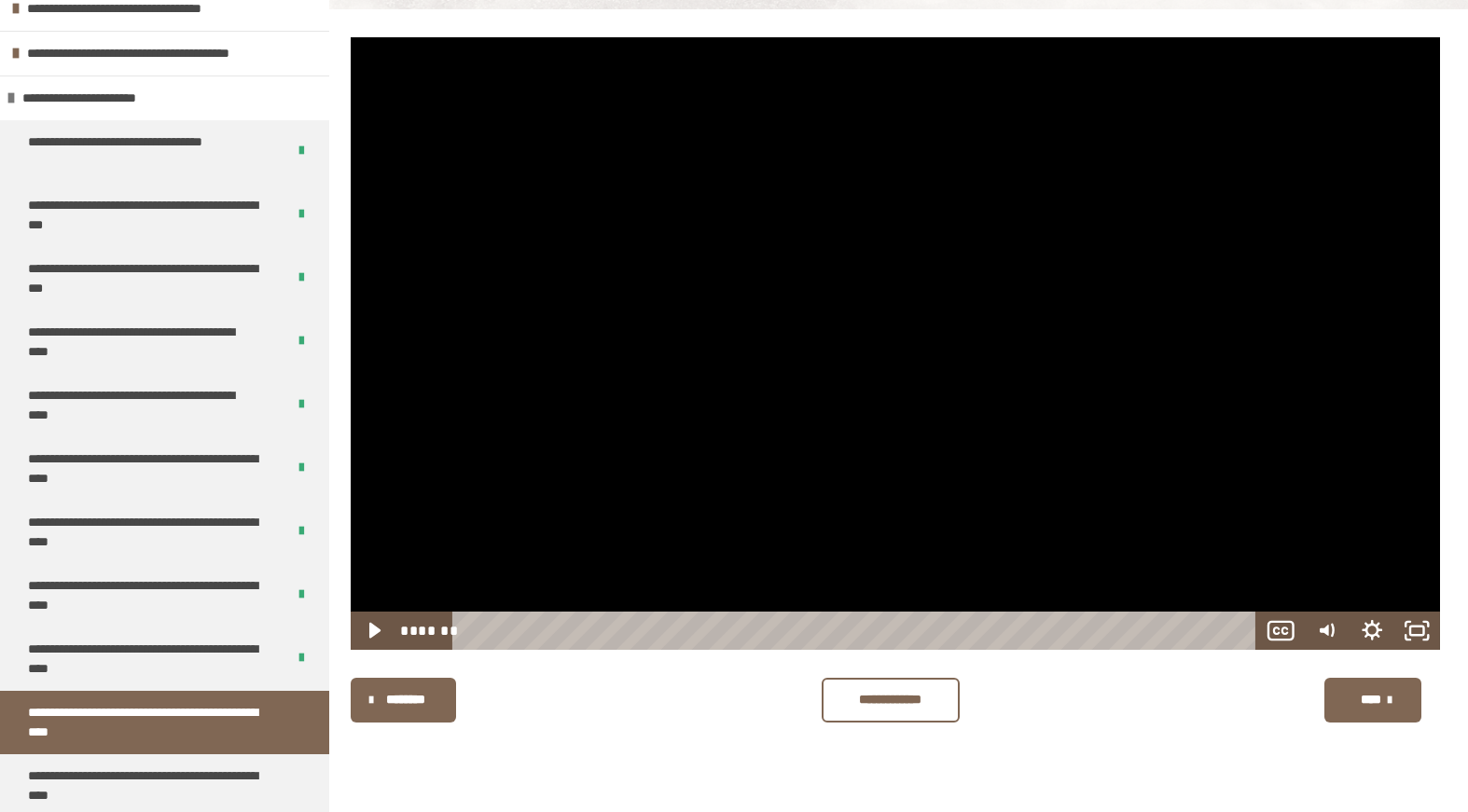 click at bounding box center (895, 343) 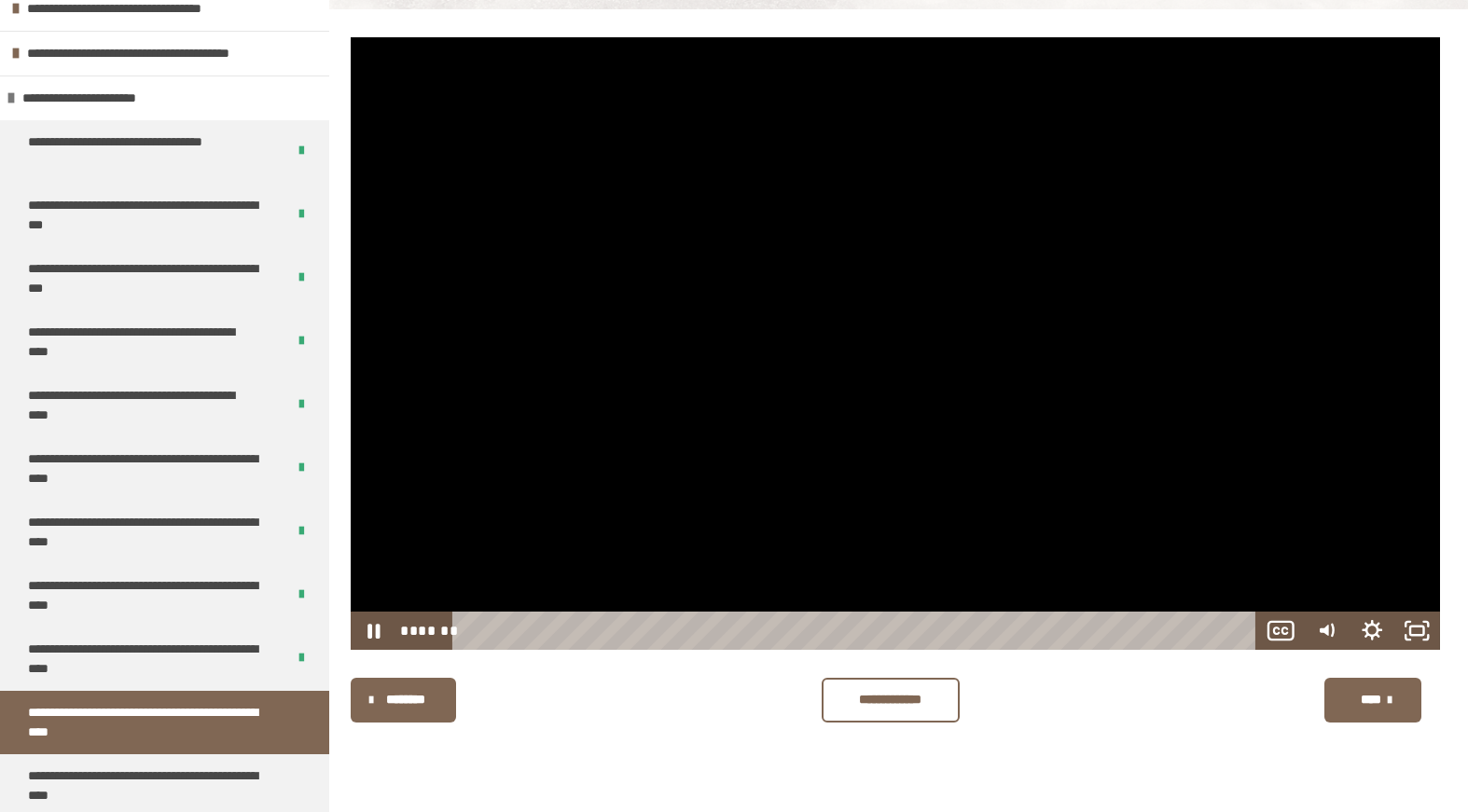 click at bounding box center [895, 343] 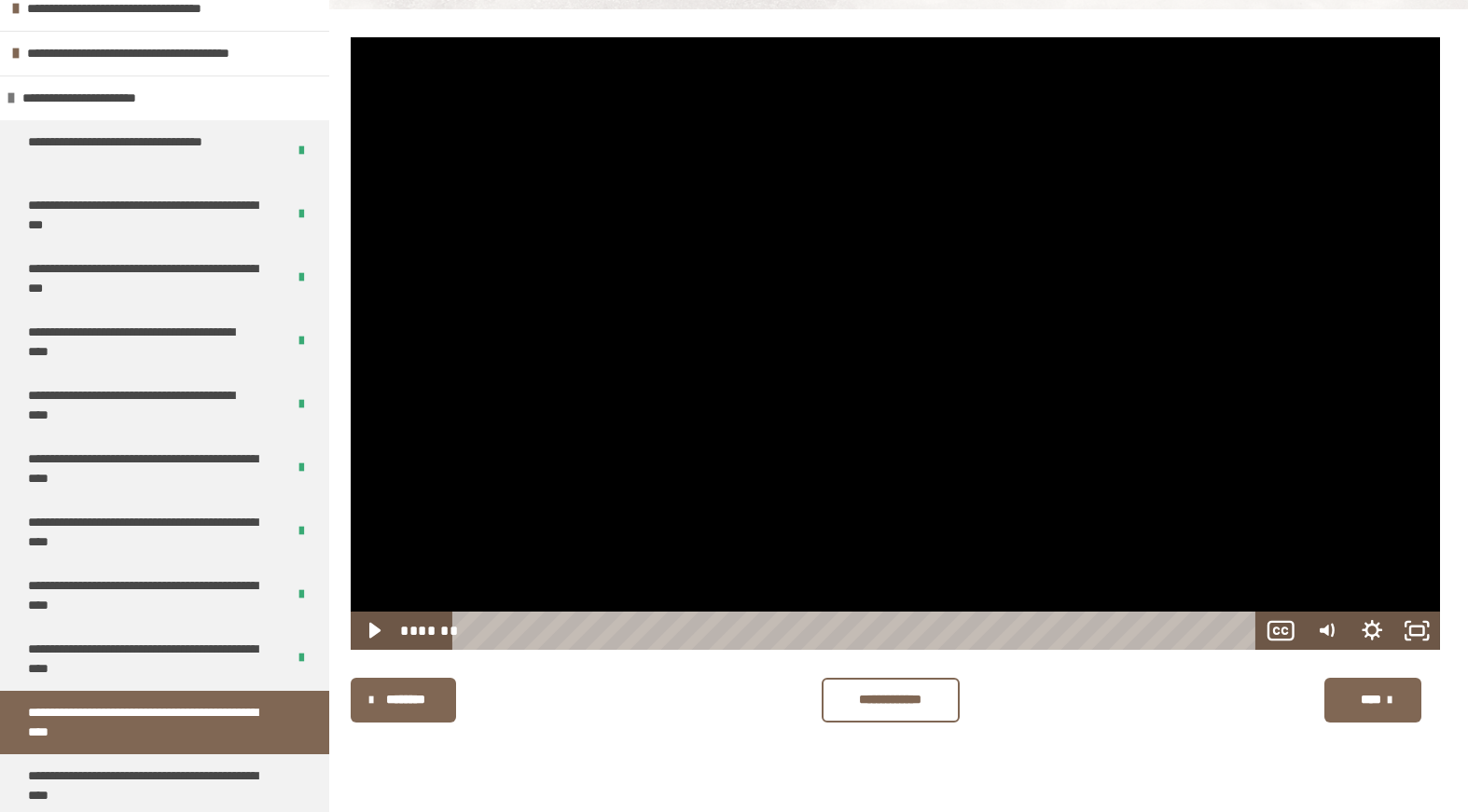 click at bounding box center (895, 343) 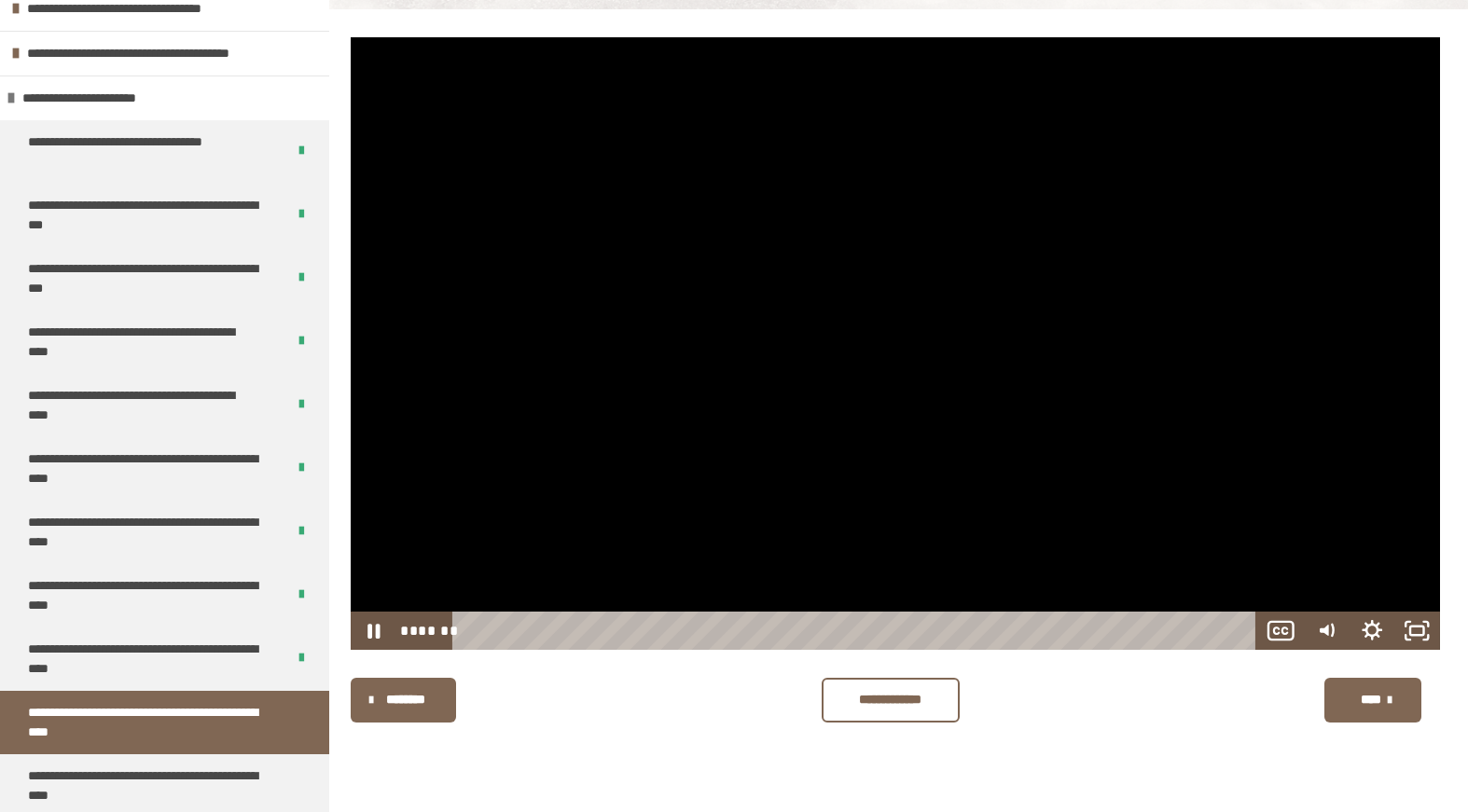 click at bounding box center (895, 343) 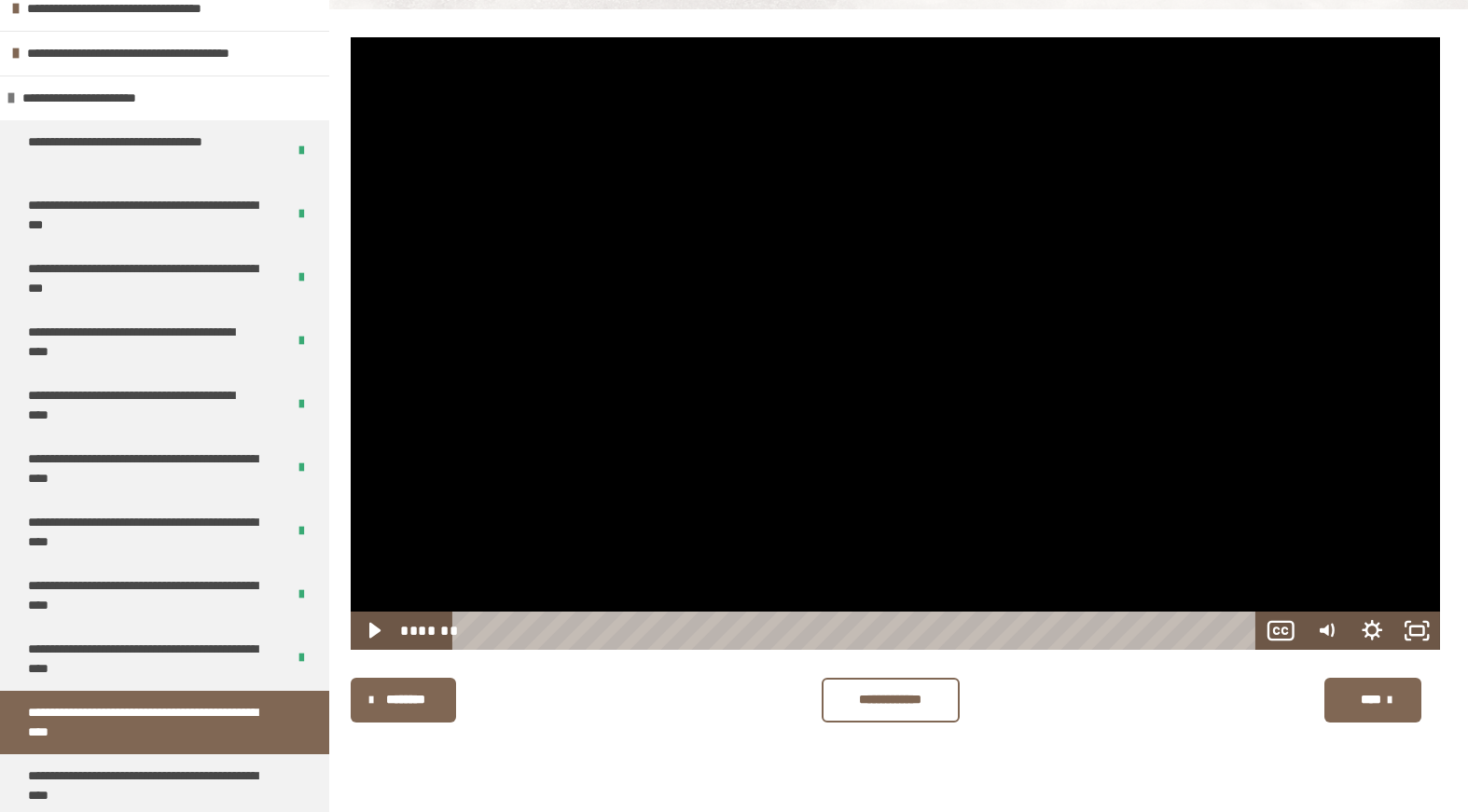 click at bounding box center (895, 343) 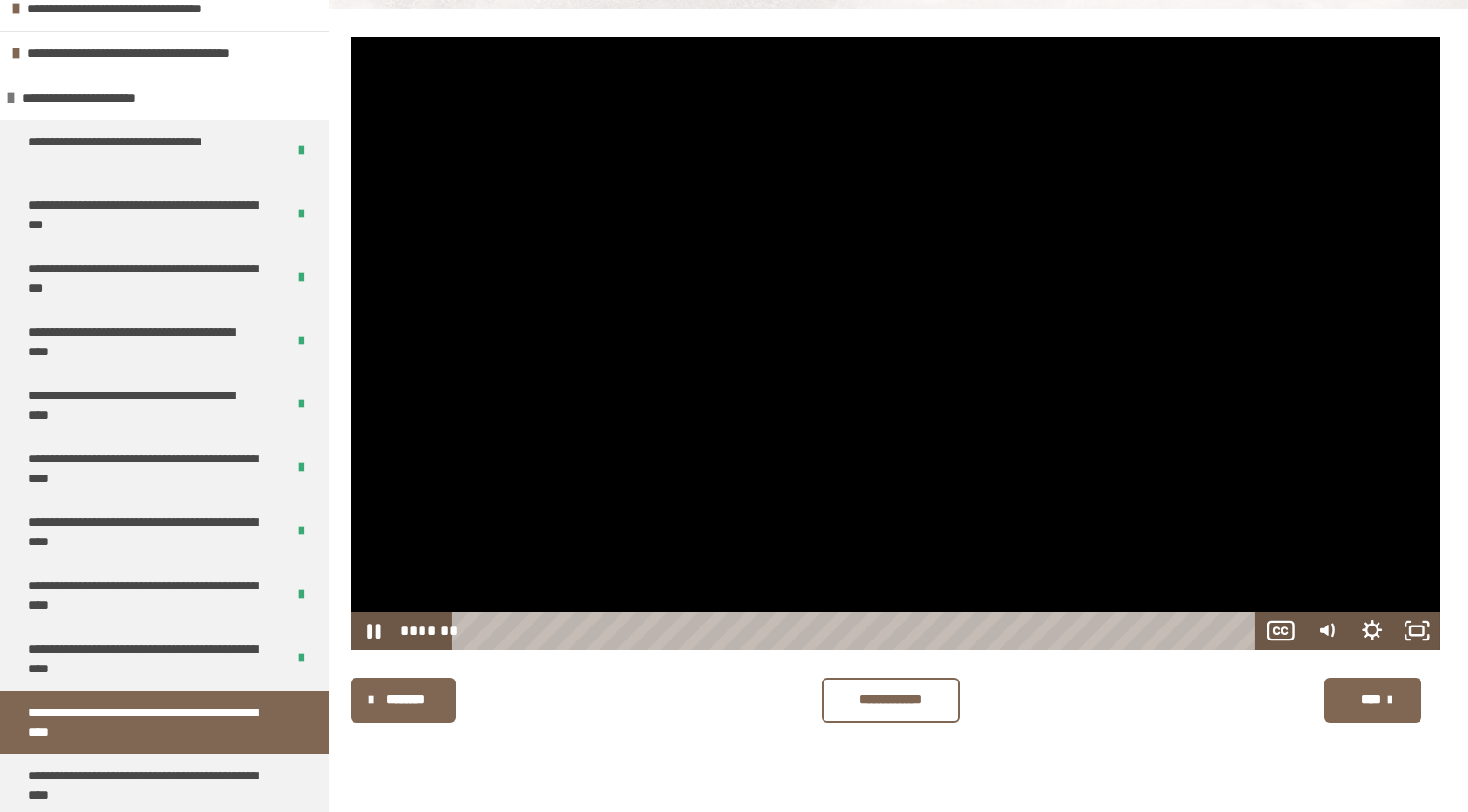click at bounding box center [895, 343] 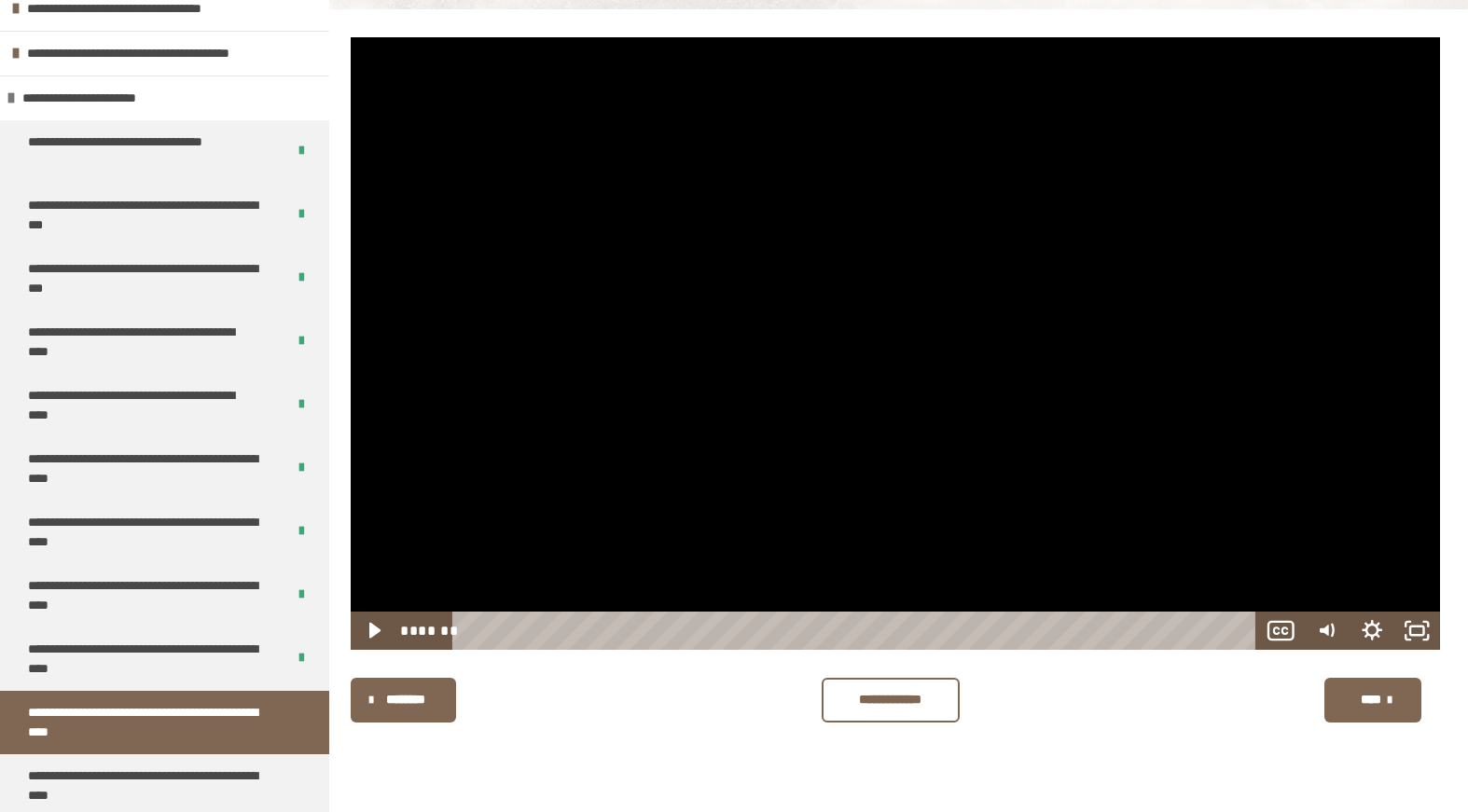 click at bounding box center (895, 343) 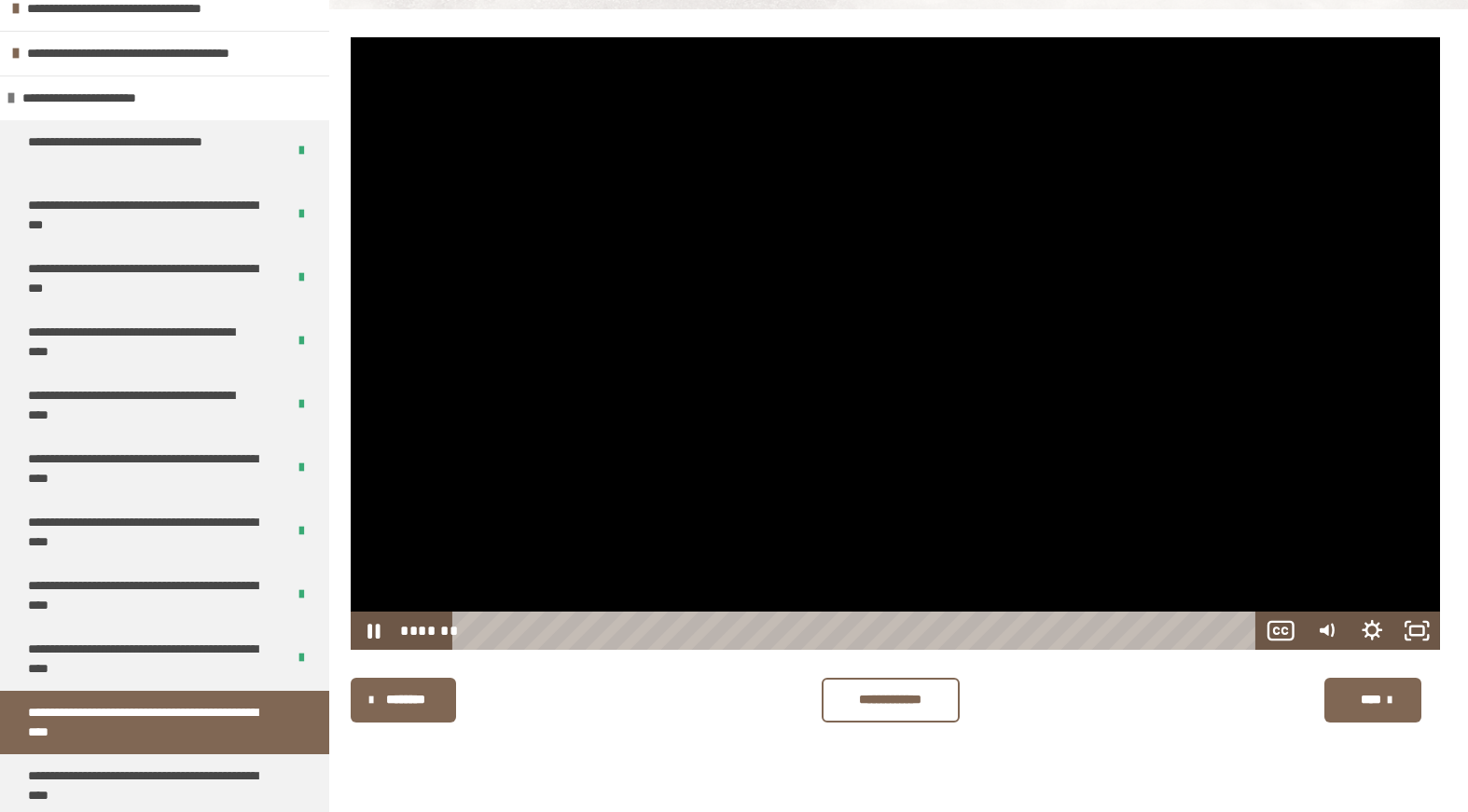 click at bounding box center (895, 343) 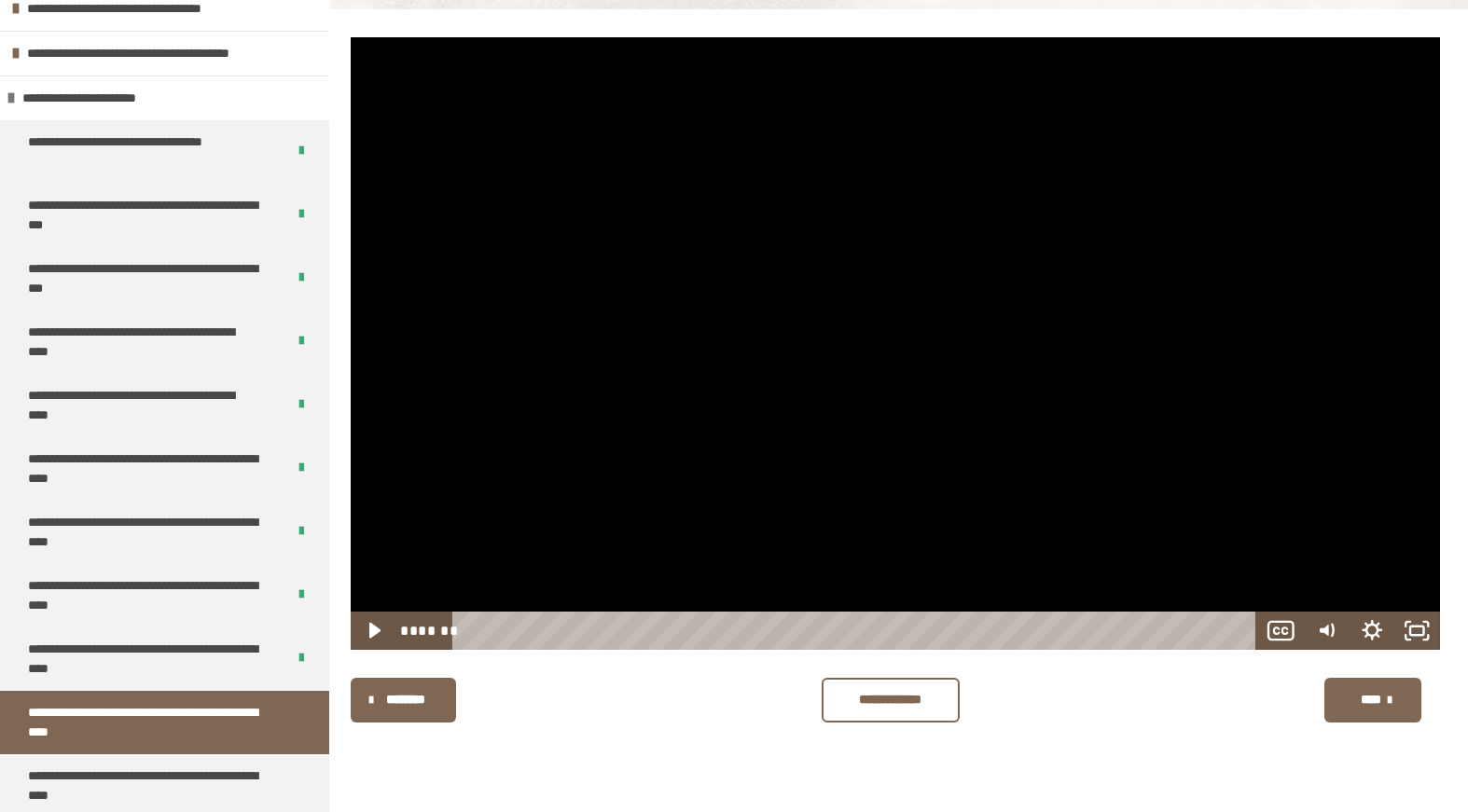 click at bounding box center (895, 343) 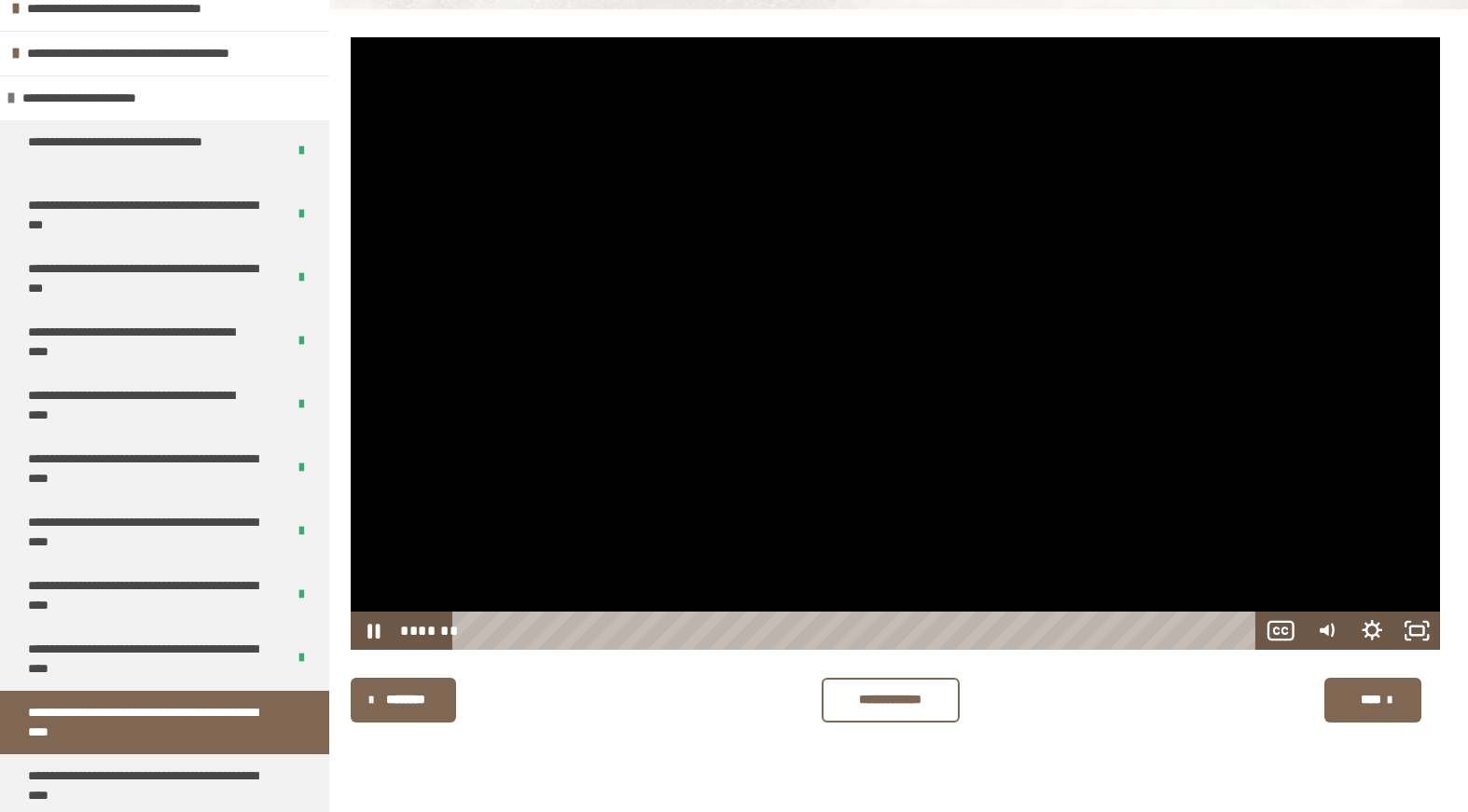 click at bounding box center (895, 343) 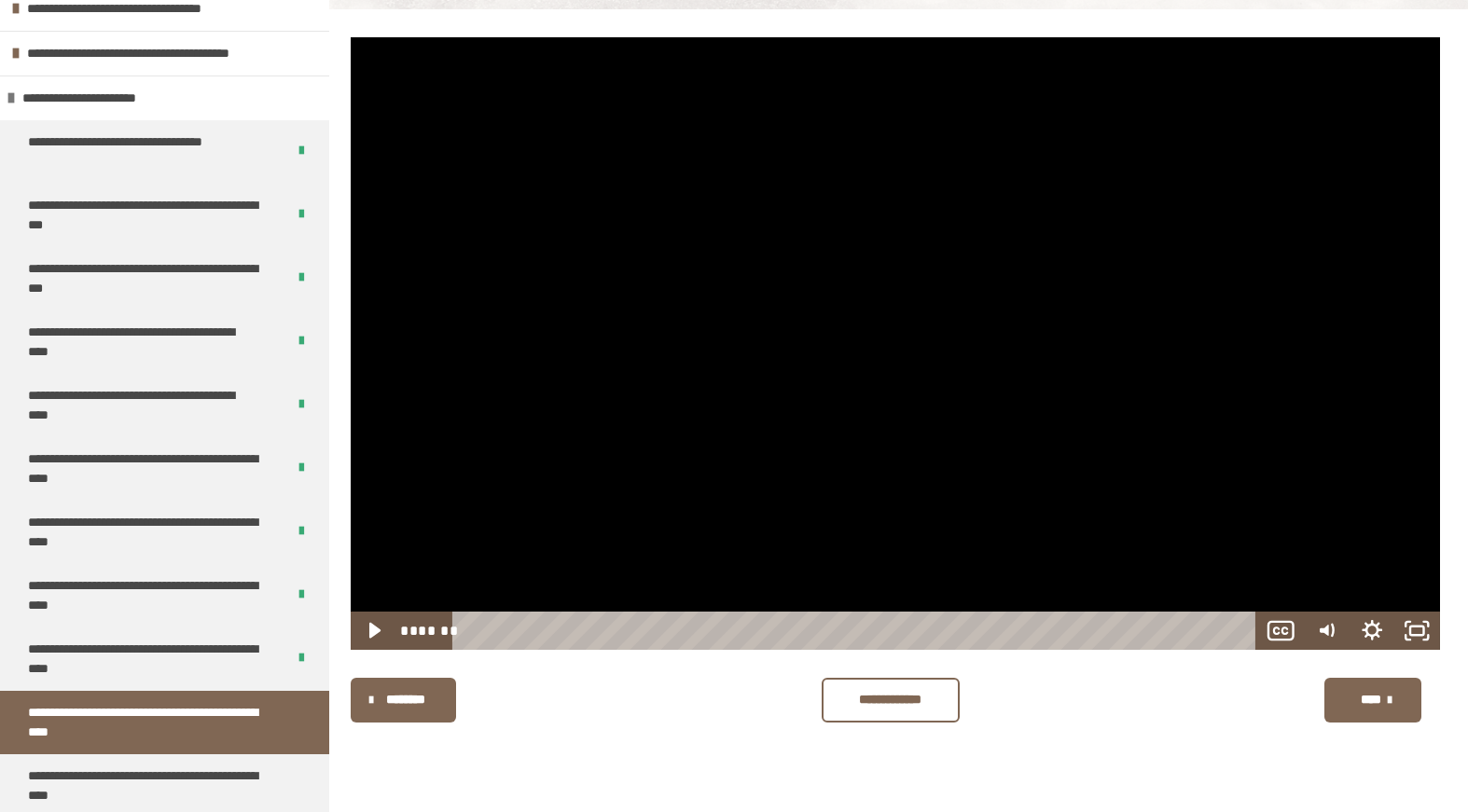 click at bounding box center (895, 343) 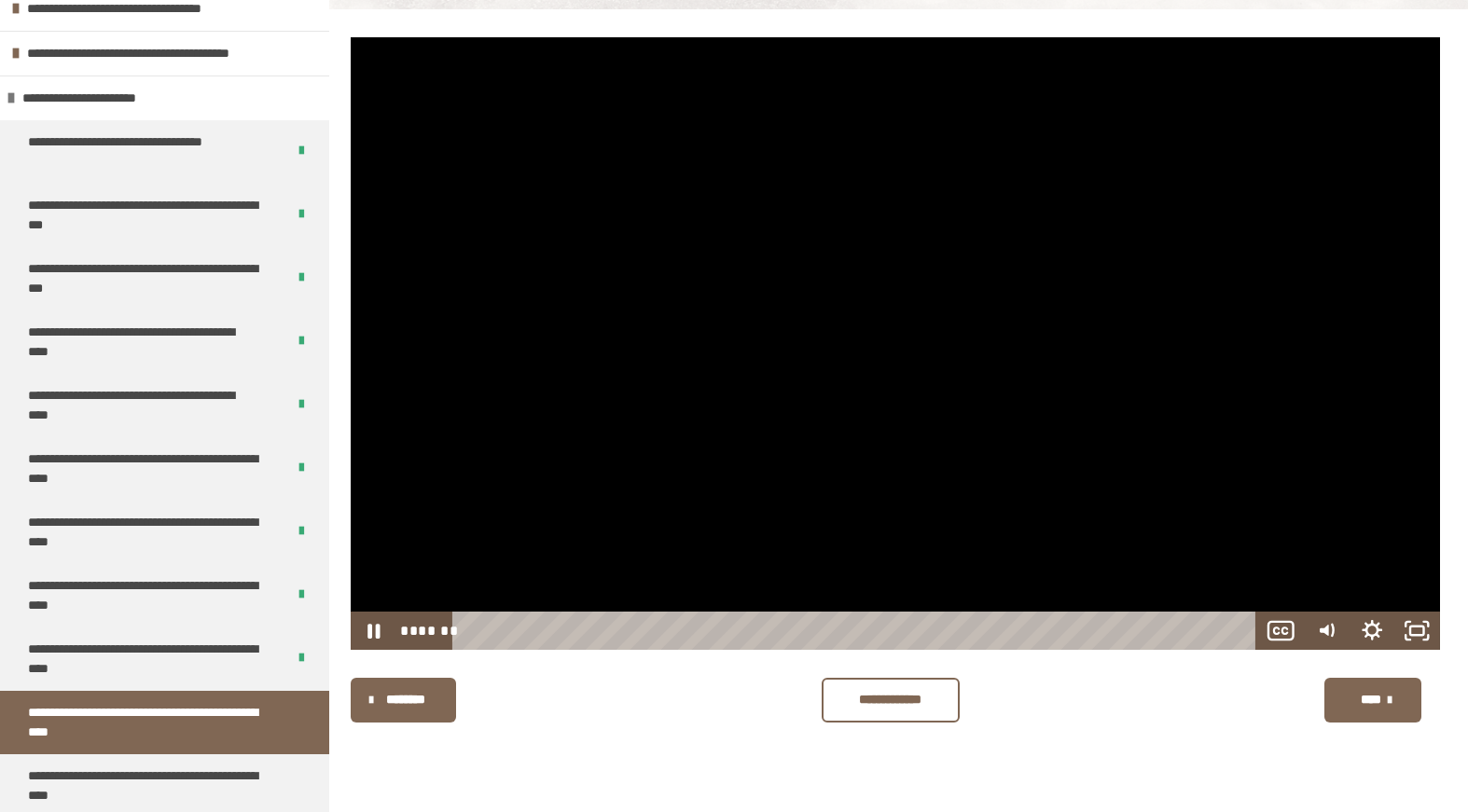 click at bounding box center (895, 343) 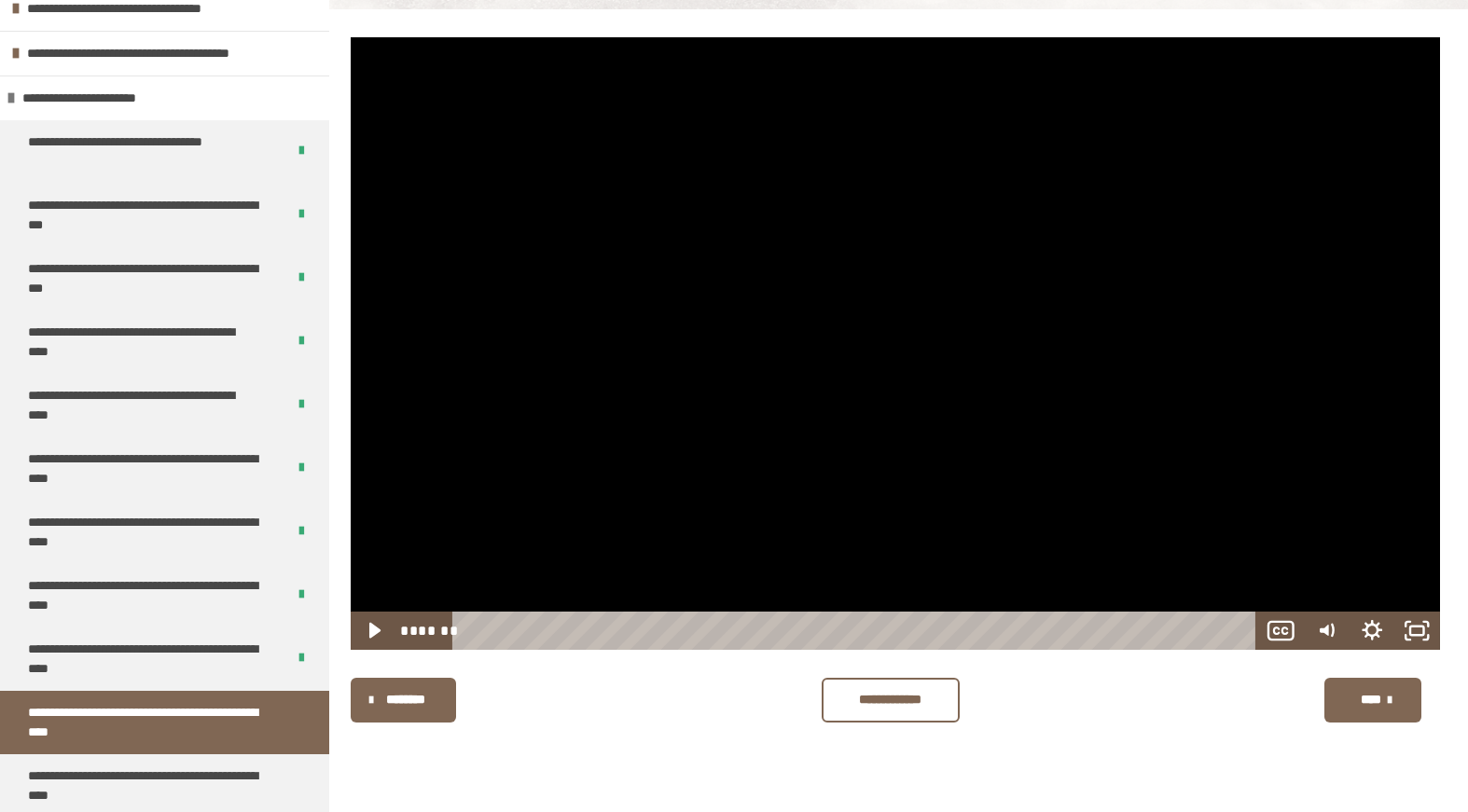 click at bounding box center [895, 343] 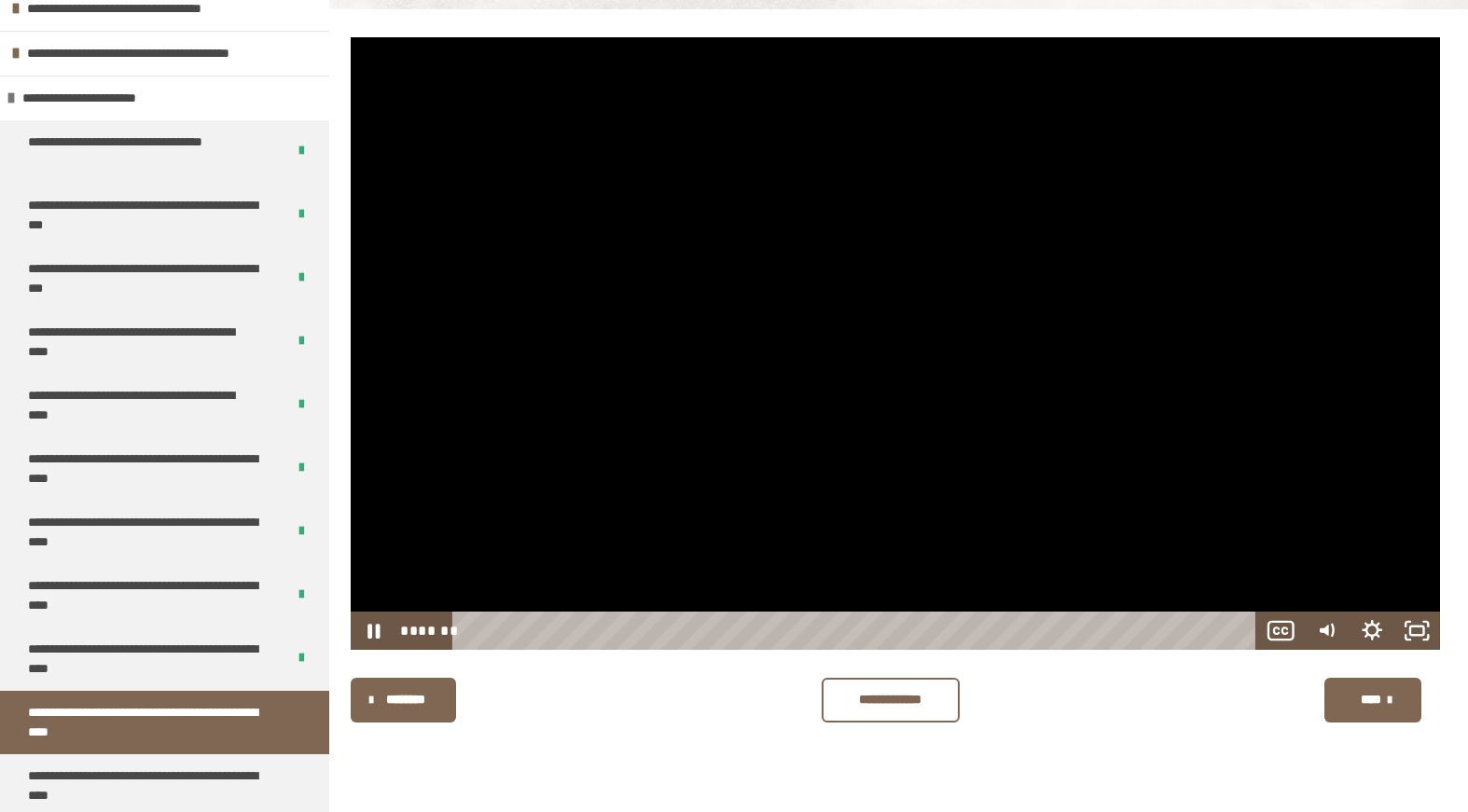 click at bounding box center (895, 343) 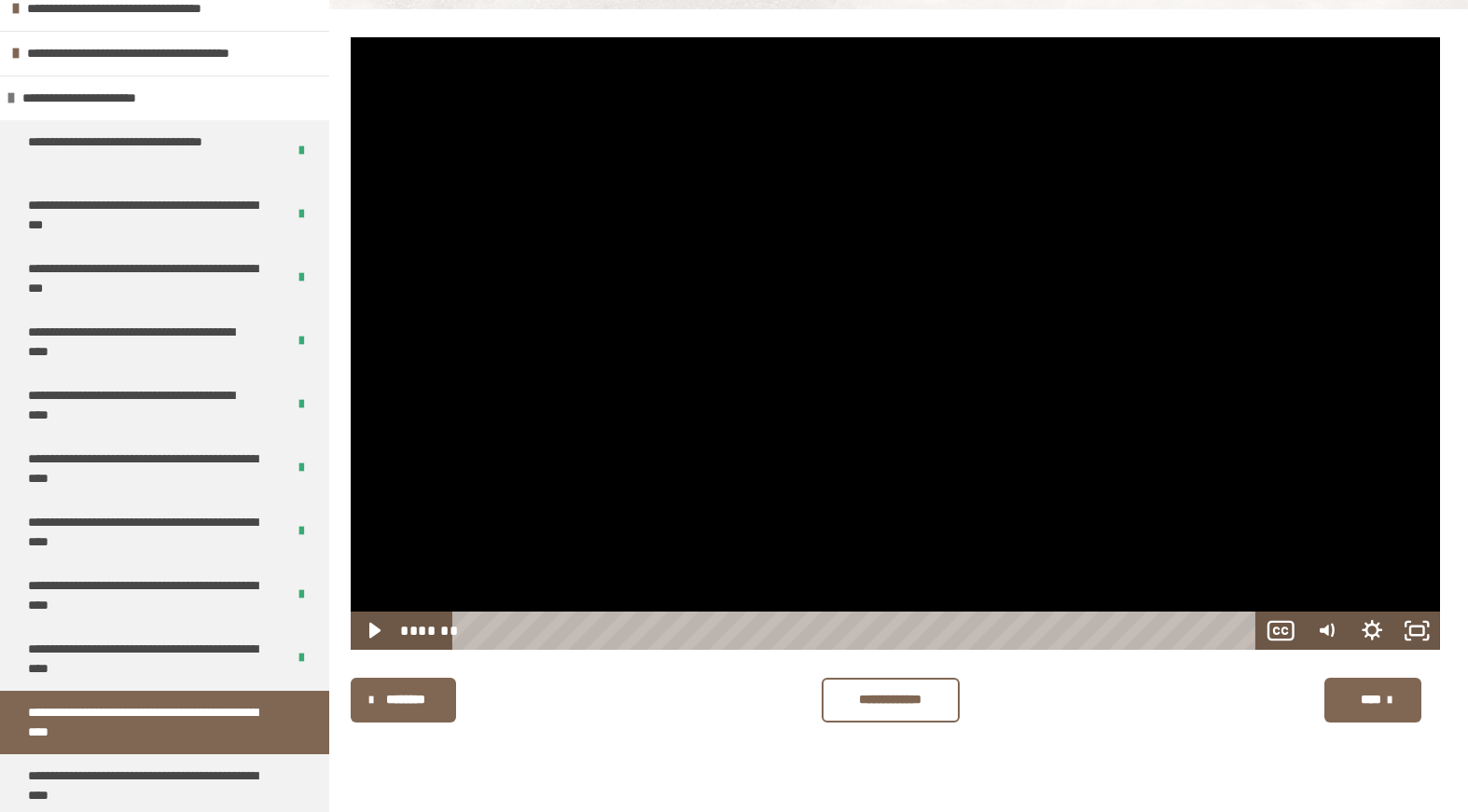 click at bounding box center (895, 343) 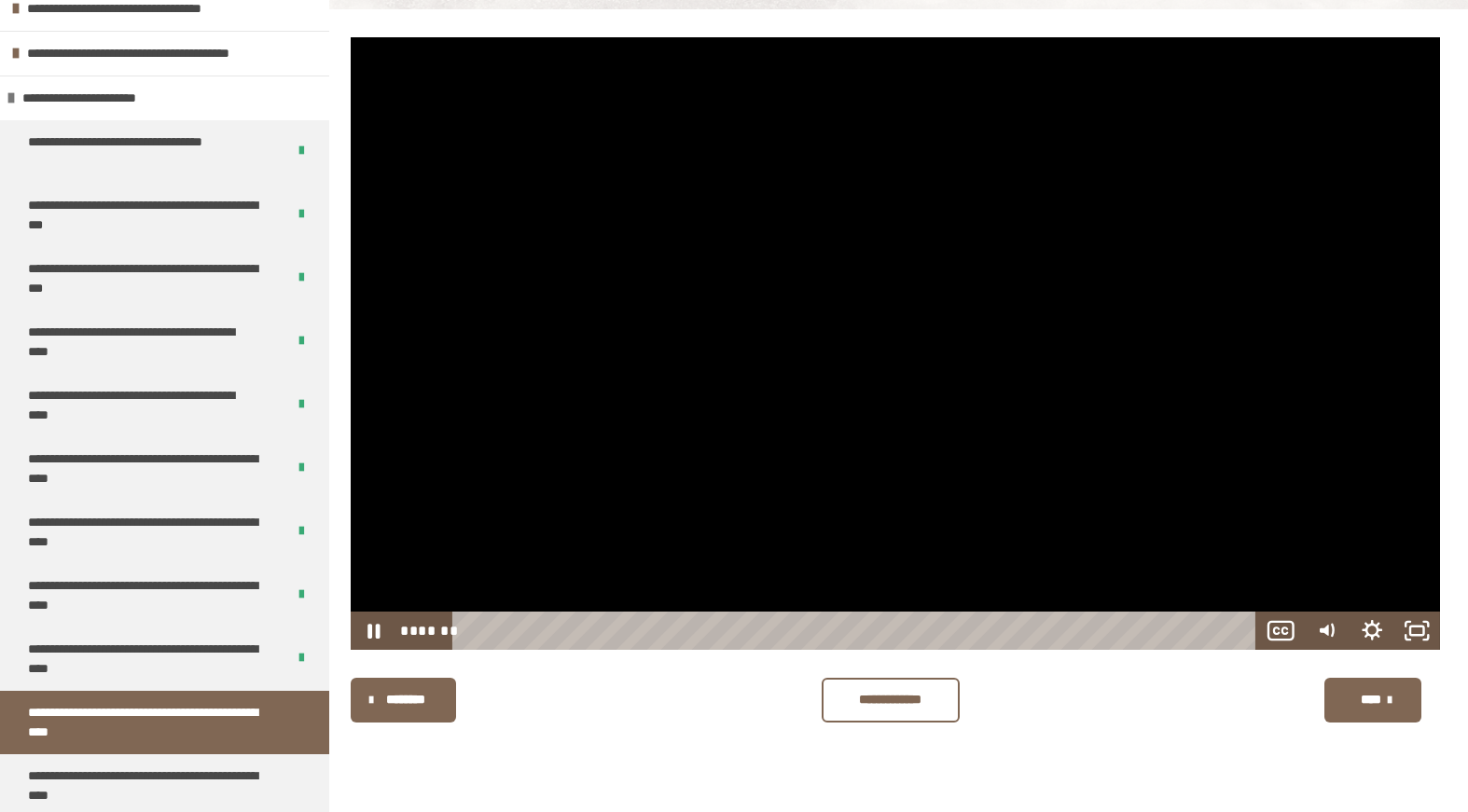 click at bounding box center (895, 343) 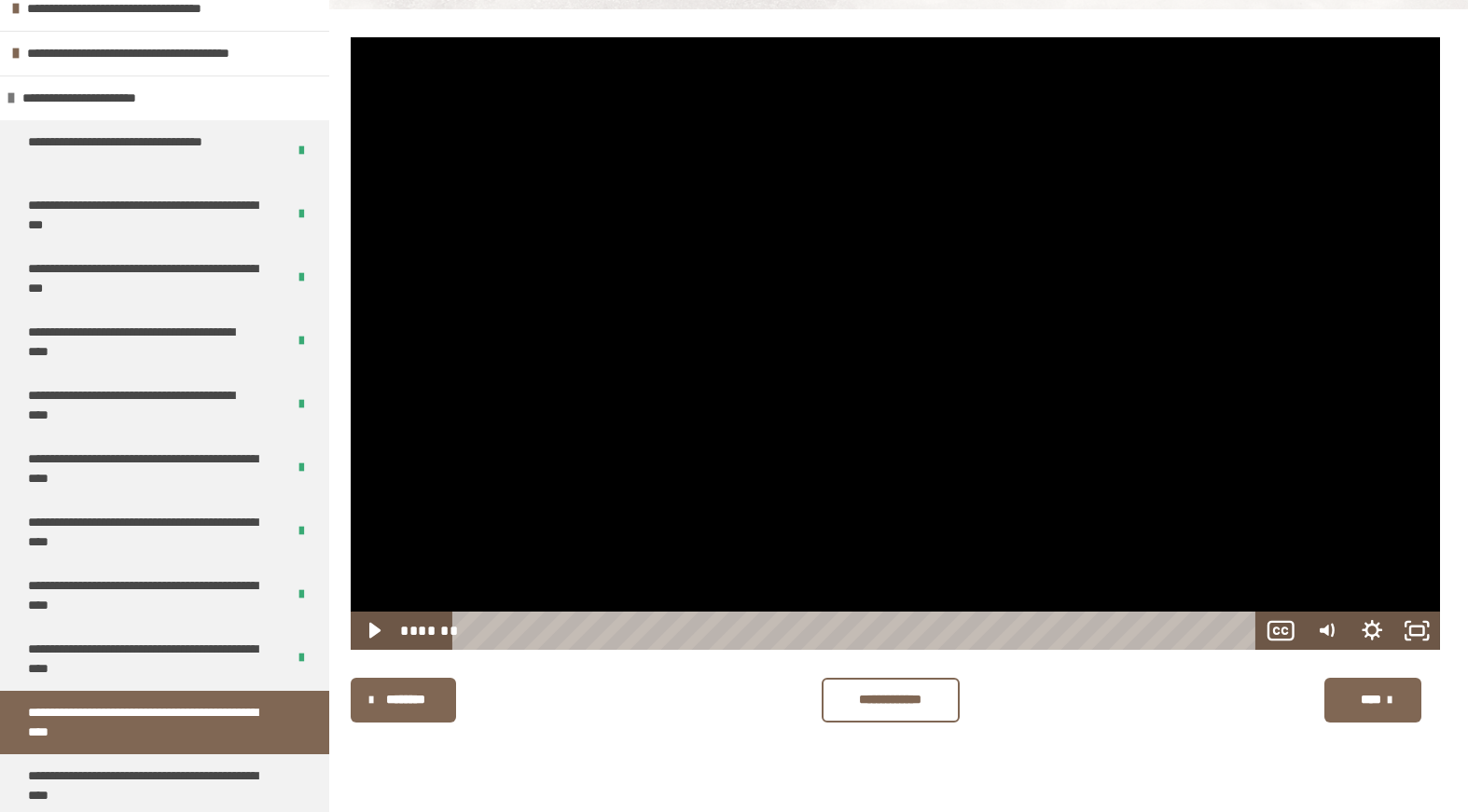 drag, startPoint x: 1034, startPoint y: 306, endPoint x: 1200, endPoint y: 180, distance: 208.40345 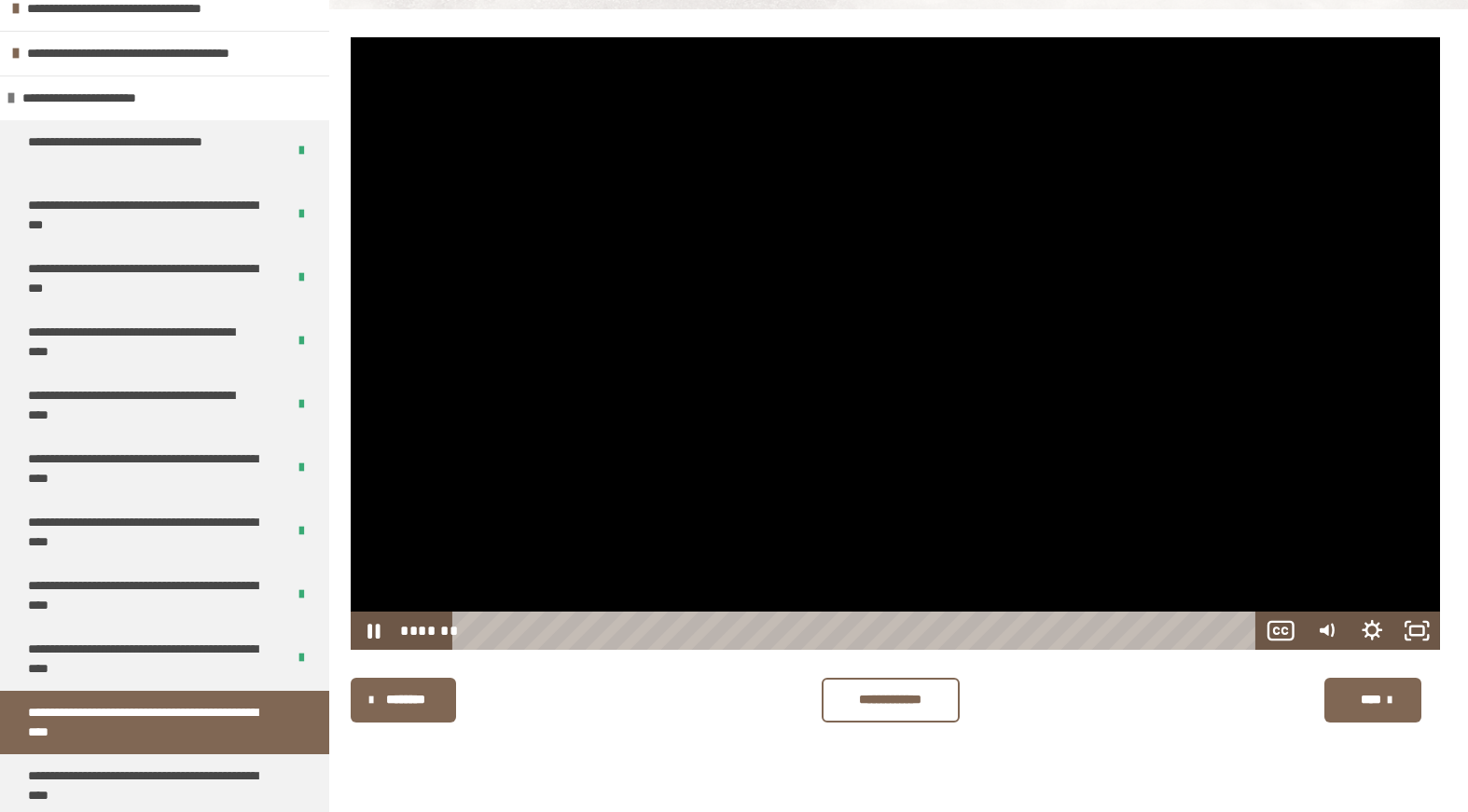 click at bounding box center (895, 343) 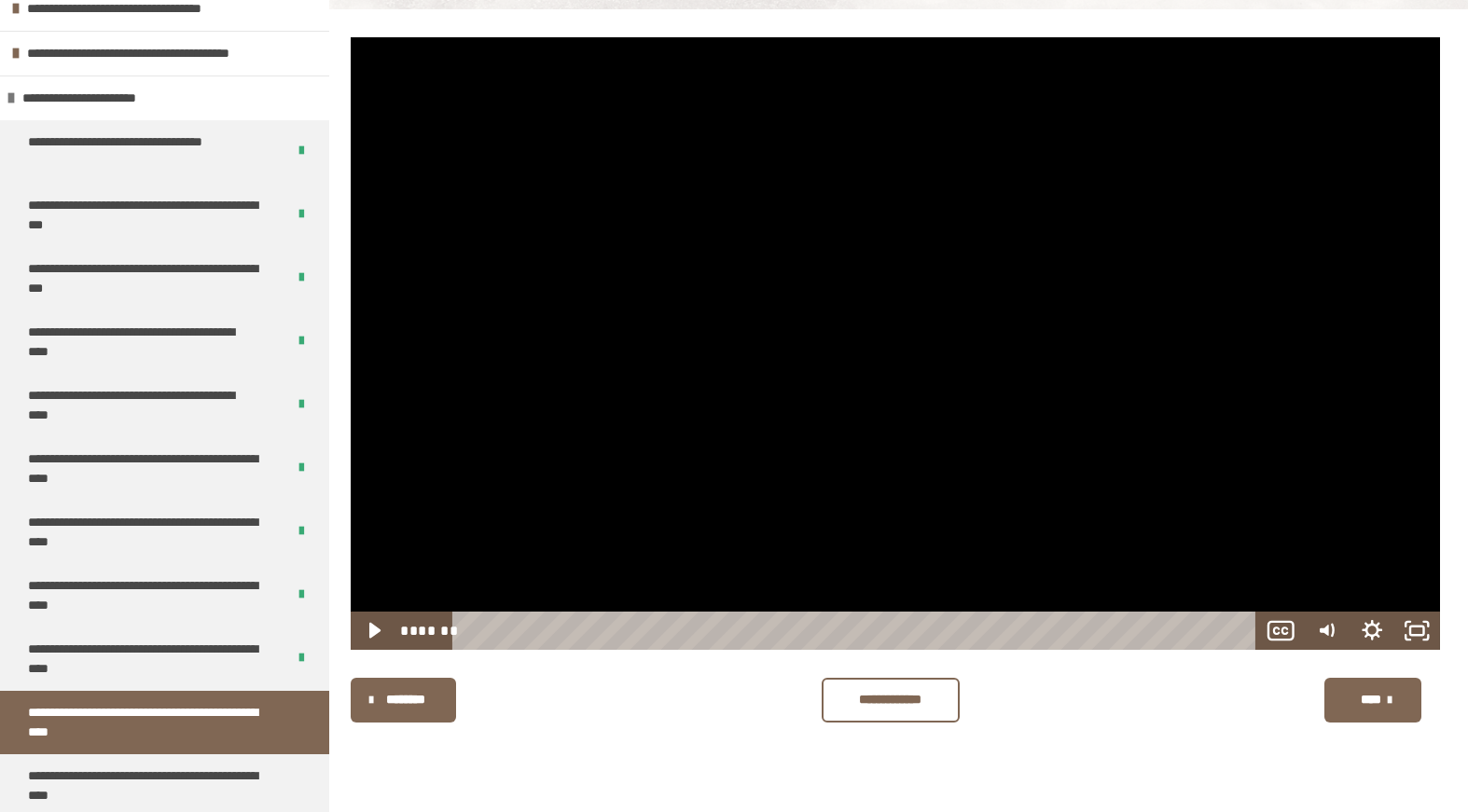 click at bounding box center [895, 343] 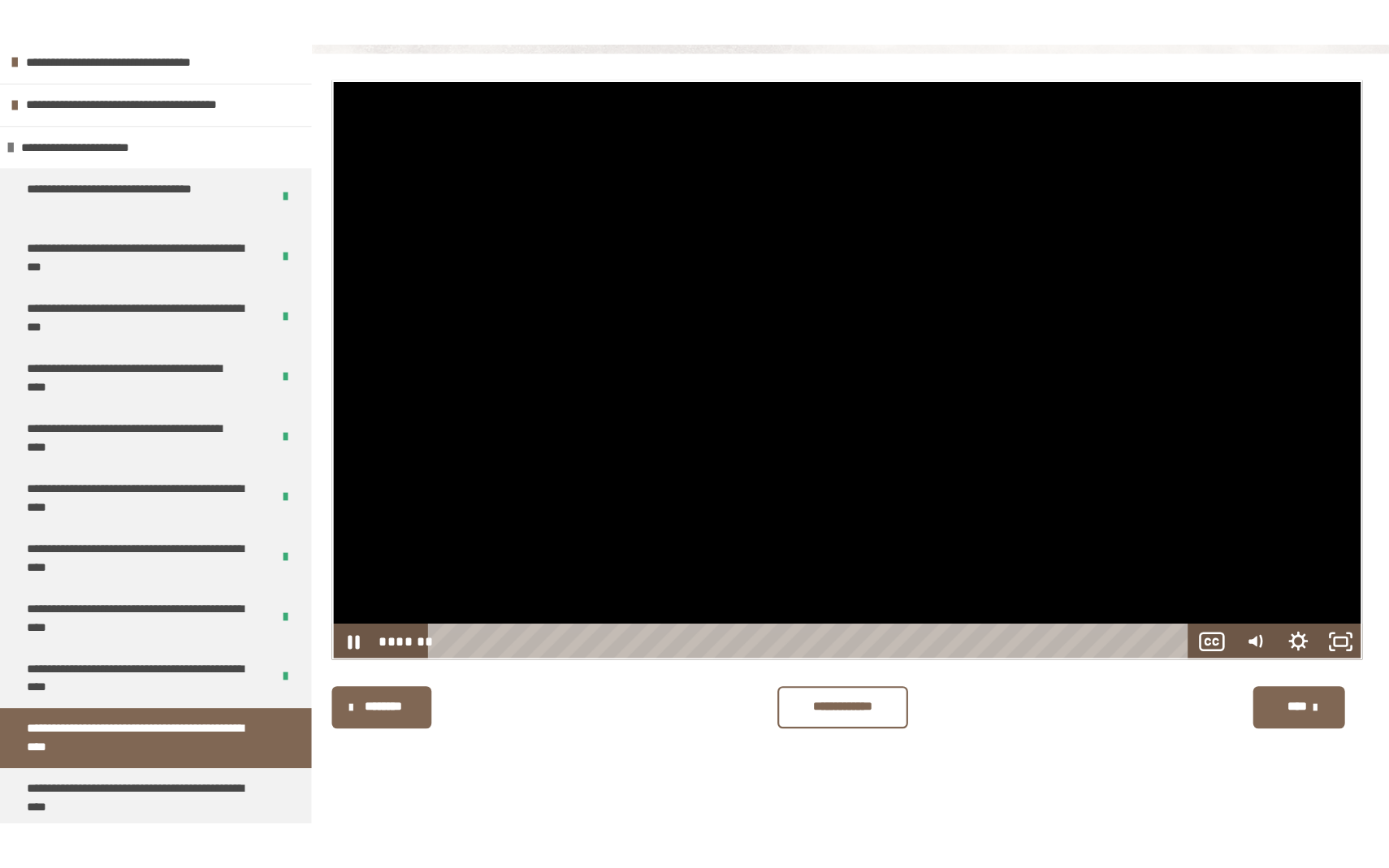 scroll, scrollTop: 559, scrollLeft: 0, axis: vertical 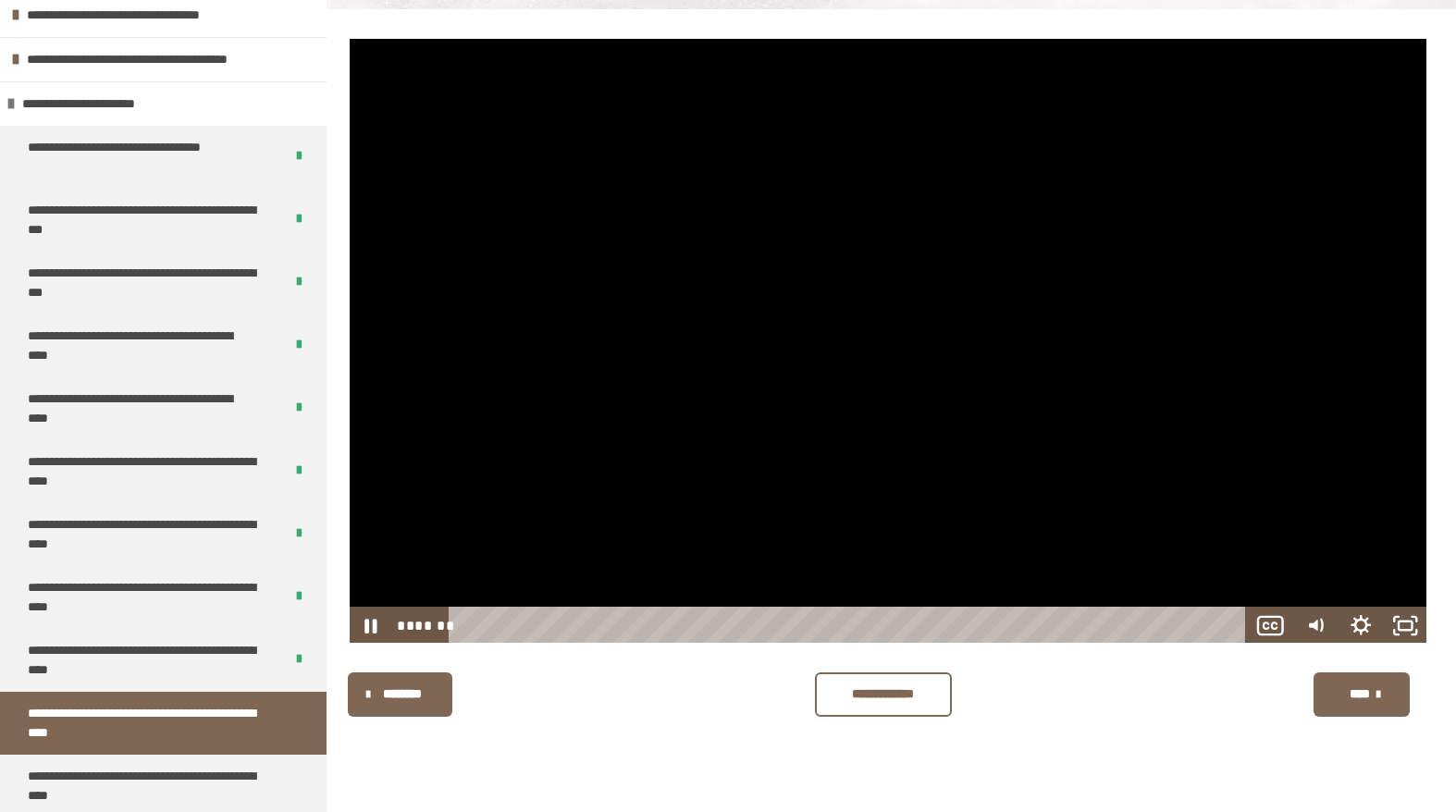 click on "**********" at bounding box center (888, 695) 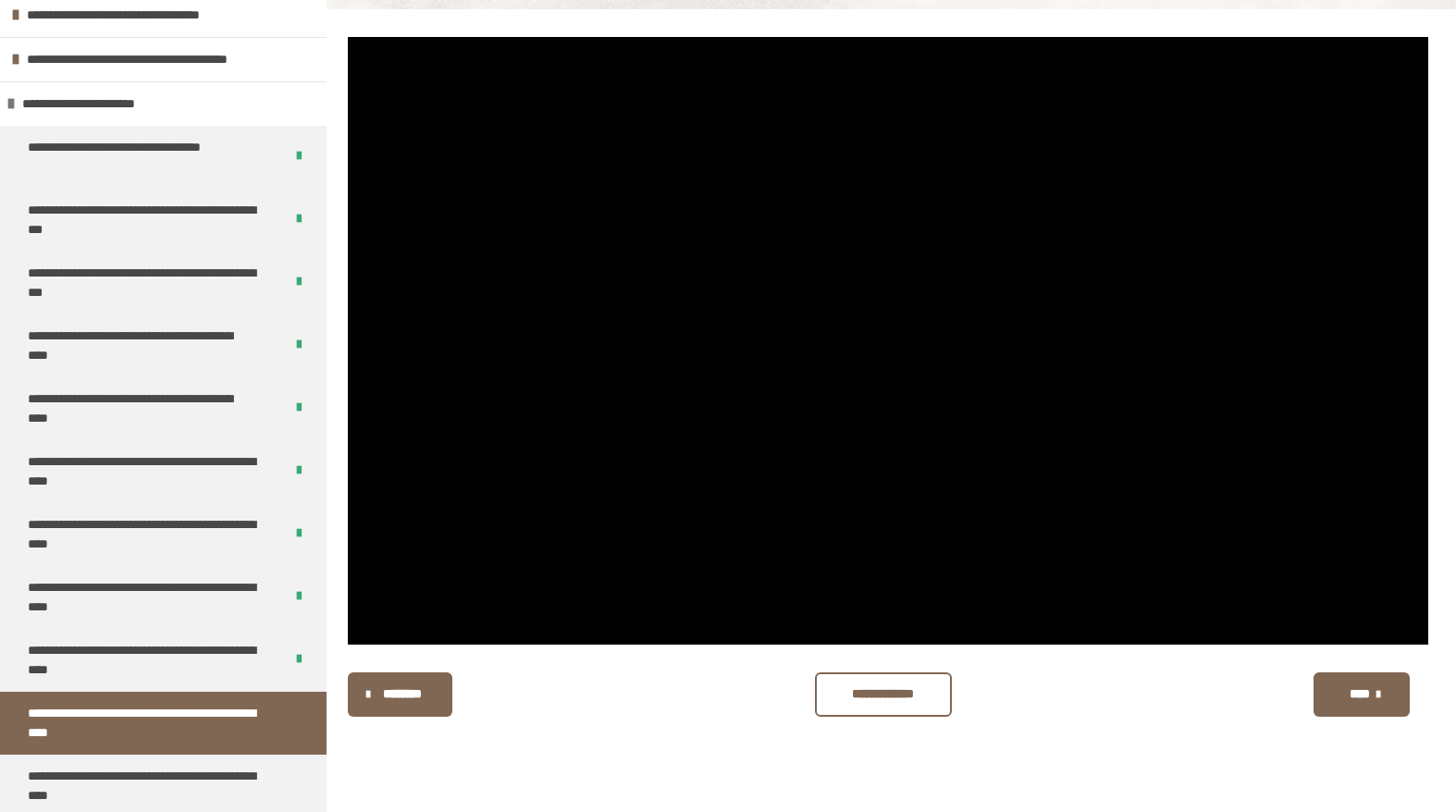 click on "**********" at bounding box center (888, 695) 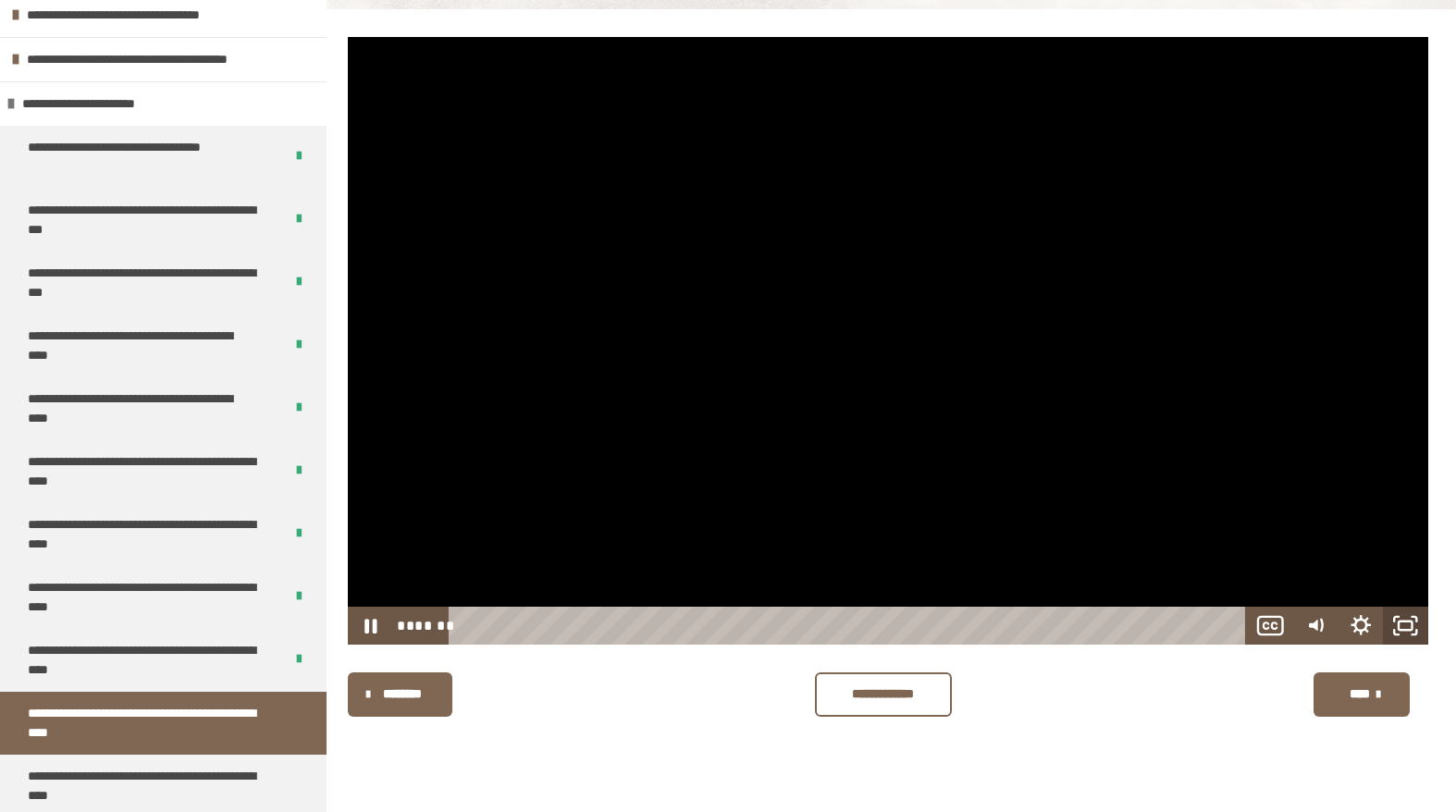 click 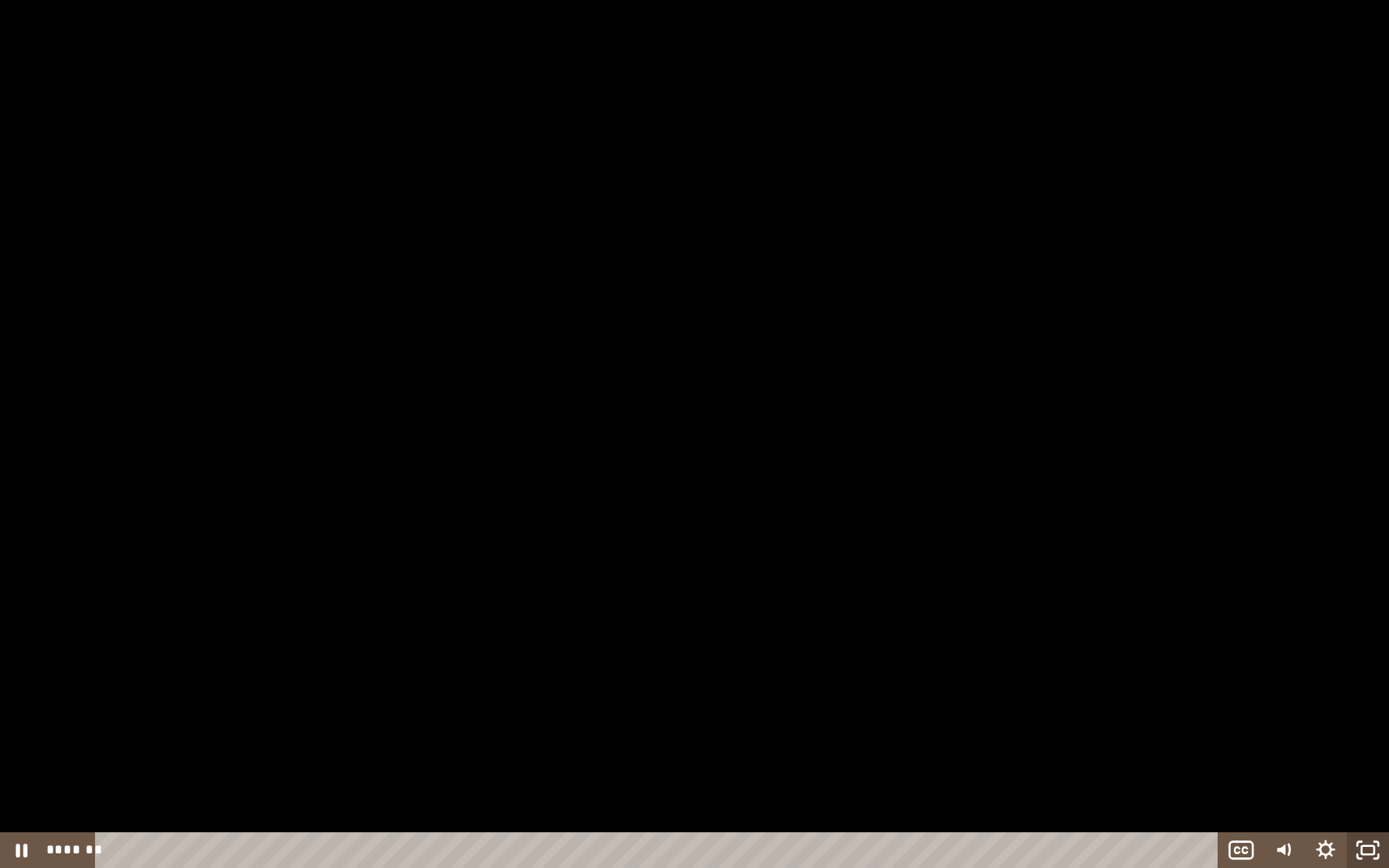 click 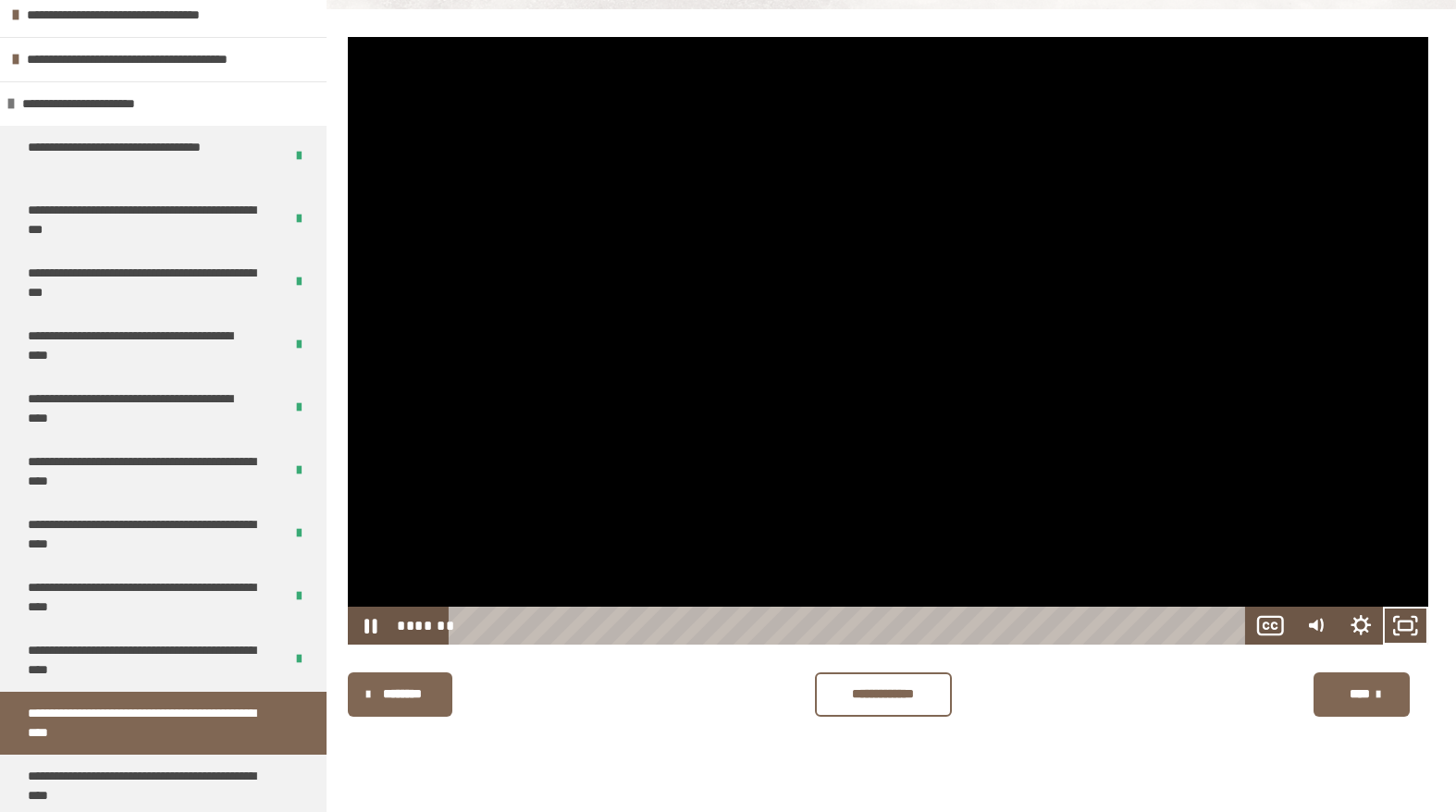 click at bounding box center (888, 340) 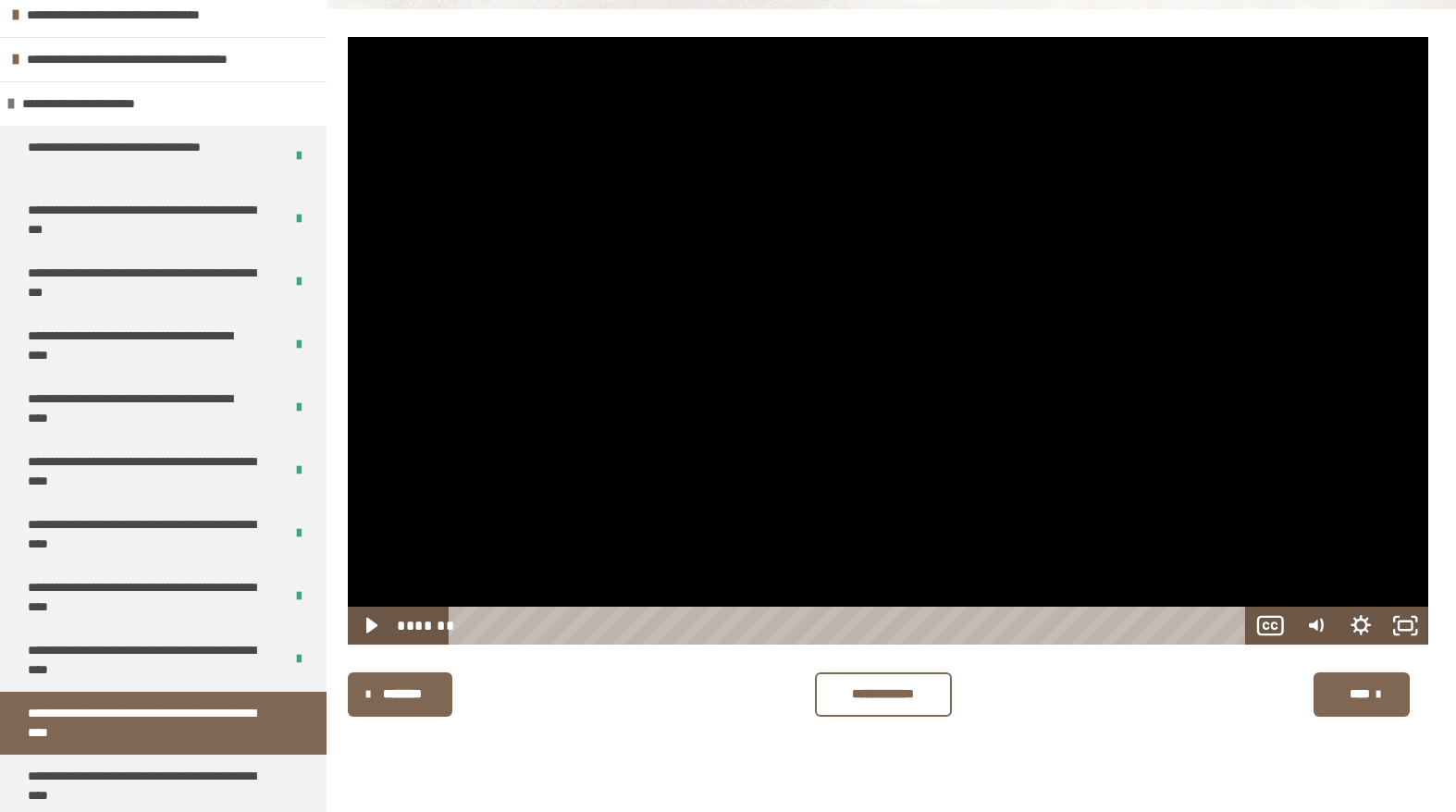 click at bounding box center [888, 340] 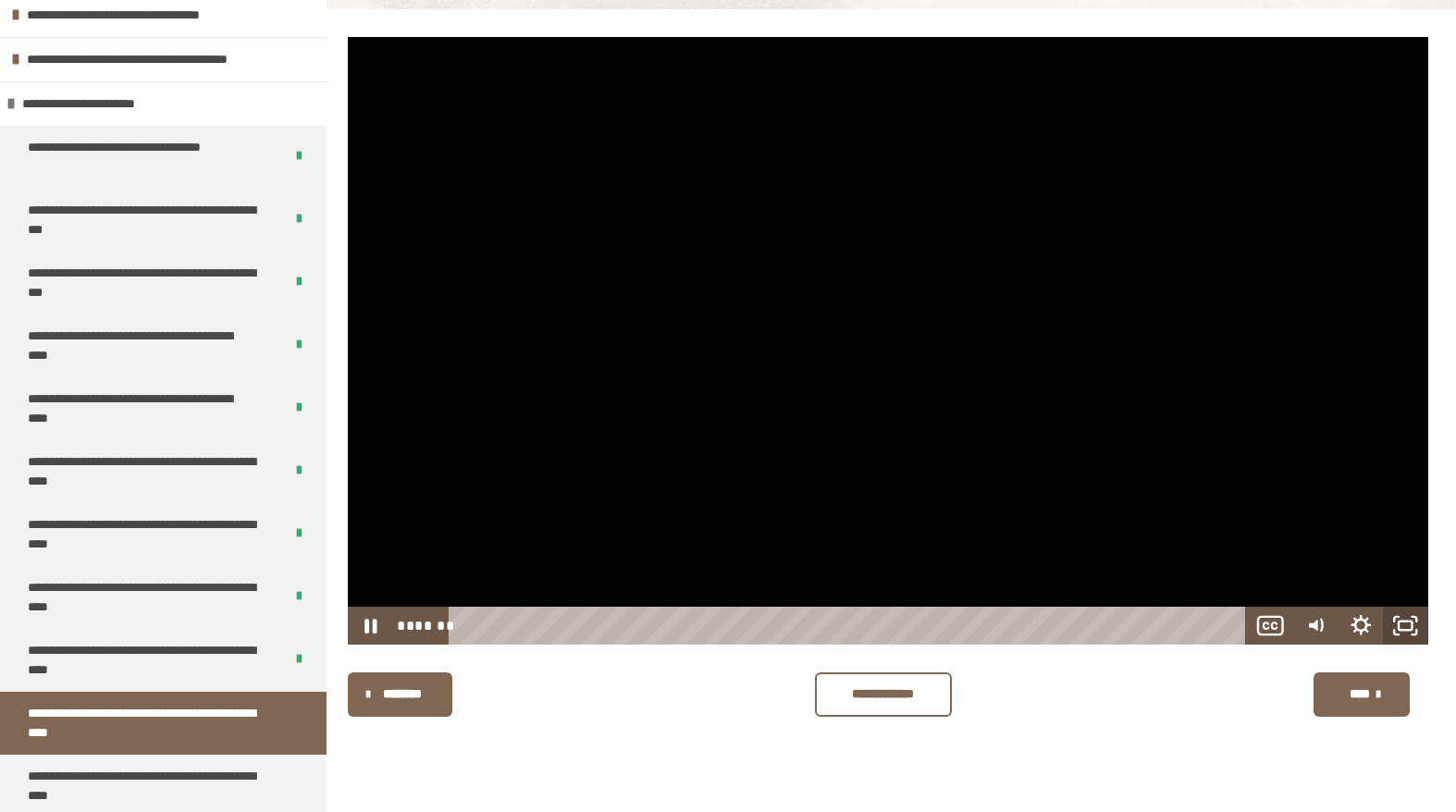 click 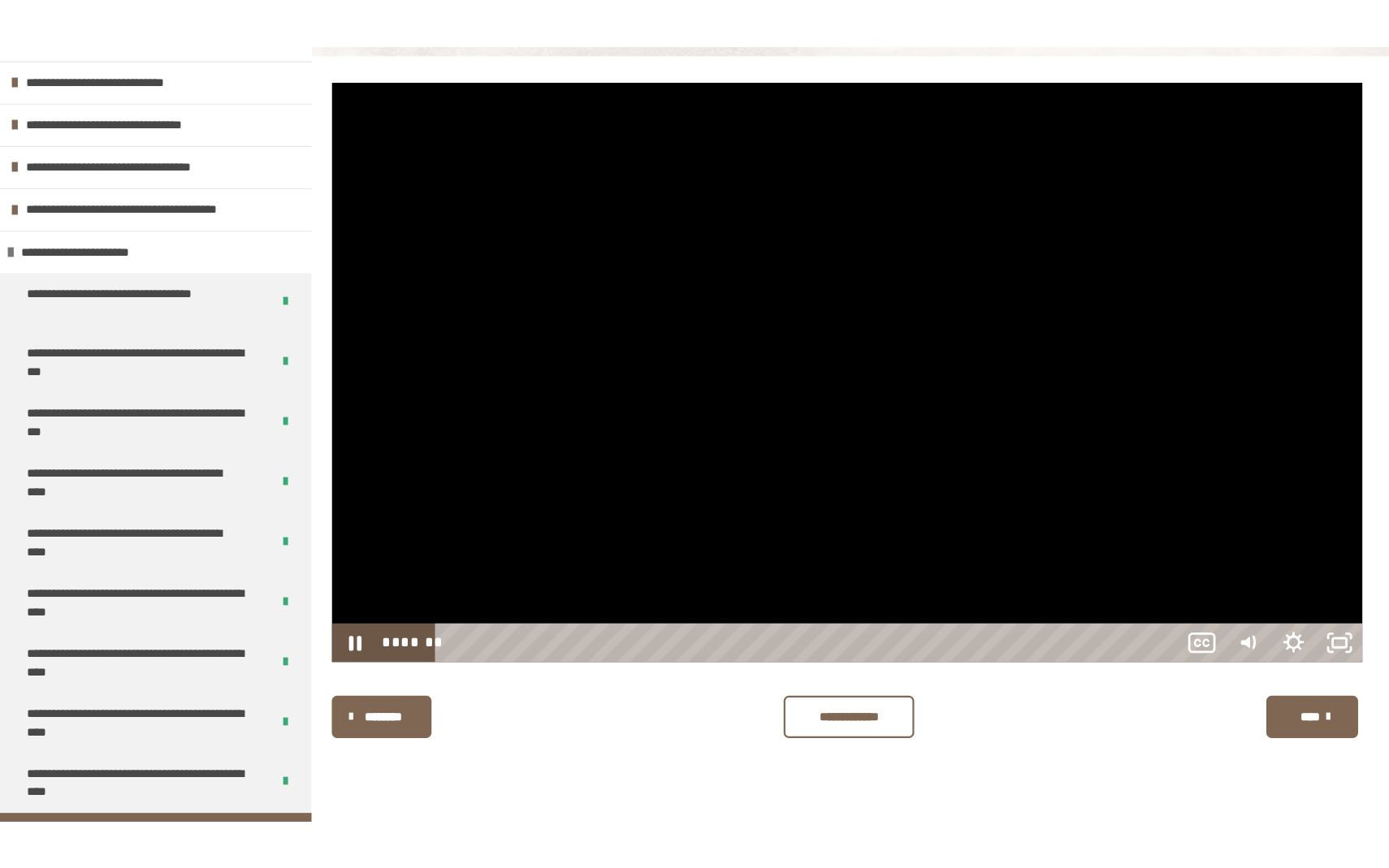 scroll, scrollTop: 404, scrollLeft: 0, axis: vertical 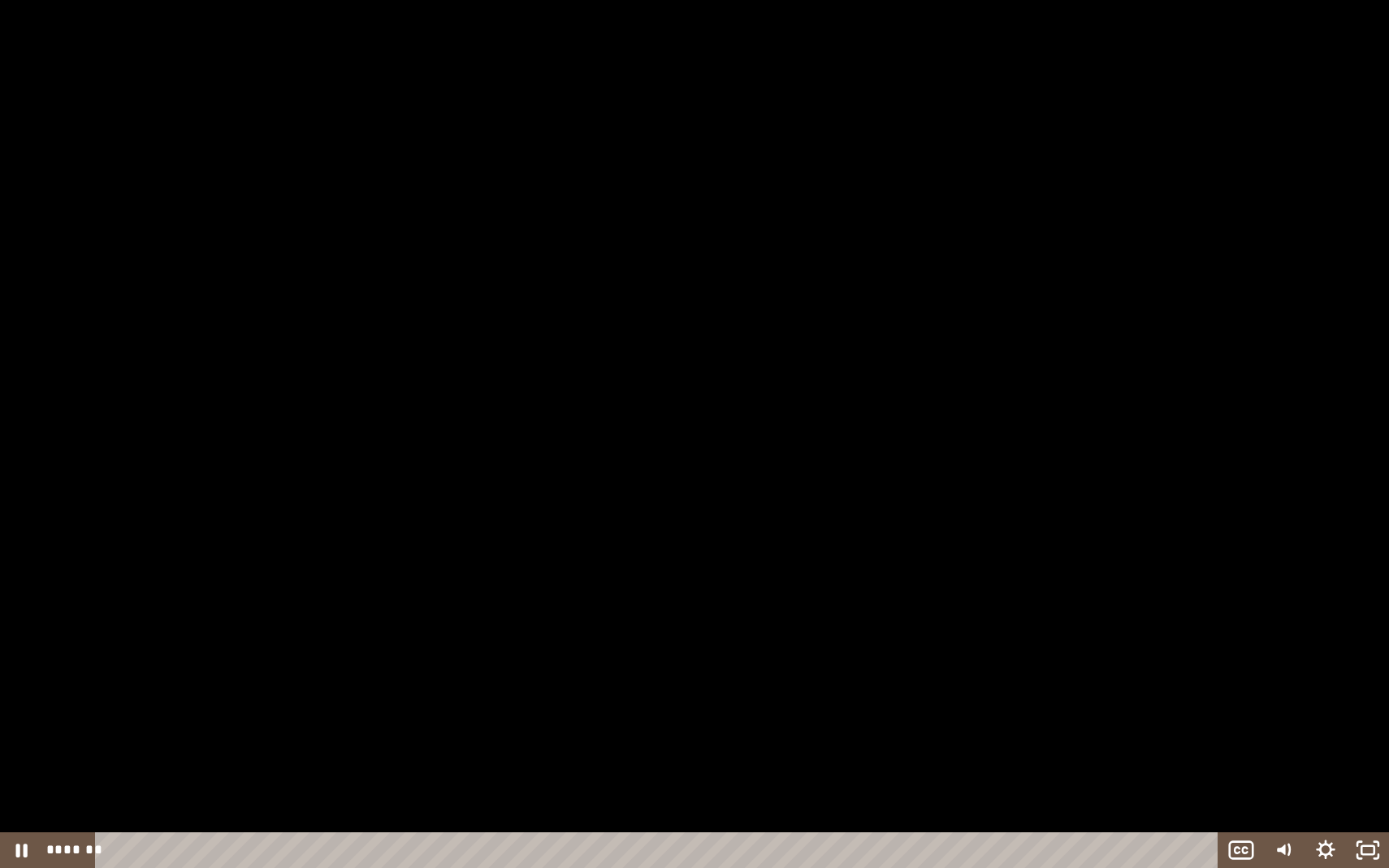 click at bounding box center [694, 434] 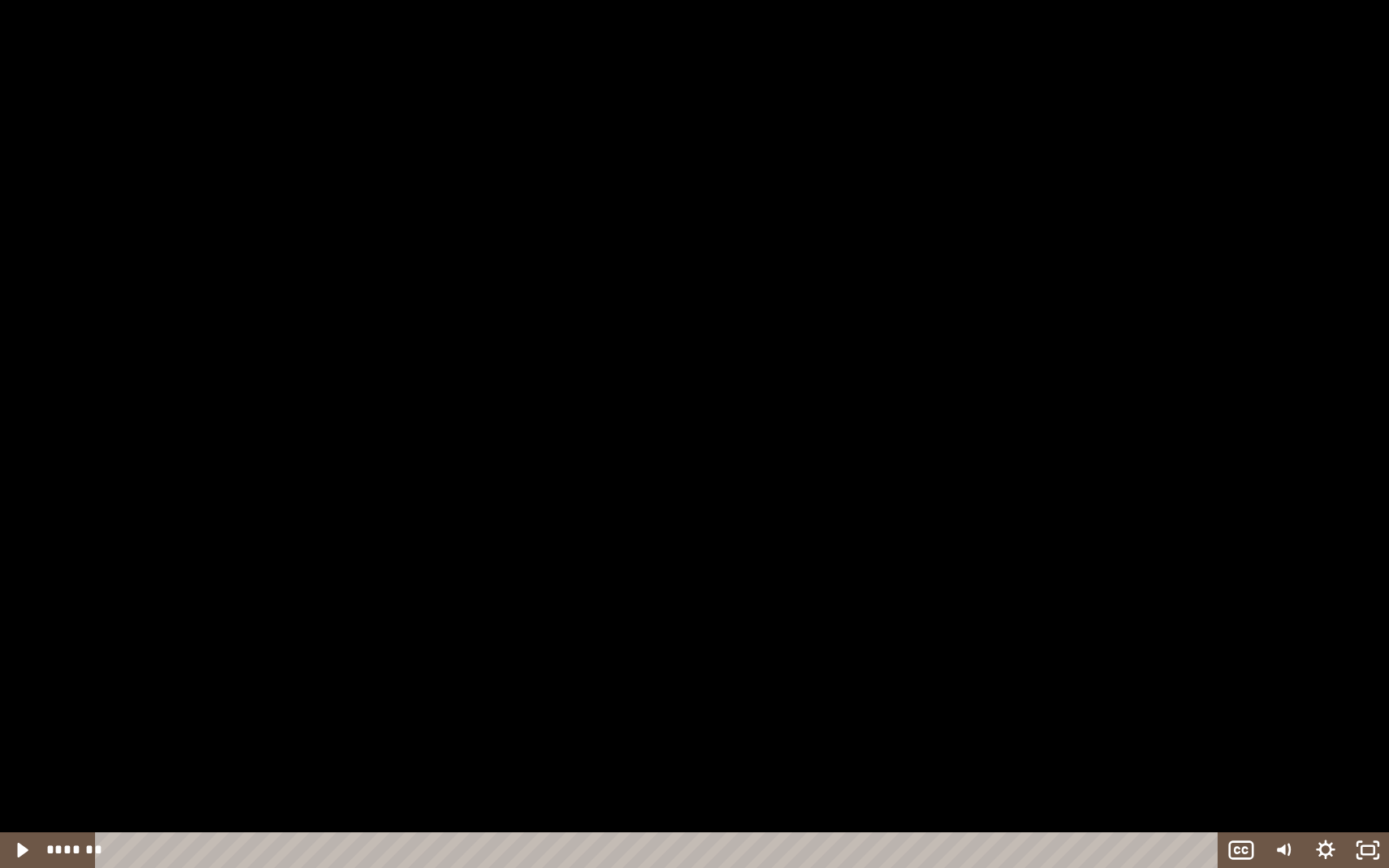 click at bounding box center (694, 434) 